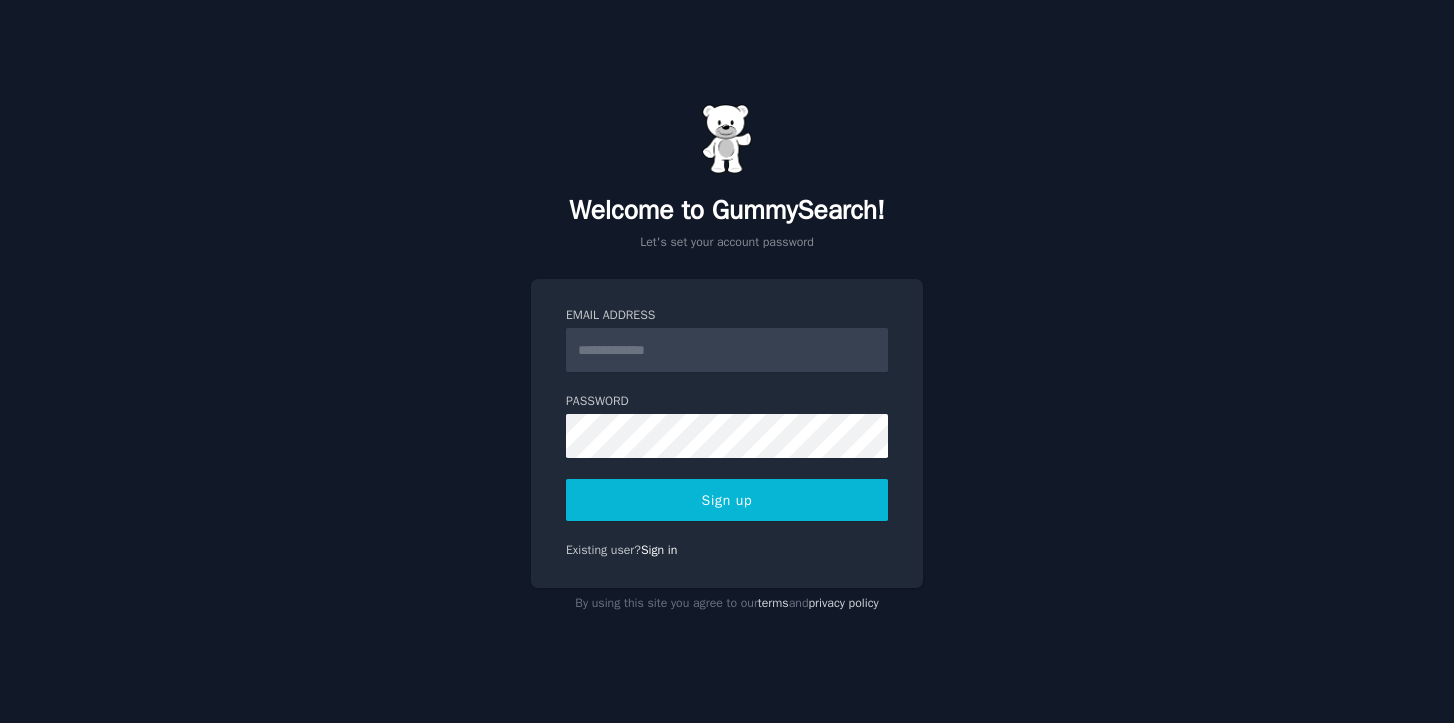 scroll, scrollTop: 0, scrollLeft: 0, axis: both 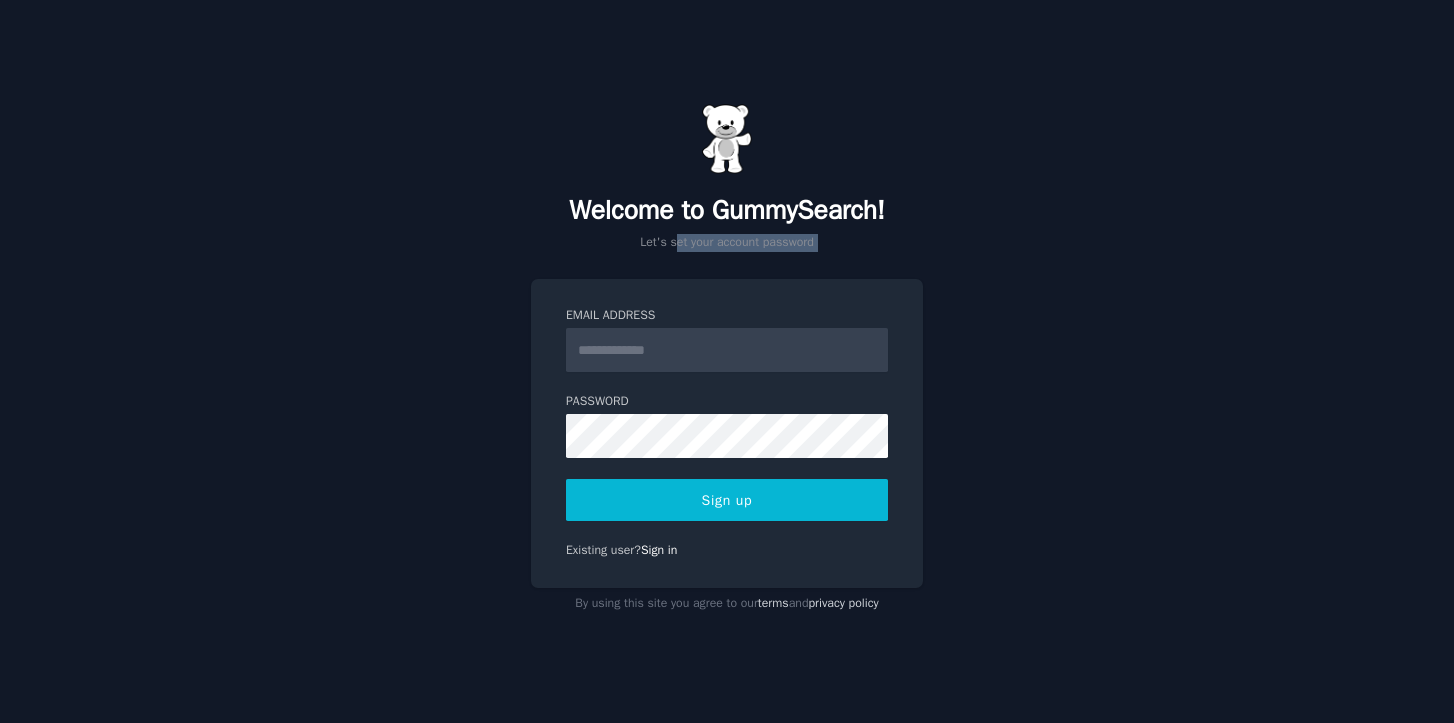 drag, startPoint x: 672, startPoint y: 250, endPoint x: 873, endPoint y: 289, distance: 204.74863 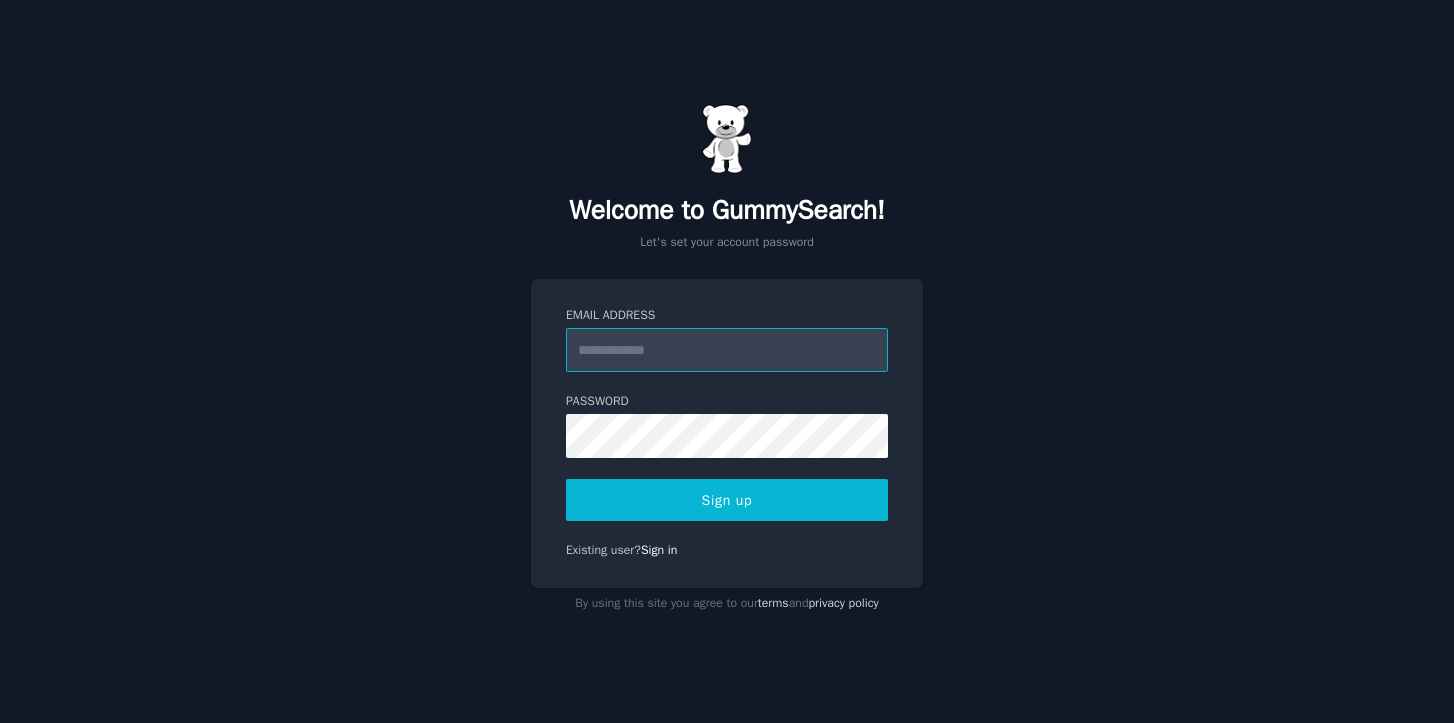 click on "Email Address" at bounding box center [727, 350] 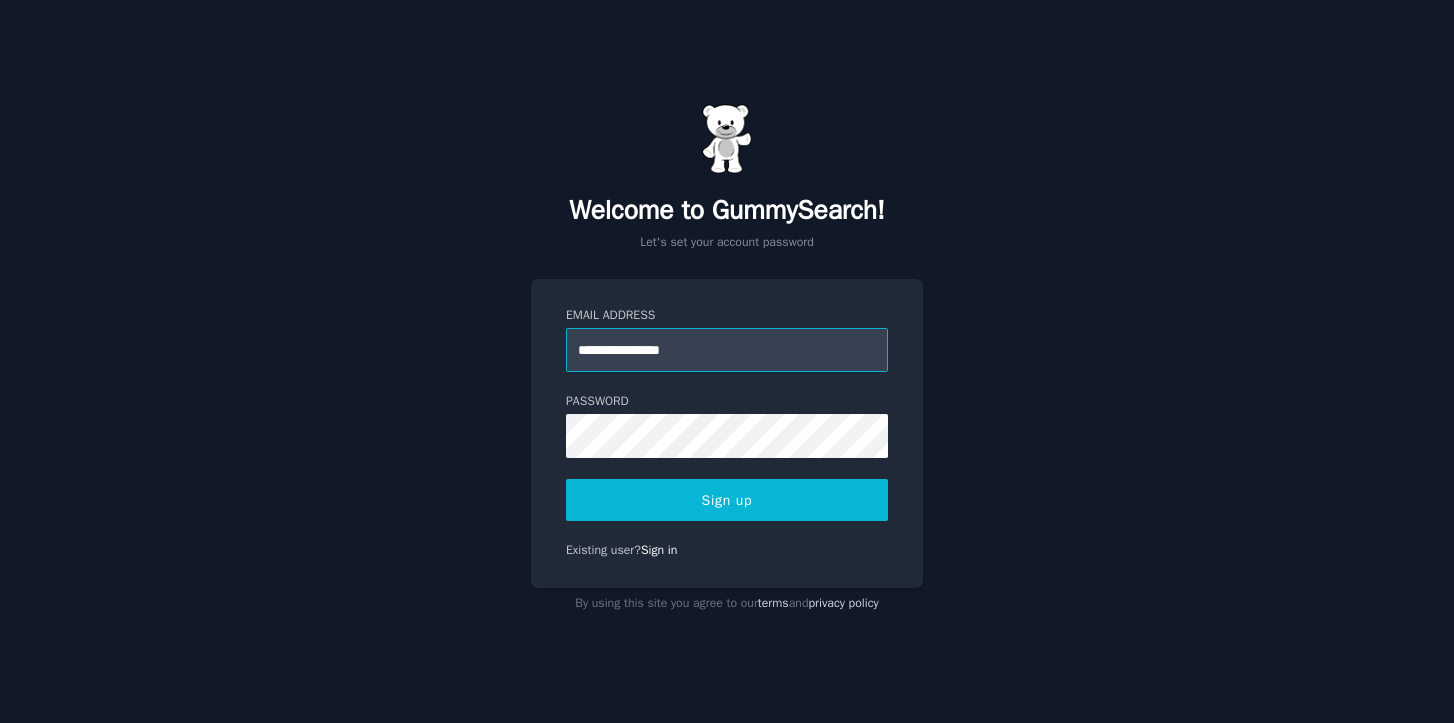 type on "**********" 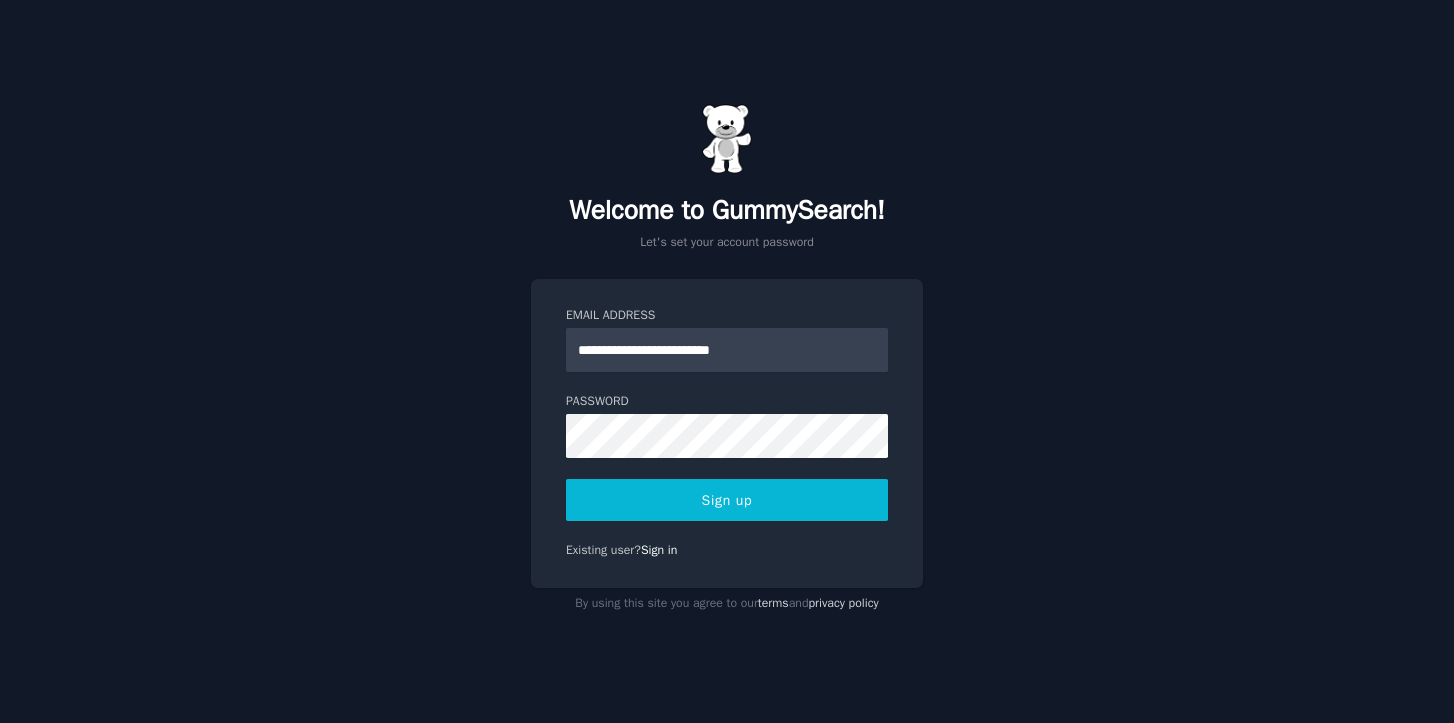 click on "**********" at bounding box center (727, 433) 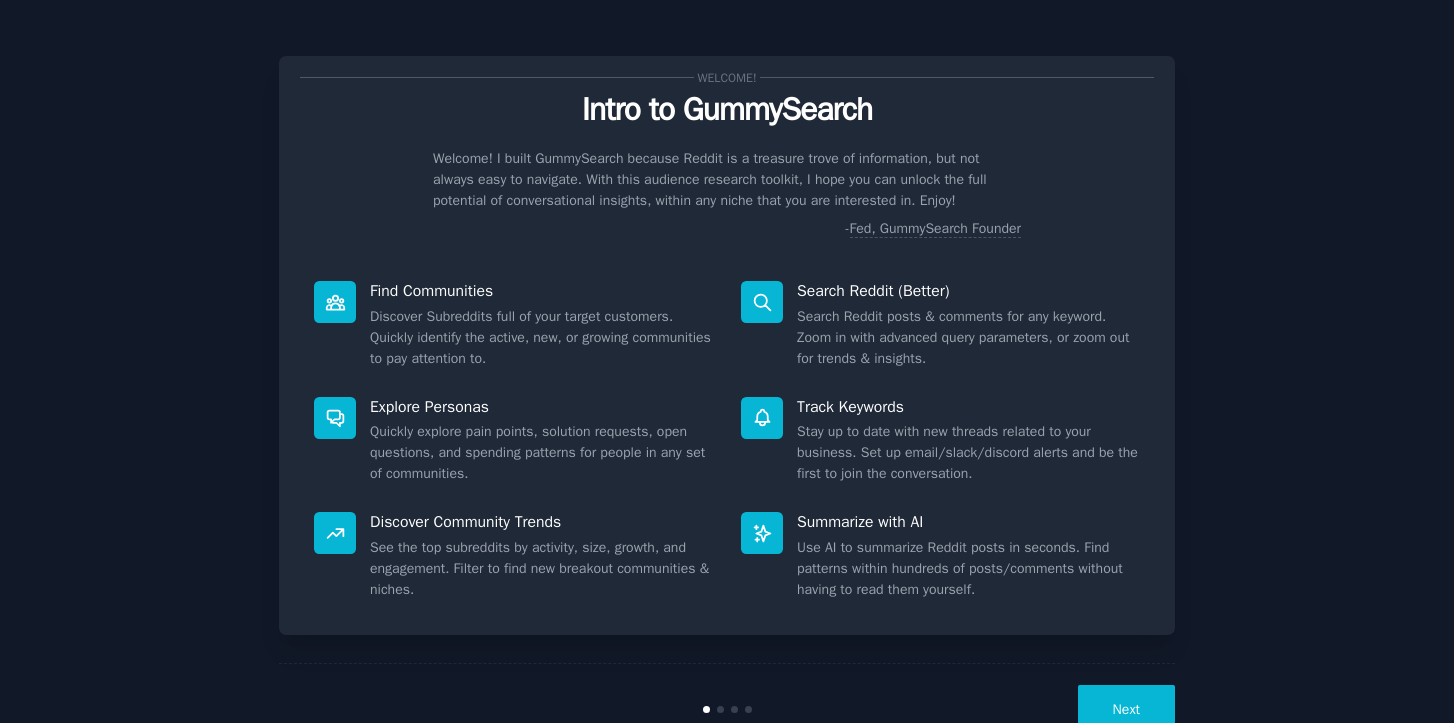 scroll, scrollTop: 0, scrollLeft: 0, axis: both 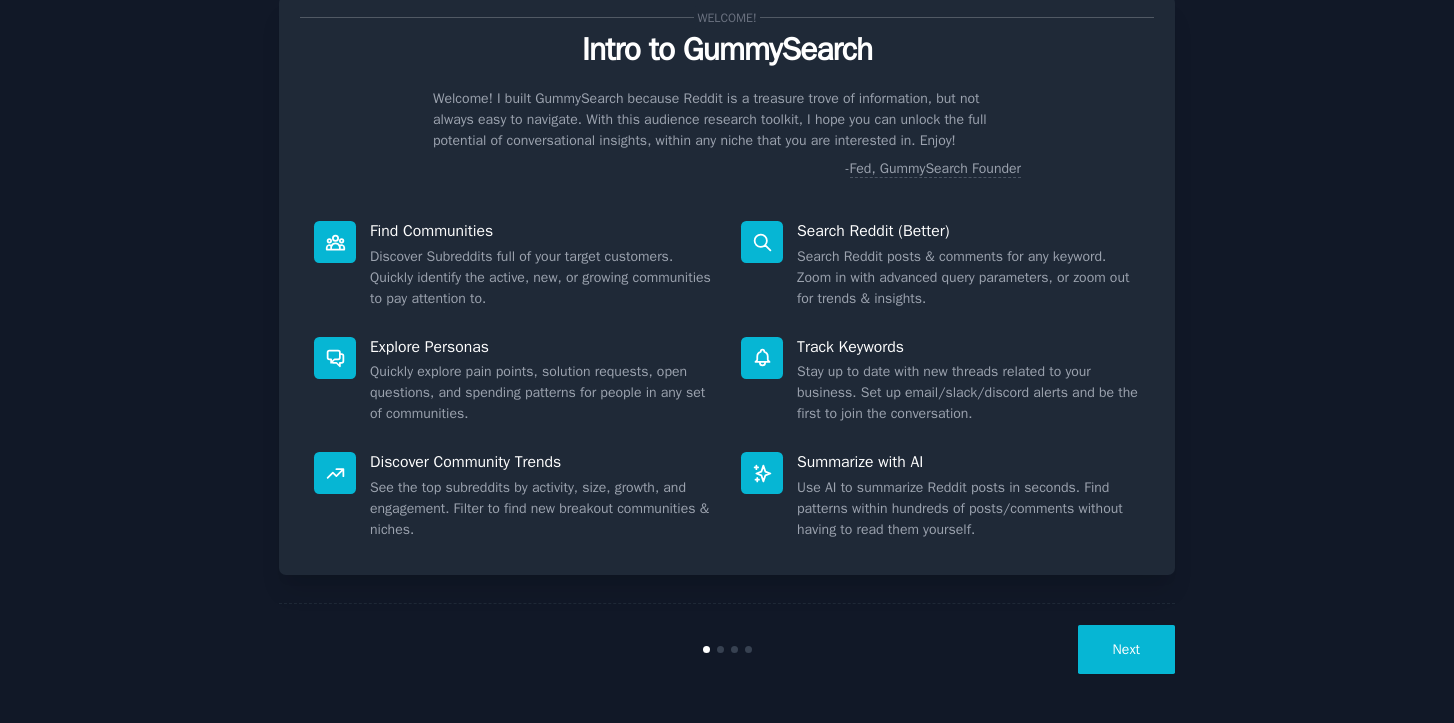 click on "Next" at bounding box center (1126, 649) 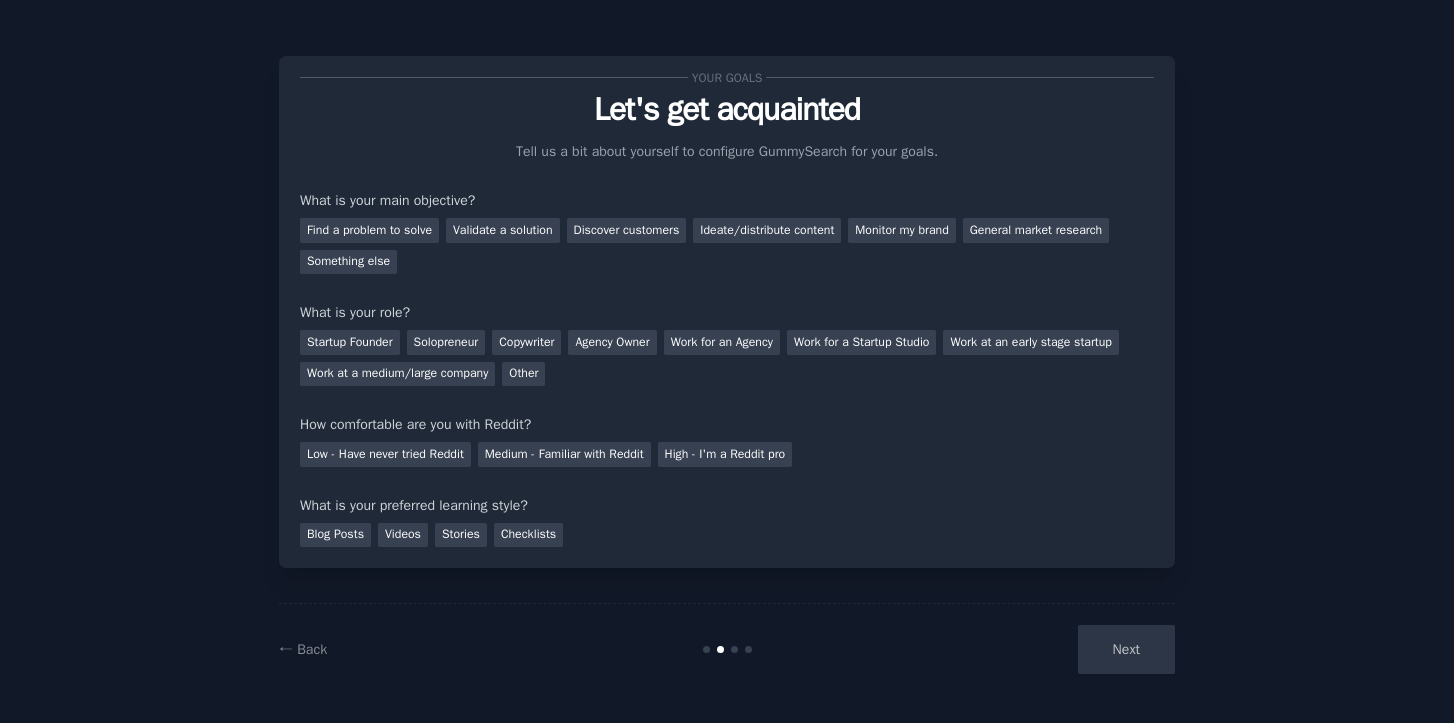 click on "Next" at bounding box center (1025, 649) 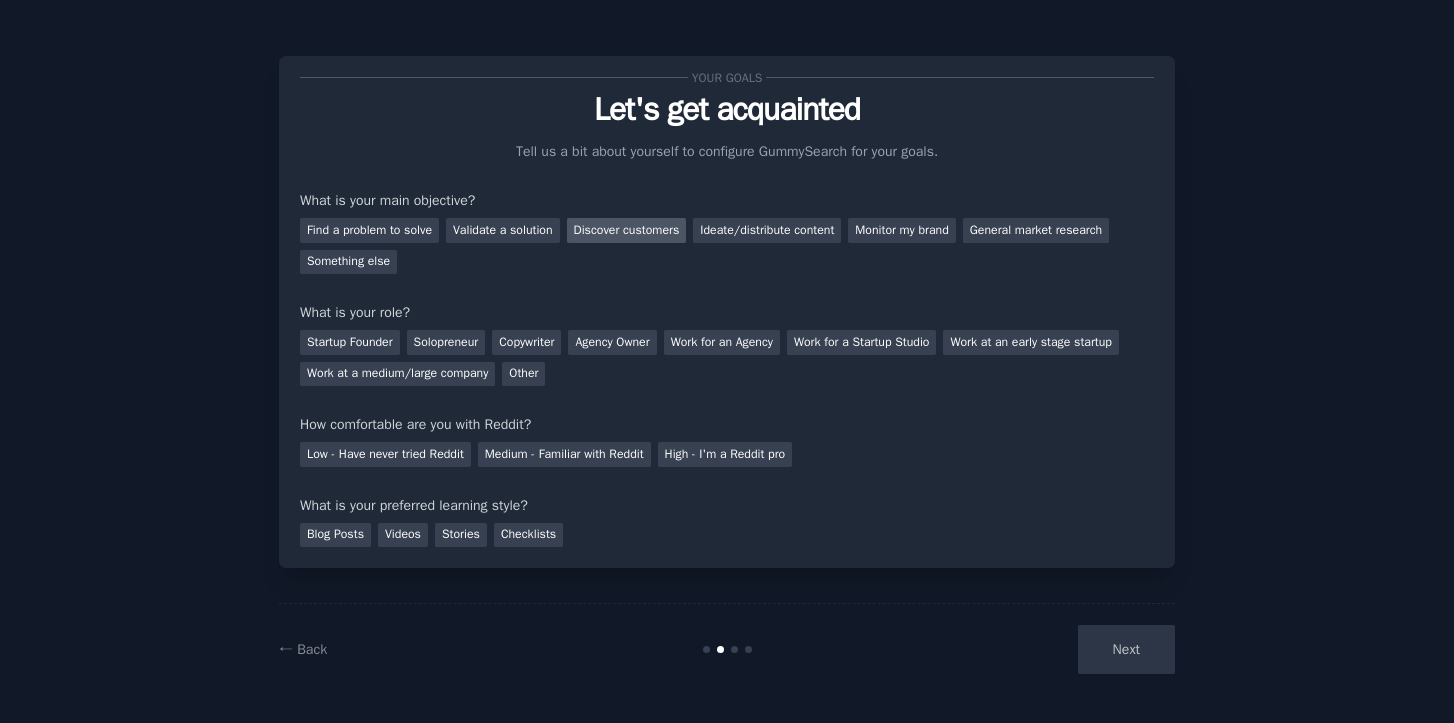 click on "Discover customers" at bounding box center [627, 230] 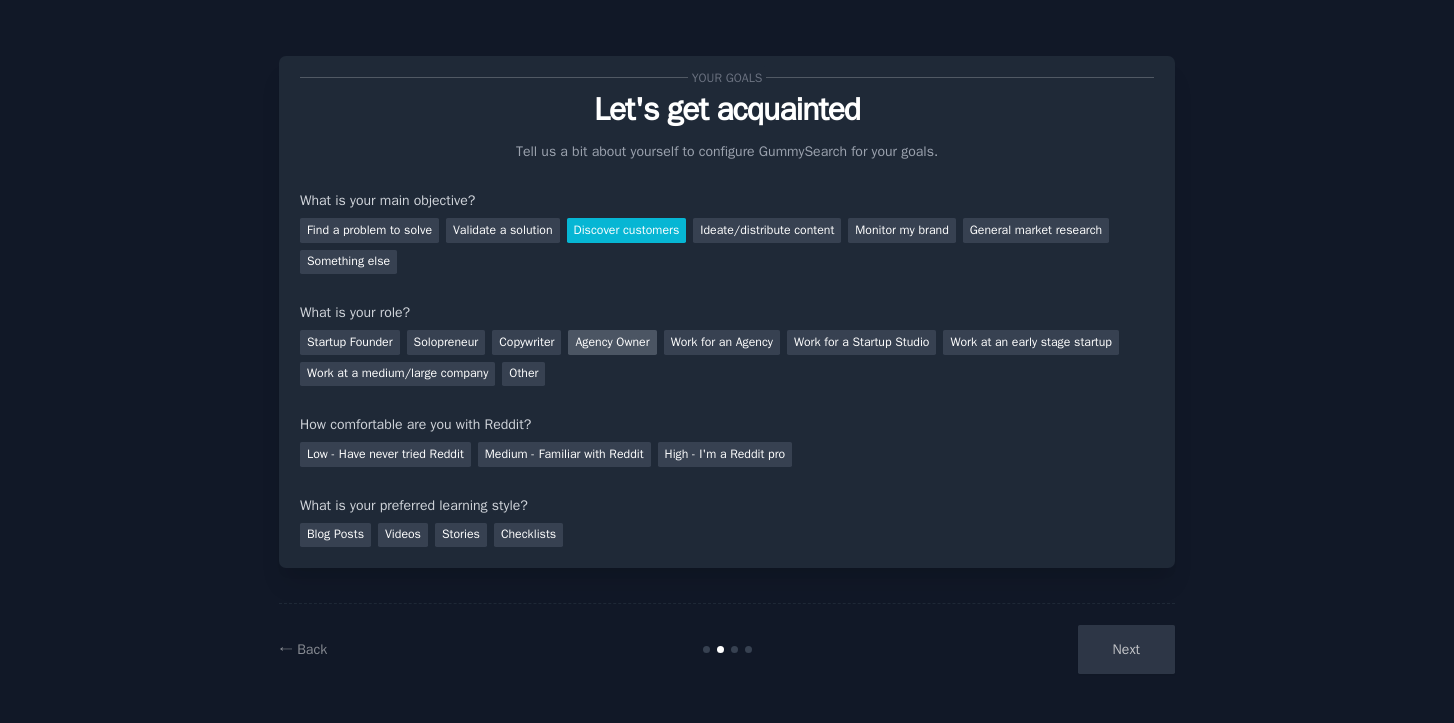 click on "Agency Owner" at bounding box center [612, 342] 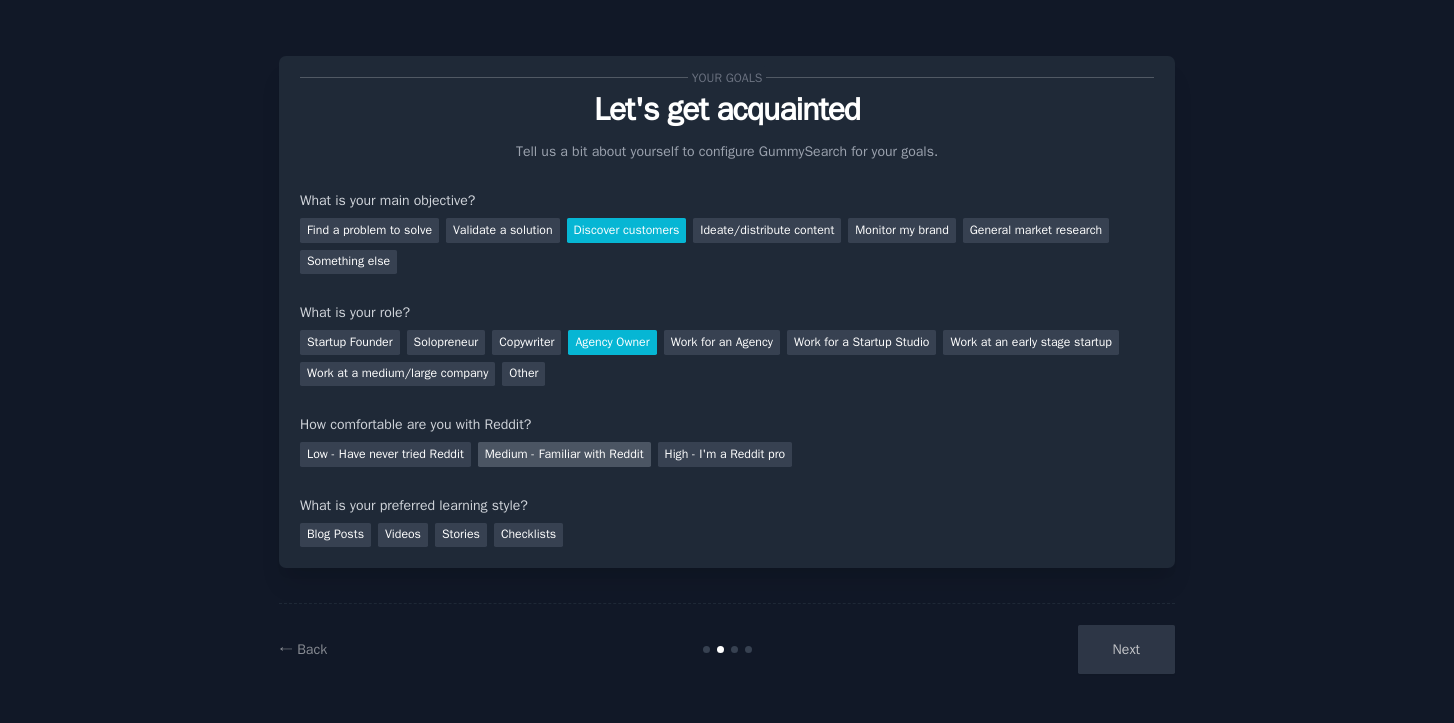 click on "Medium - Familiar with Reddit" at bounding box center [564, 454] 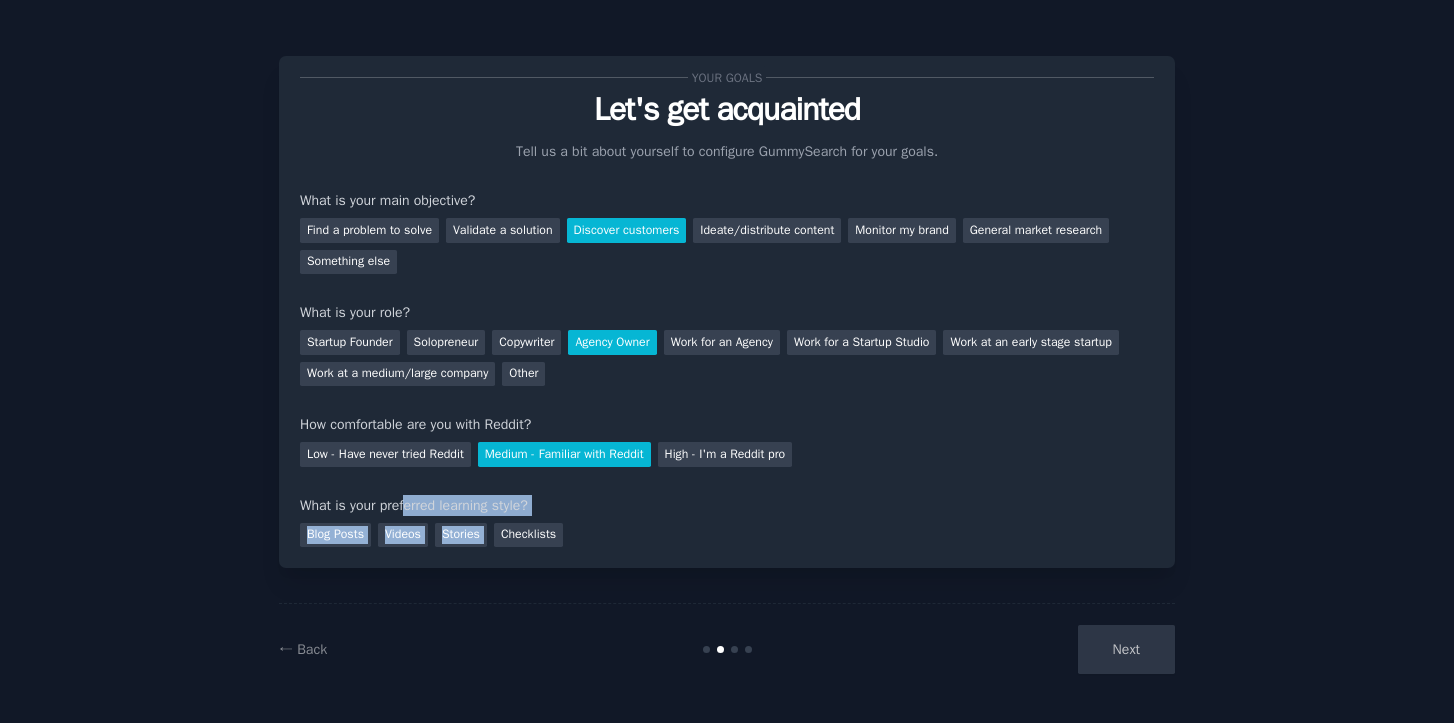 drag, startPoint x: 417, startPoint y: 511, endPoint x: 589, endPoint y: 523, distance: 172.41809 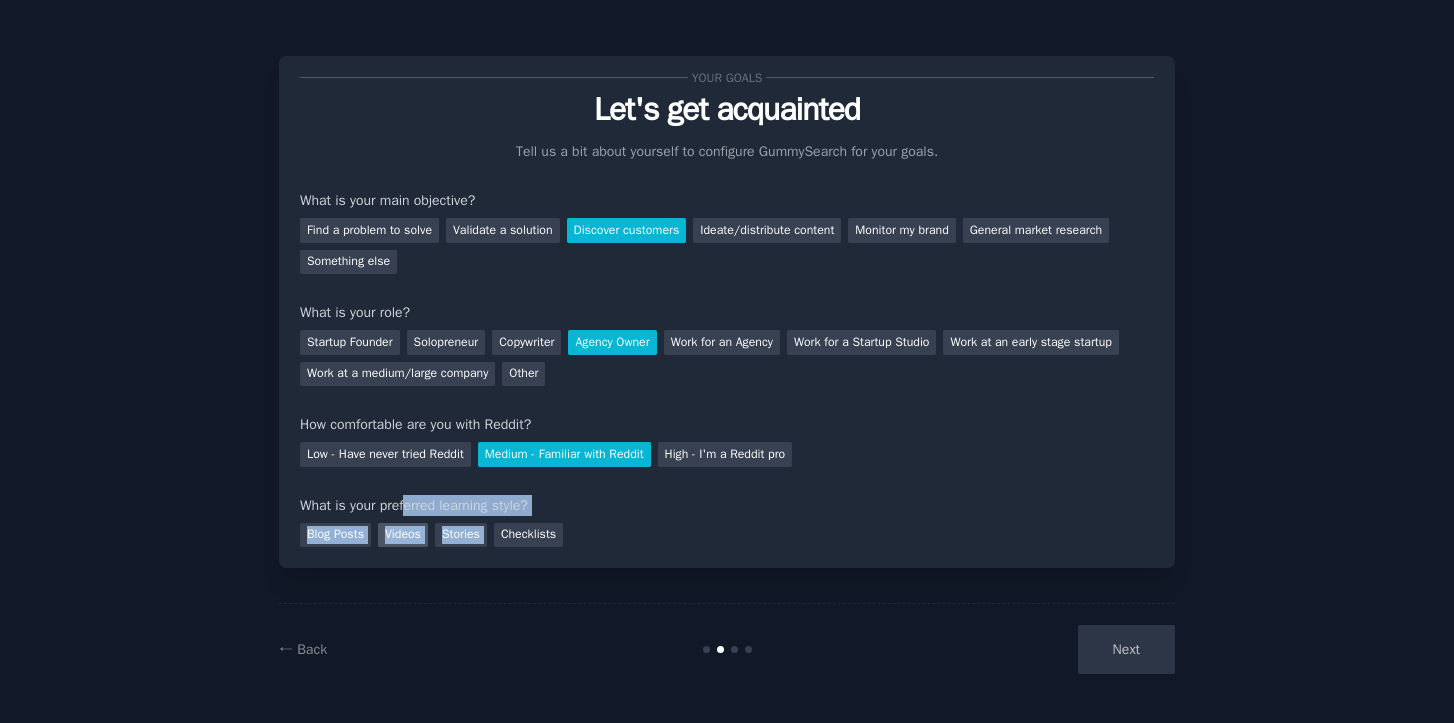 click on "Videos" at bounding box center (403, 535) 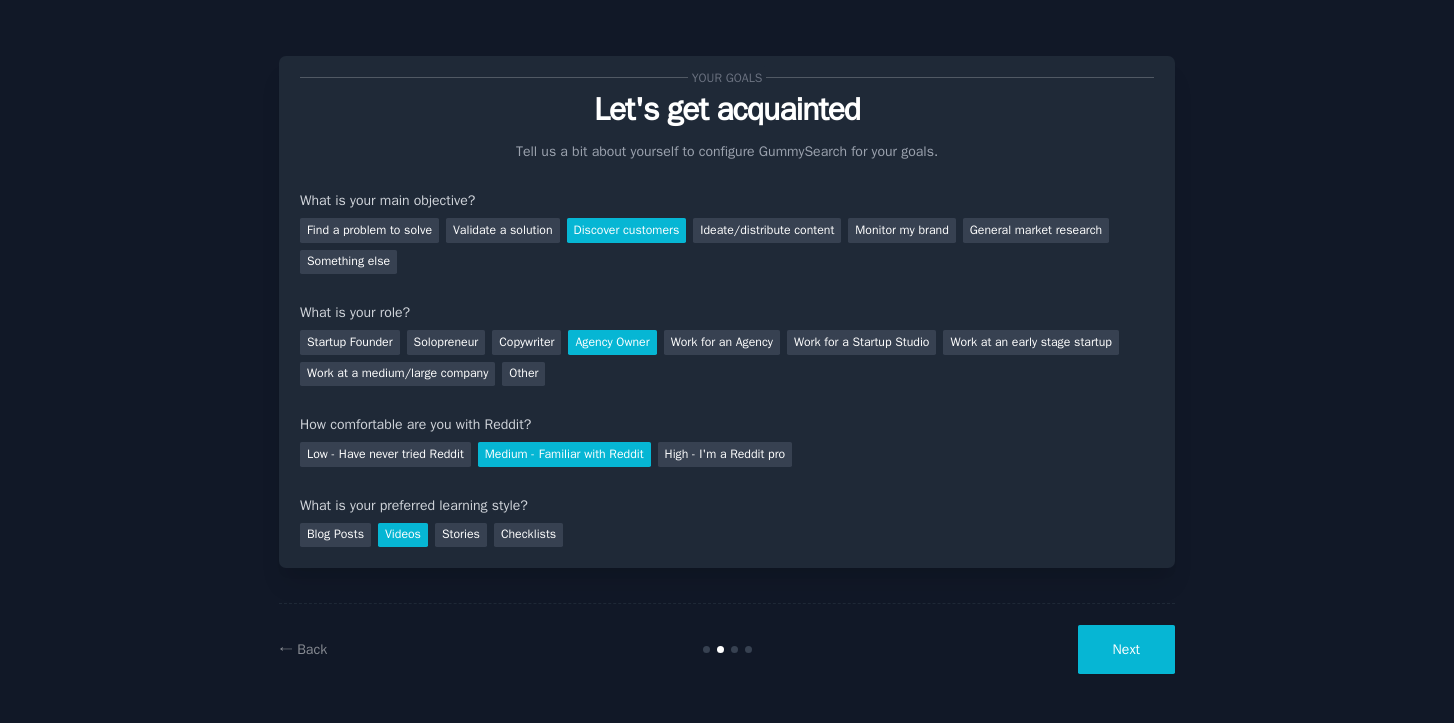 click on "Next" at bounding box center (1126, 649) 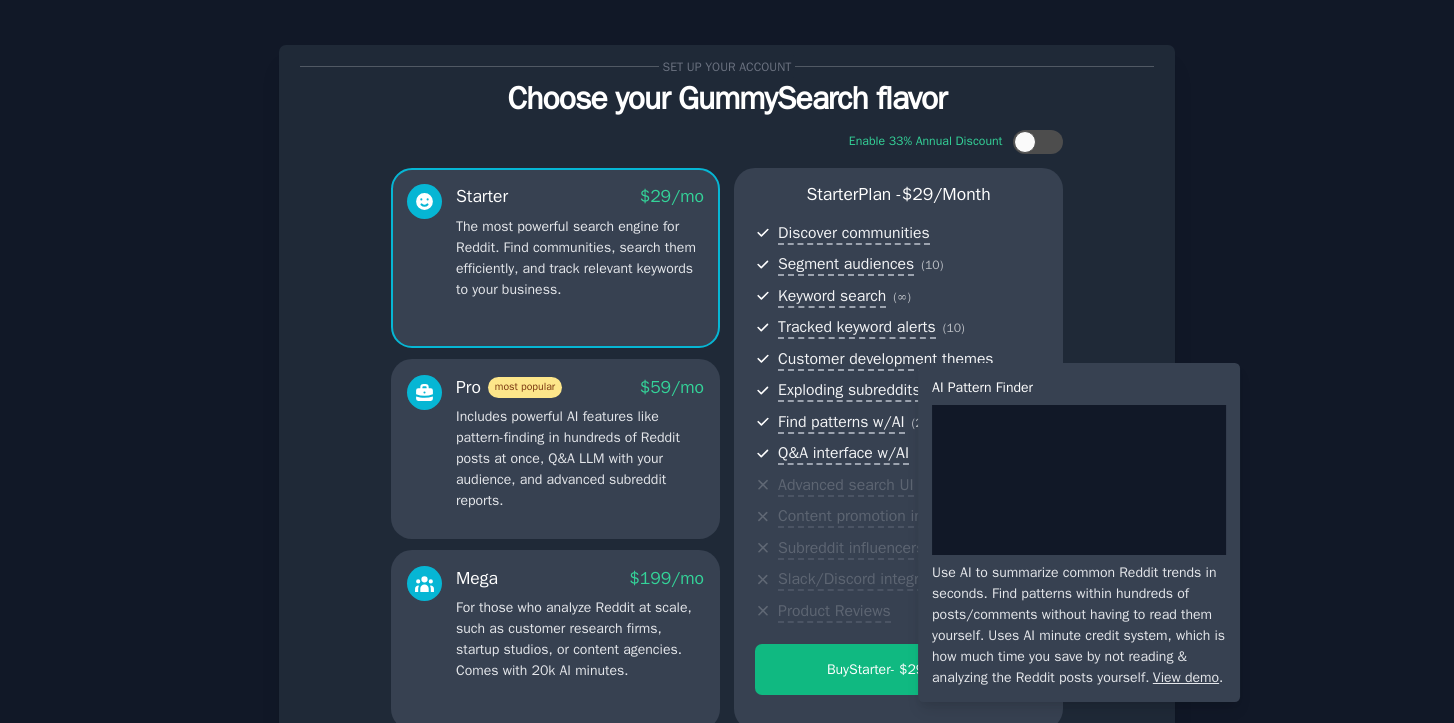 scroll, scrollTop: 0, scrollLeft: 0, axis: both 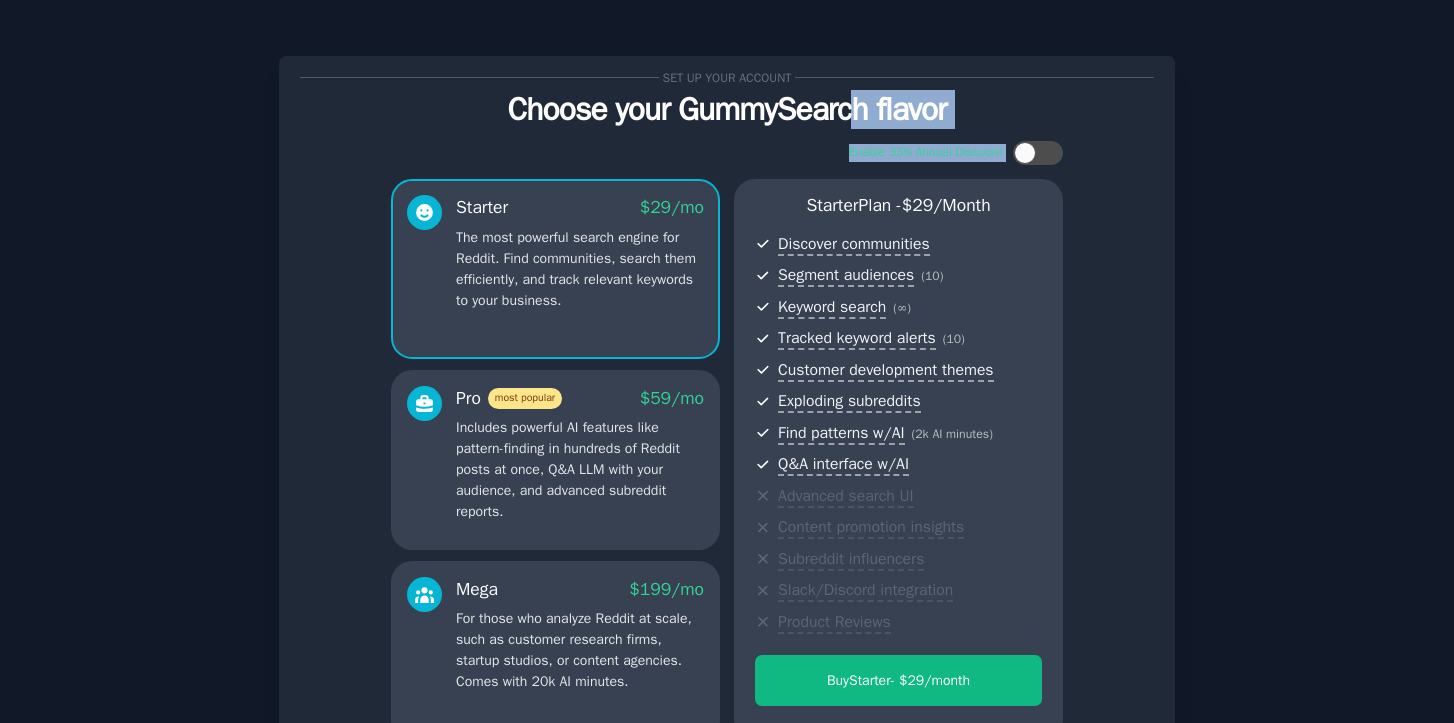 drag, startPoint x: 870, startPoint y: 121, endPoint x: 1019, endPoint y: 137, distance: 149.8566 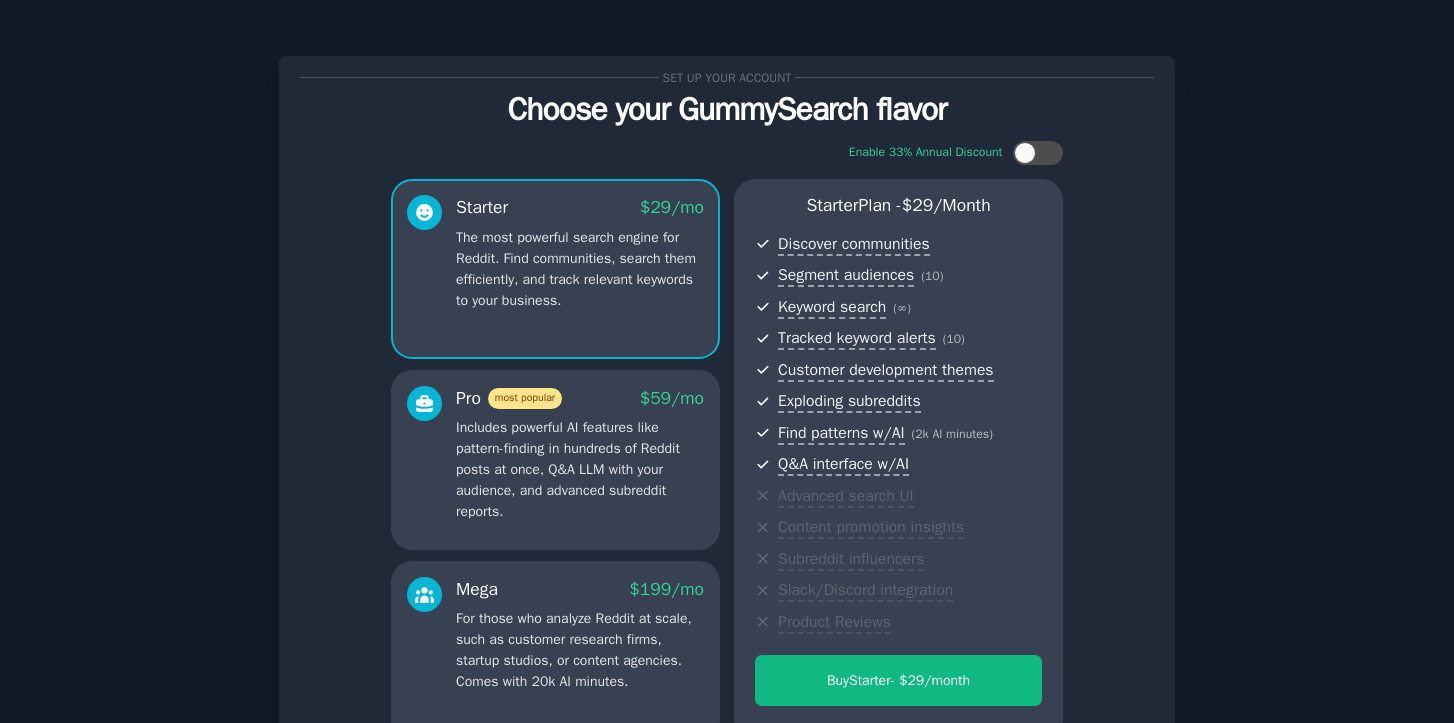 click on "Enable 33% Annual Discount Starter $ 29 /mo The most powerful search engine for Reddit. Find communities, search them efficiently, and track relevant keywords to your business. Pro most popular $ 59 /mo Includes powerful AI features like pattern-finding in hundreds of Reddit posts at once, Q&A LLM with your audience, and advanced subreddit reports. Mega $ 199 /mo For those who analyze Reddit at scale, such as customer research firms, startup studios, or content agencies. Comes with 20k AI minutes. Starter  Plan -  $ 29 /month Discover communities Segment audiences ( 10 ) Keyword search ( ∞ ) Tracked keyword alerts ( 10 ) Customer development themes Exploding subreddits Find patterns w/AI ( 2k AI minutes ) Q&A interface w/AI Advanced search UI Content promotion insights Subreddit influencers Slack/Discord integration Product Reviews Buy  Starter  - $ 29 /month" at bounding box center [727, 441] 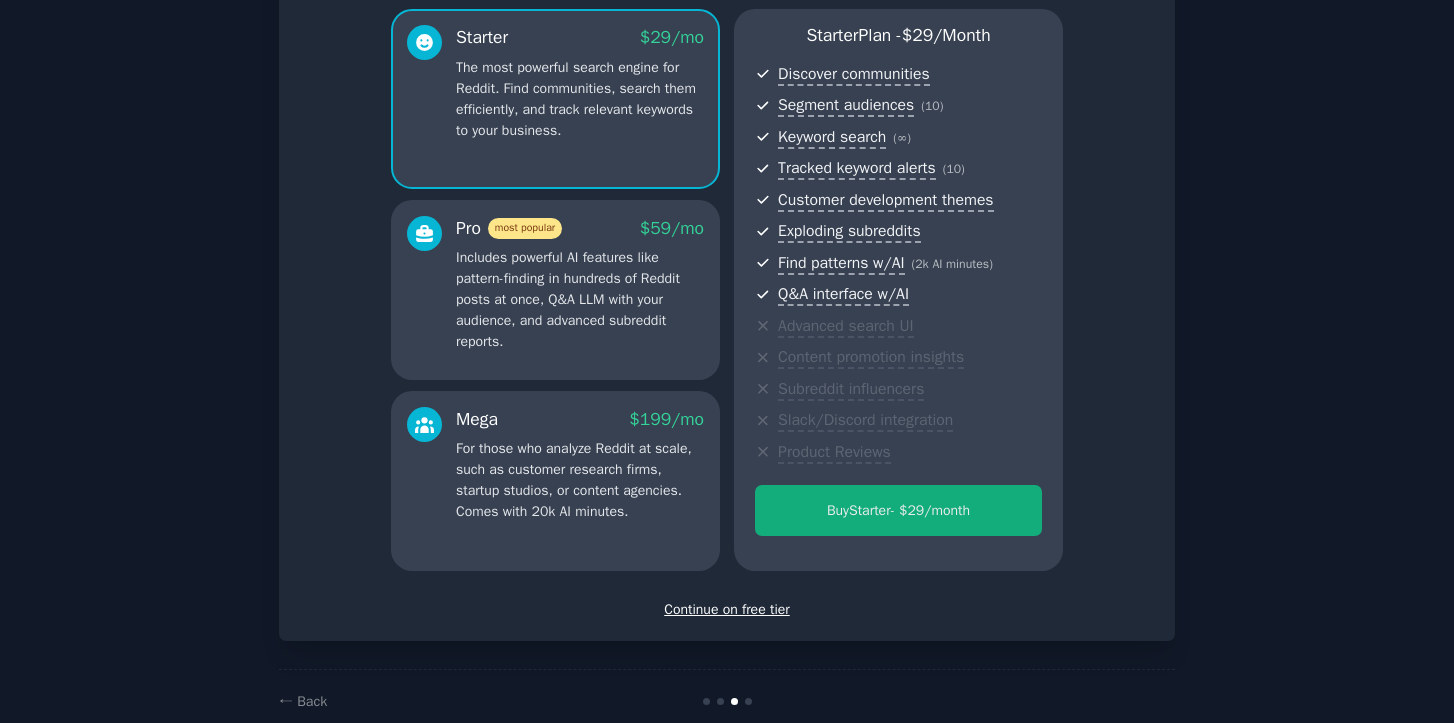 scroll, scrollTop: 196, scrollLeft: 0, axis: vertical 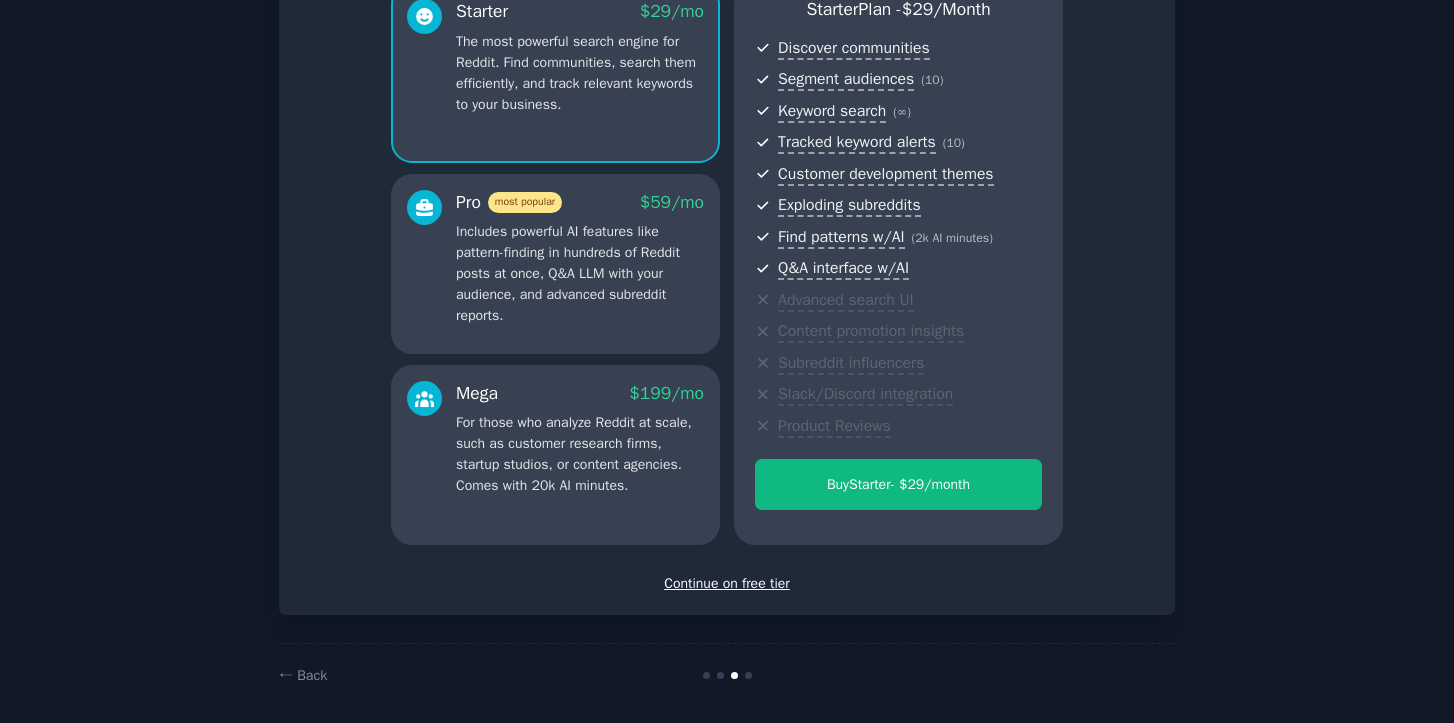 click on "Continue on free tier" at bounding box center [727, 583] 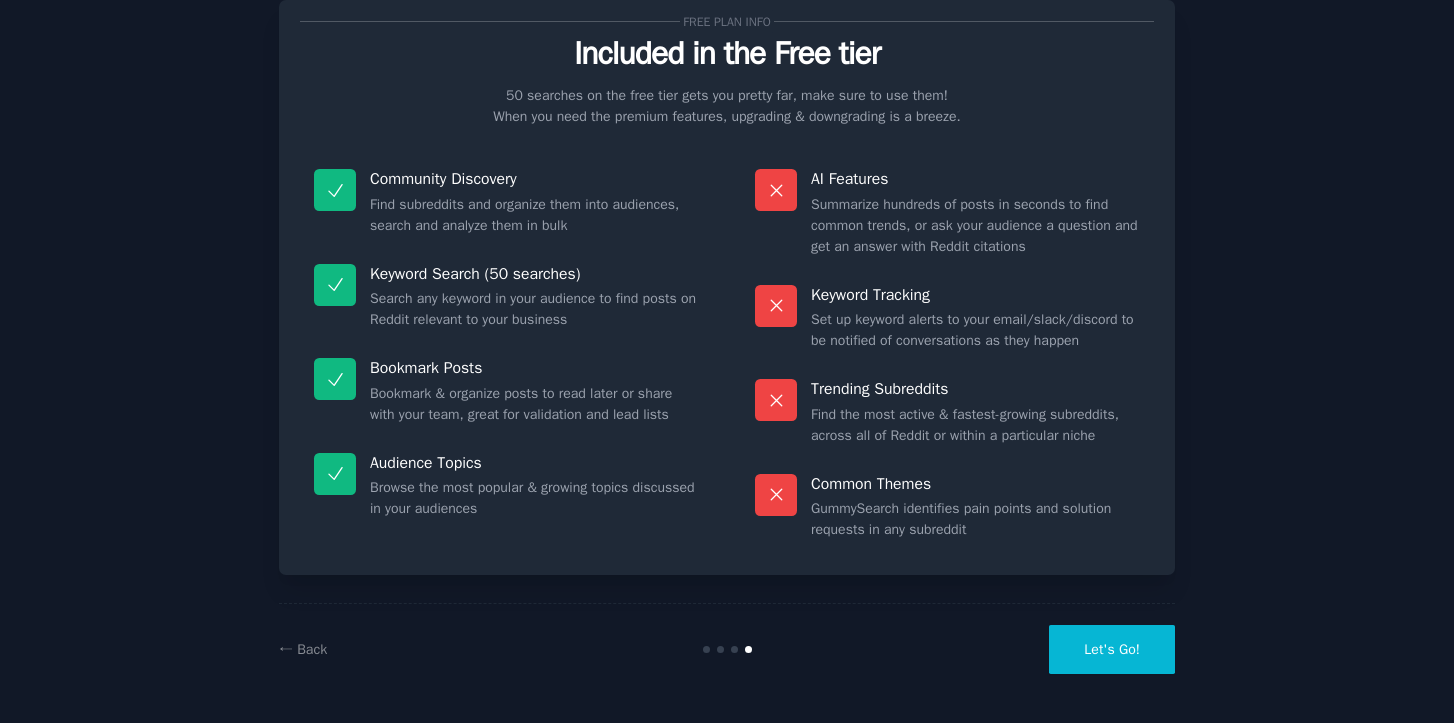 click on "Let's Go!" at bounding box center [1112, 649] 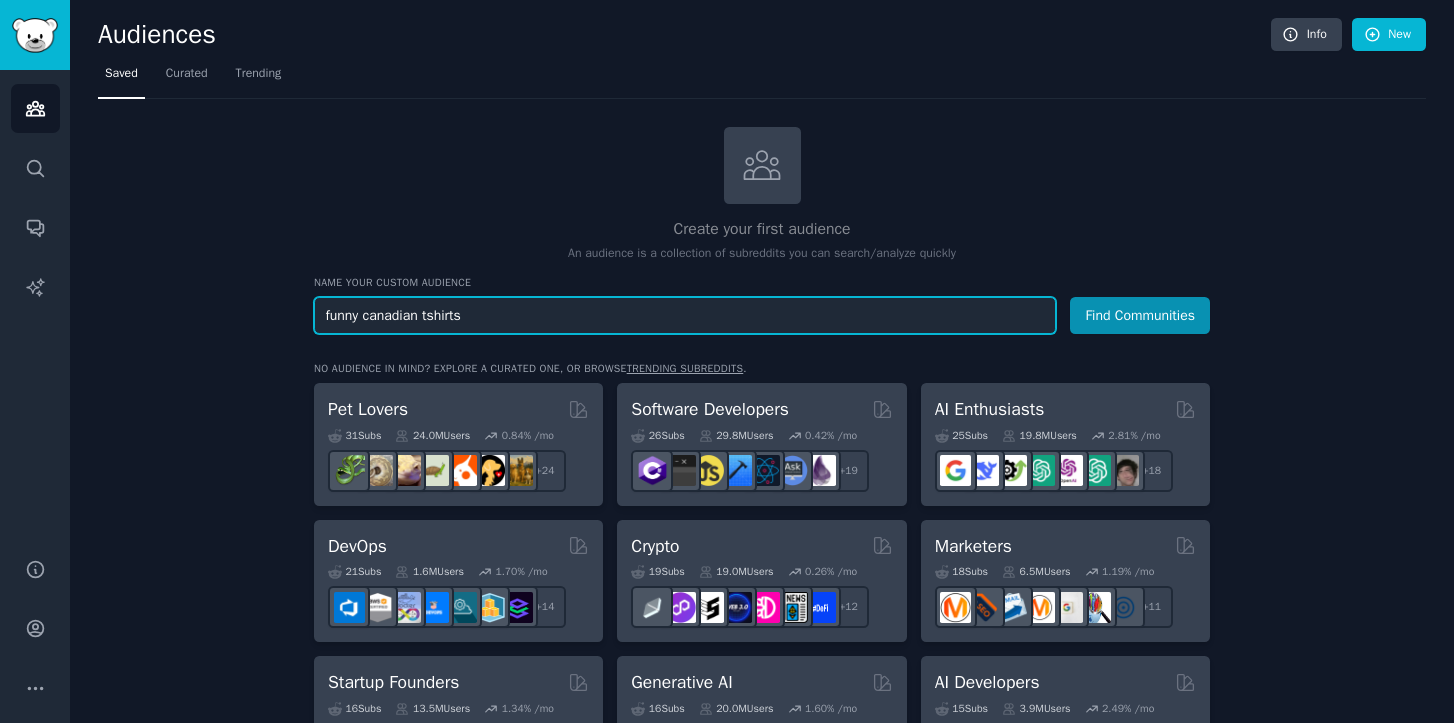 type on "funny canadian tshirts" 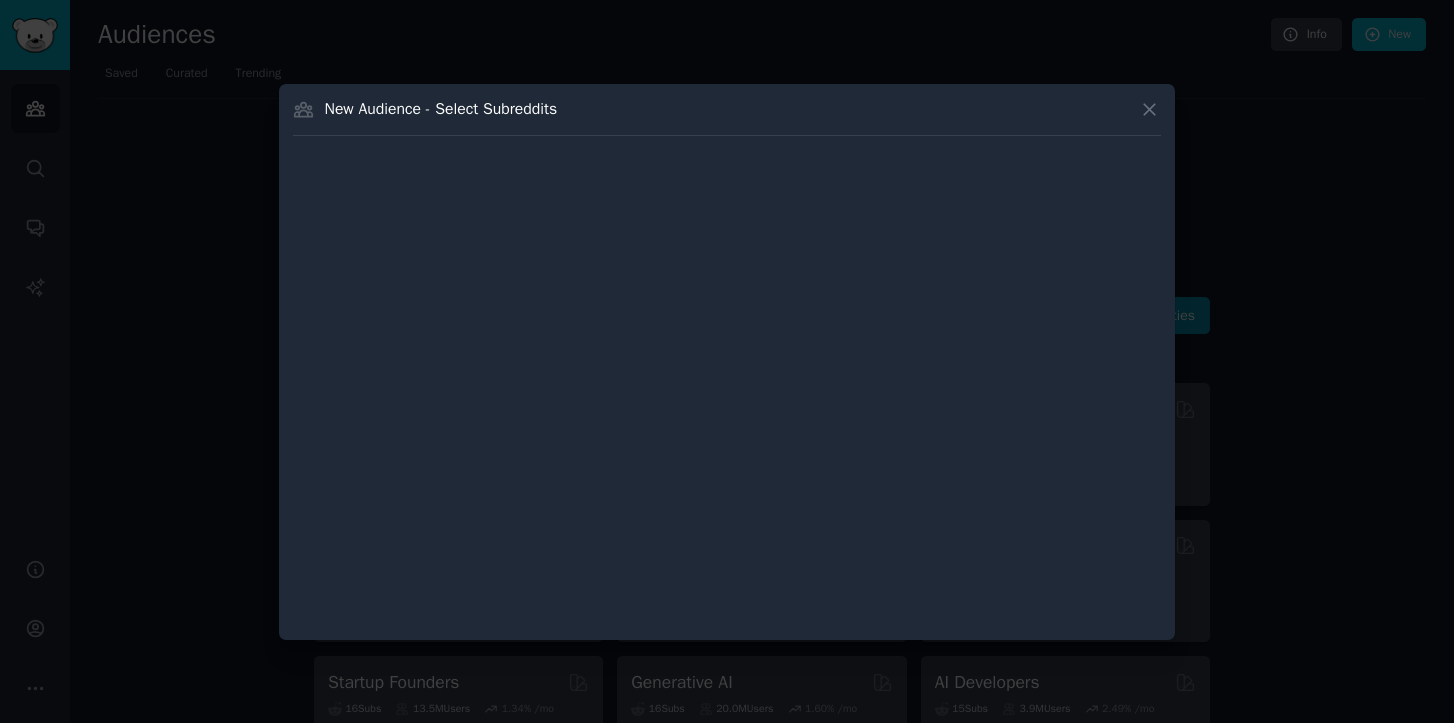 type 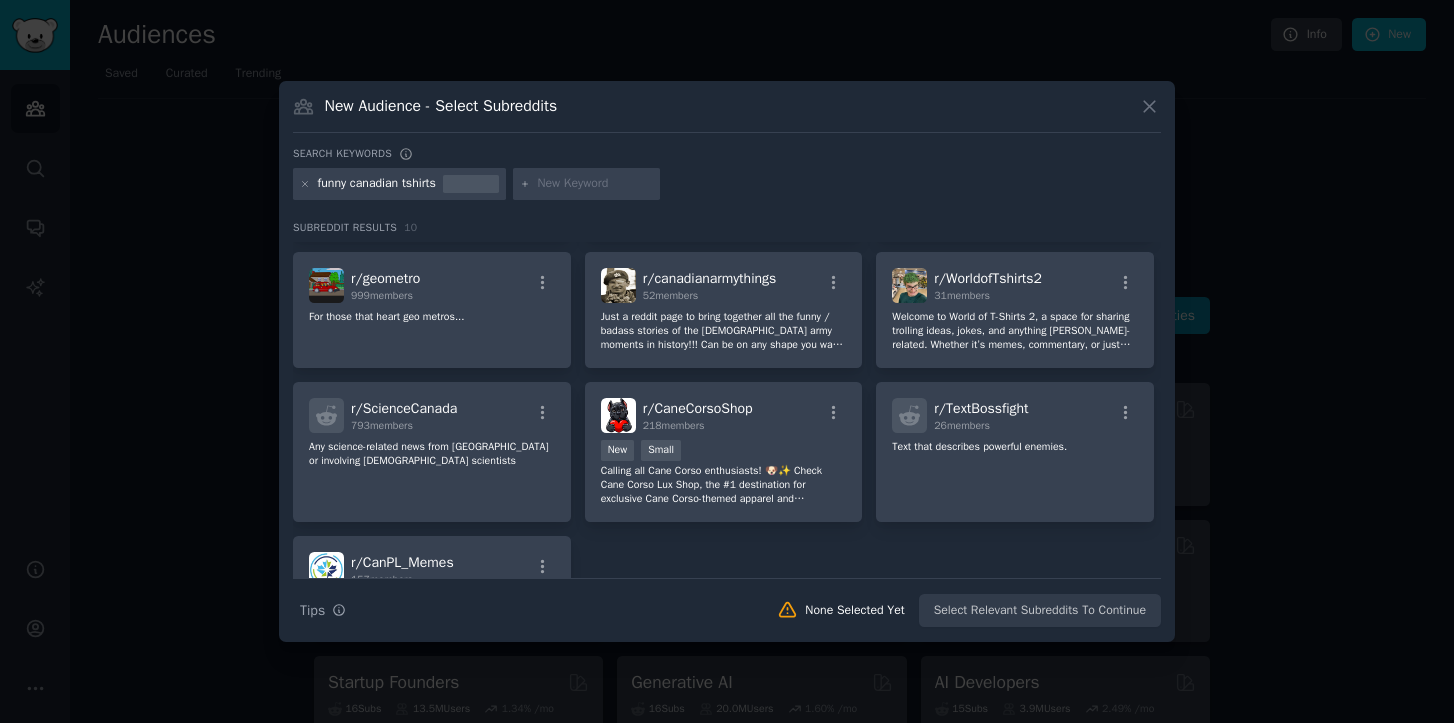 scroll, scrollTop: 0, scrollLeft: 0, axis: both 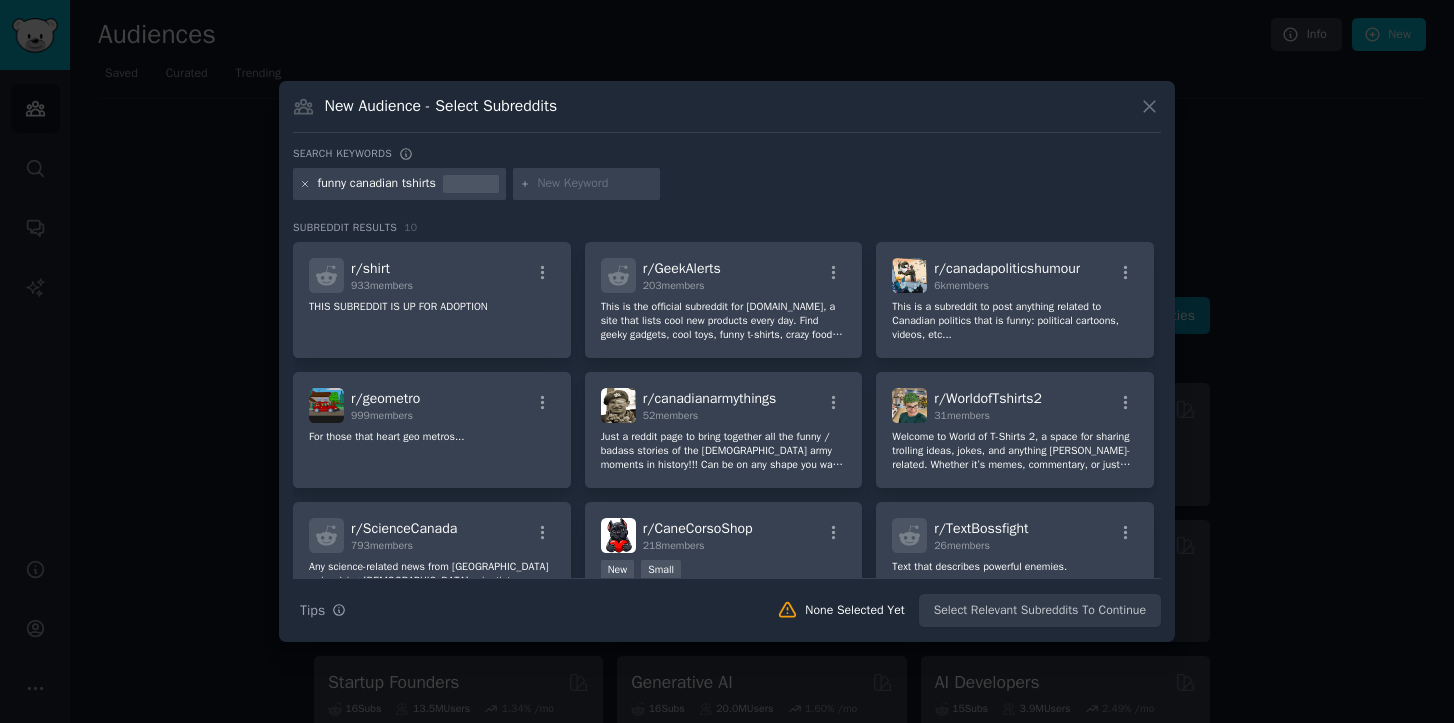 click 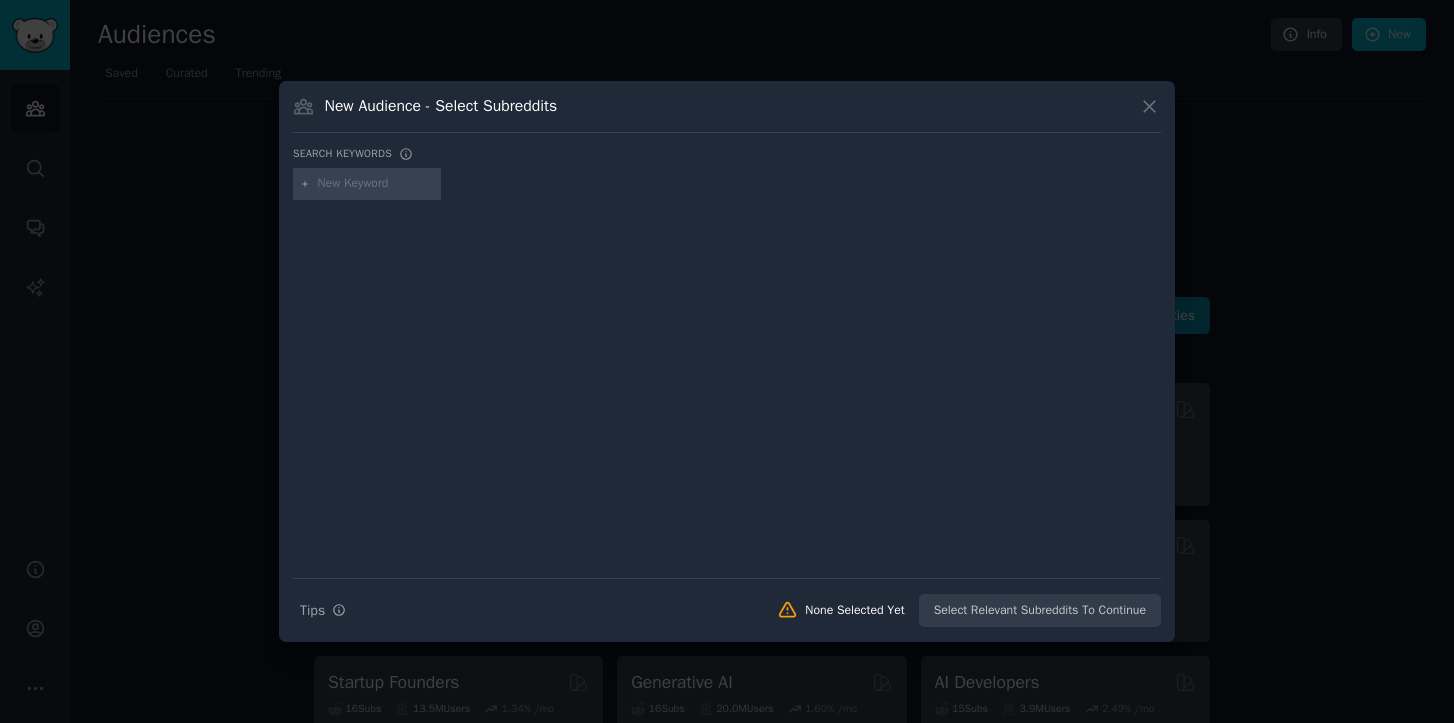 click at bounding box center [376, 184] 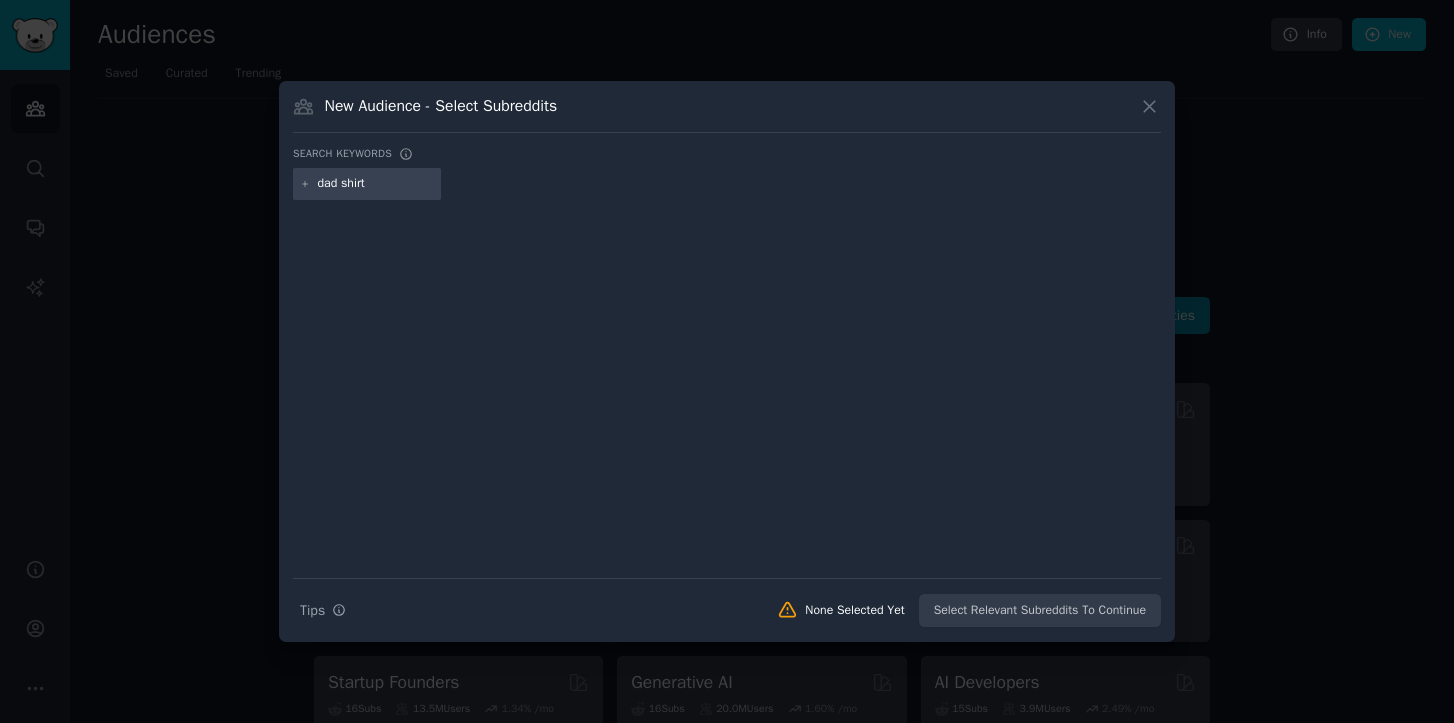 type on "dad shirts" 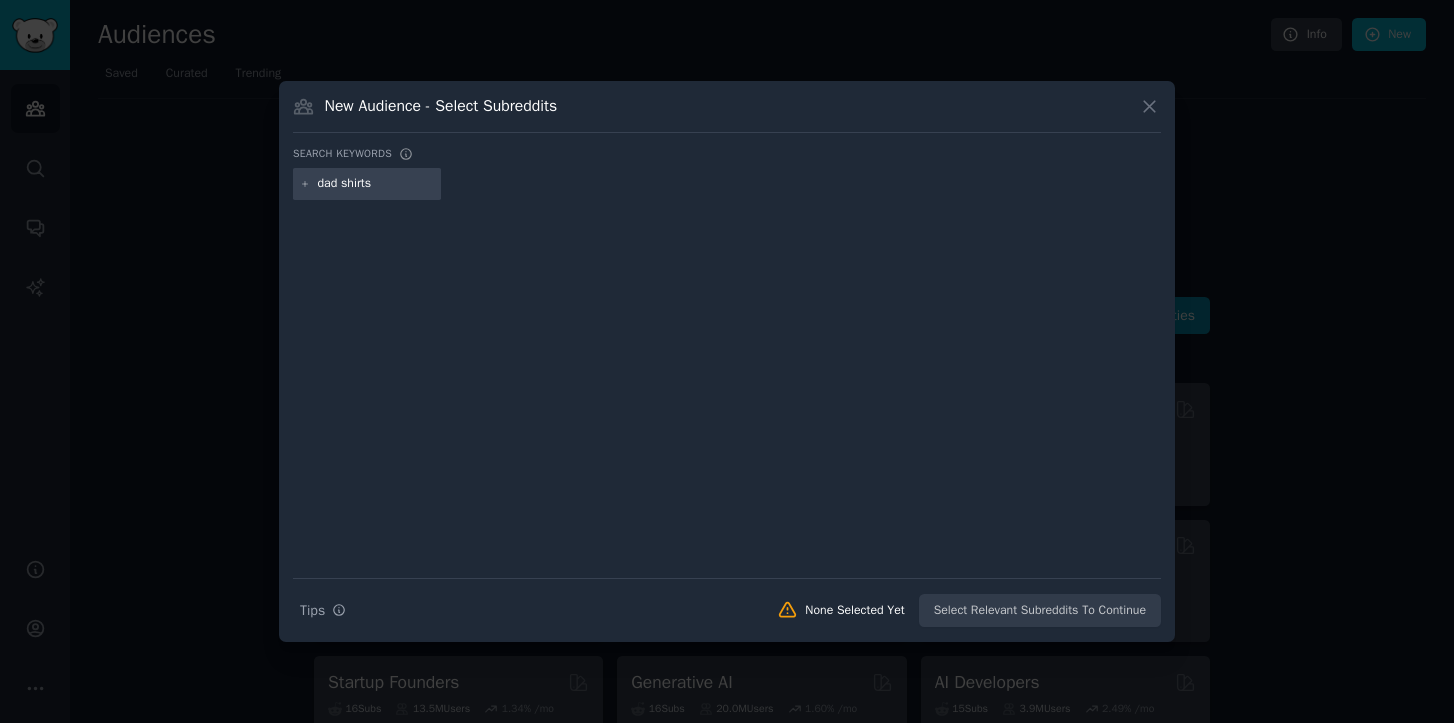type 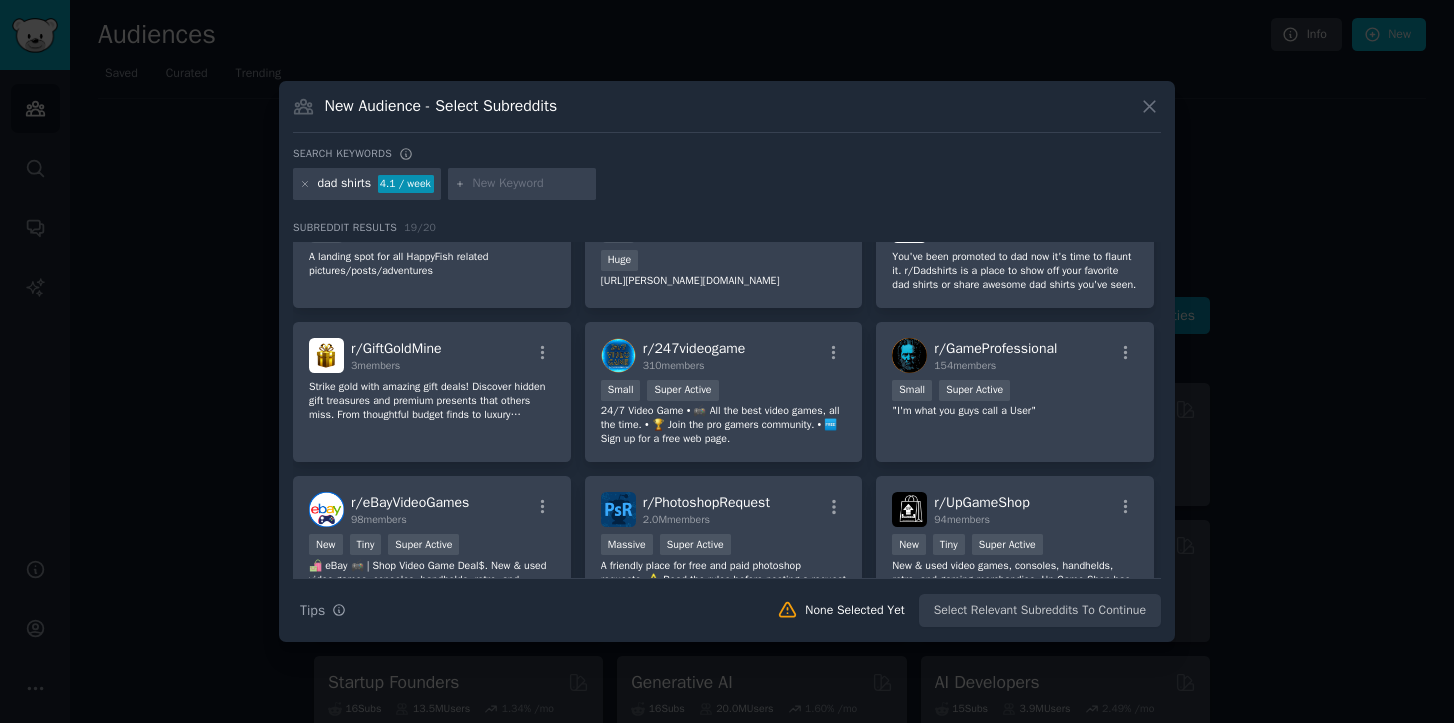 scroll, scrollTop: 0, scrollLeft: 0, axis: both 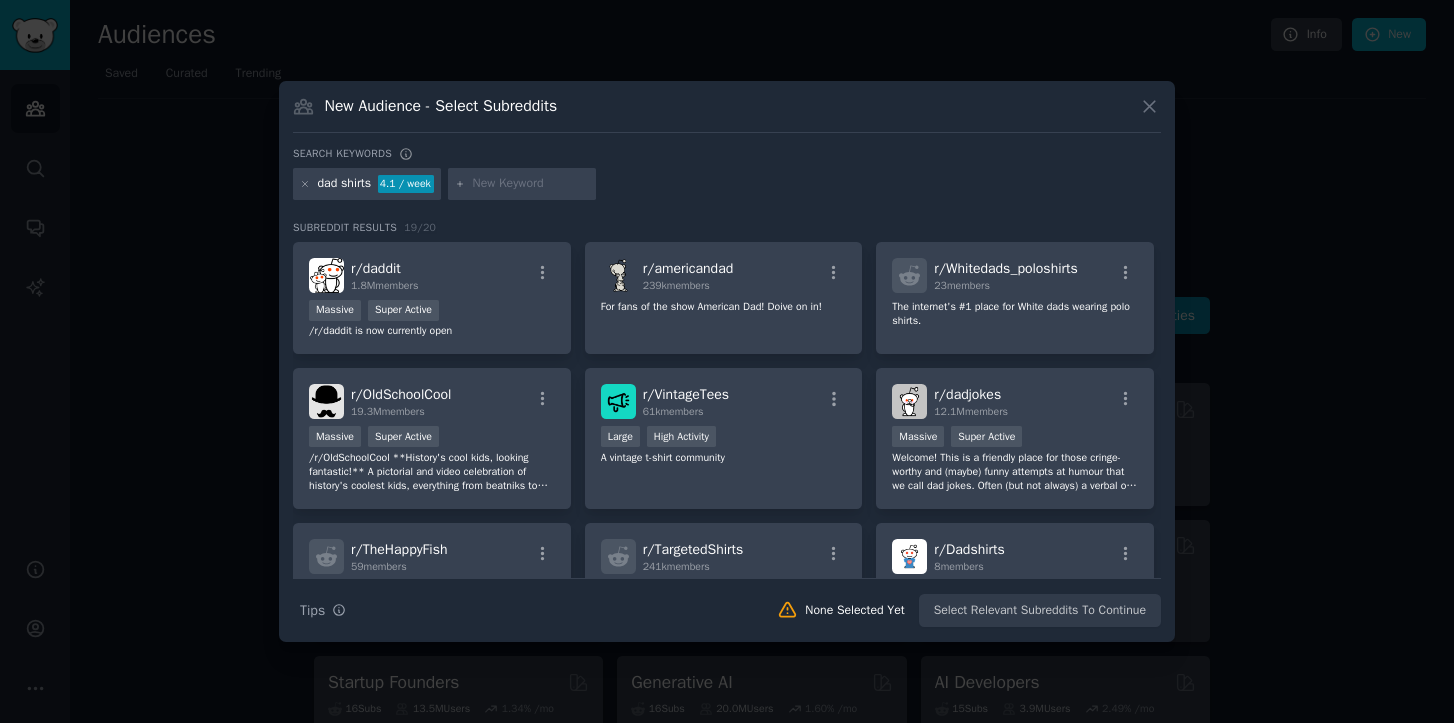 click at bounding box center (727, 361) 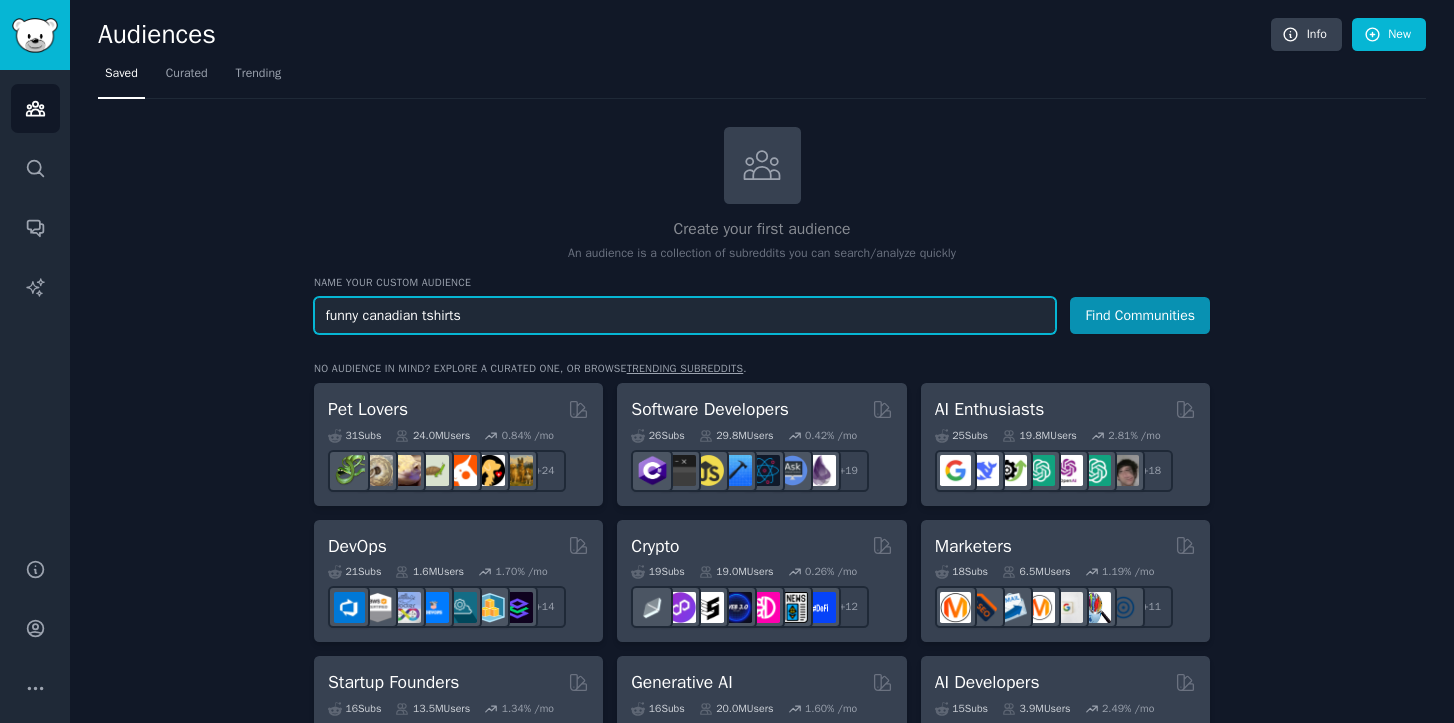 click on "funny canadian tshirts" at bounding box center (685, 315) 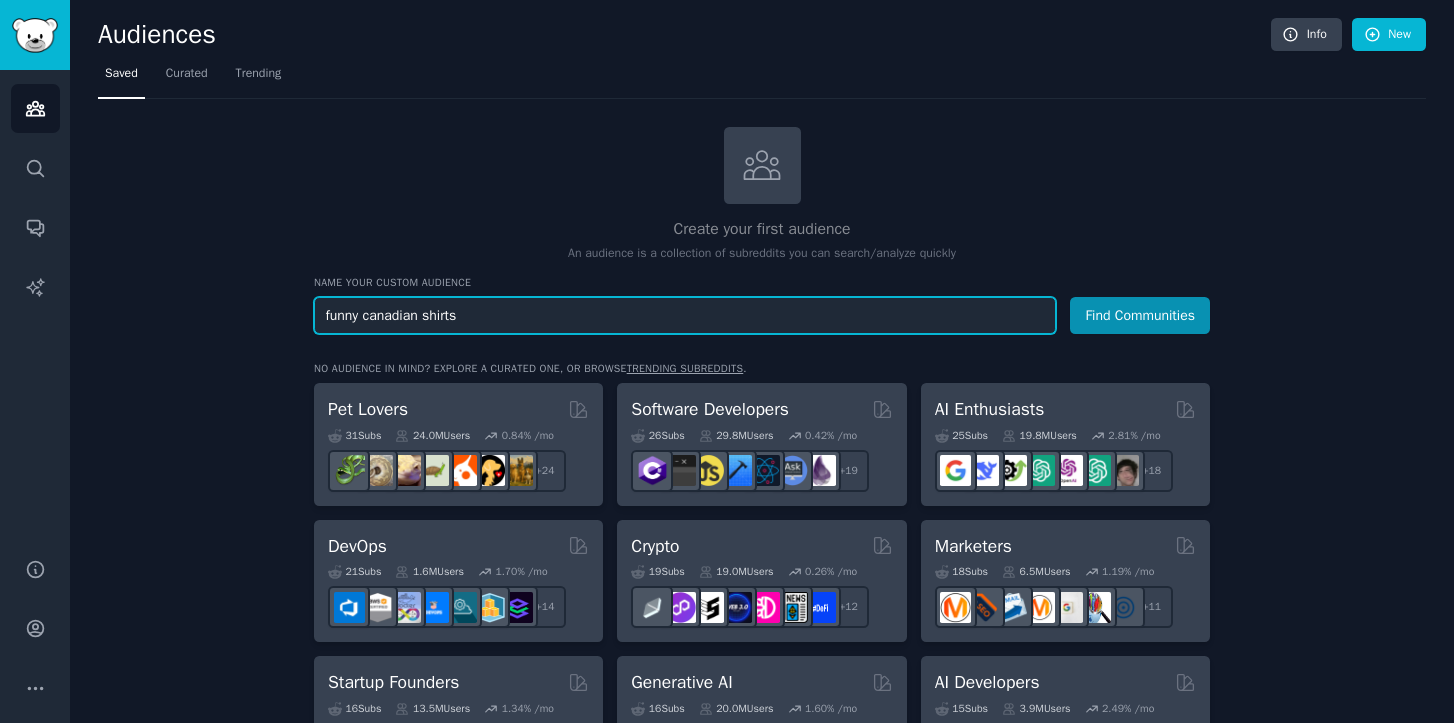 type on "funny canadian shirts" 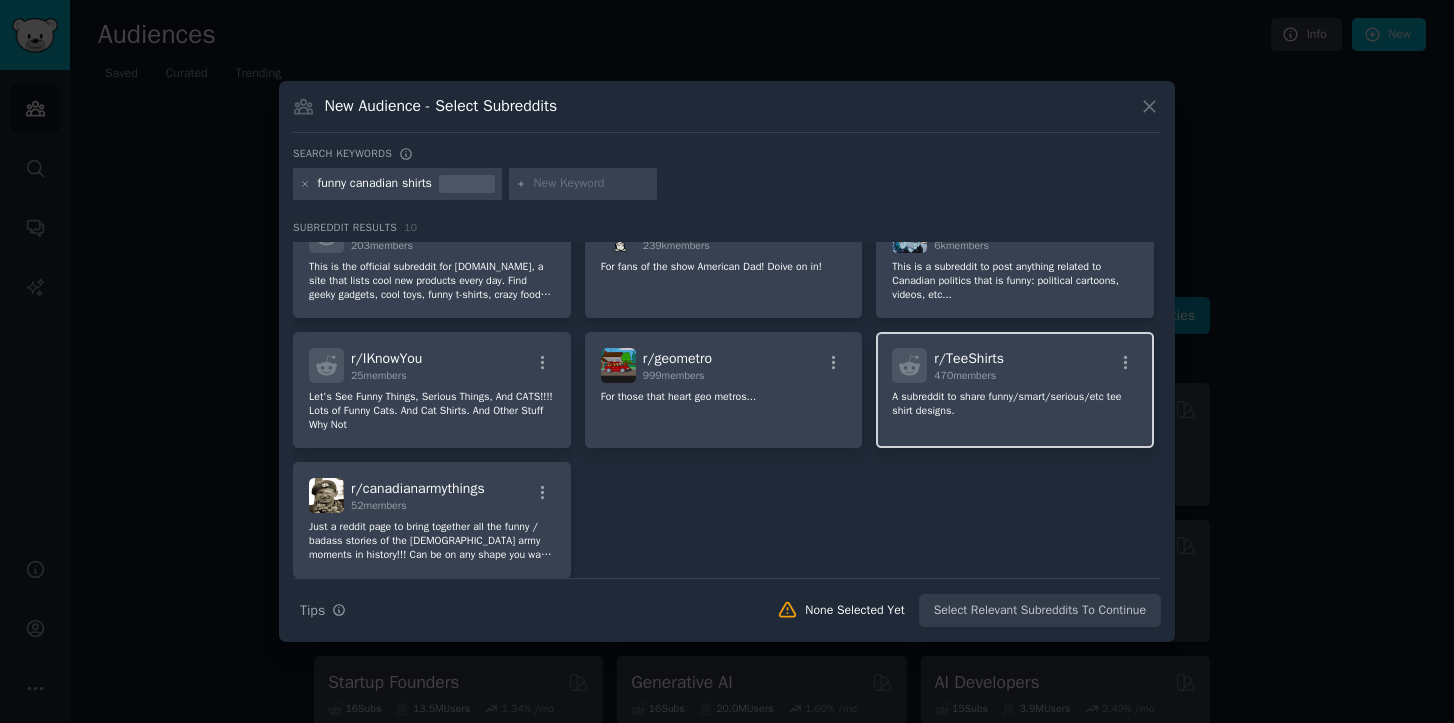scroll, scrollTop: 143, scrollLeft: 0, axis: vertical 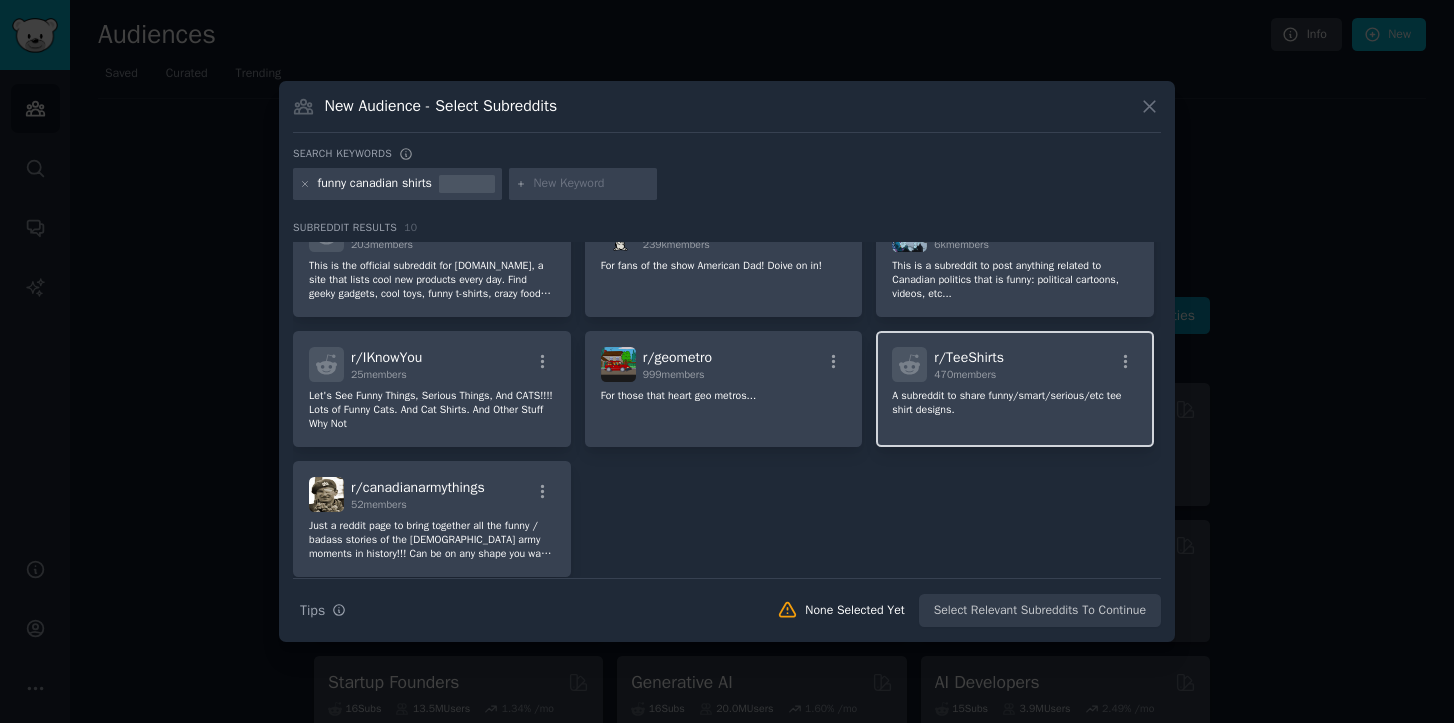 click on "r/ TeeShirts 470  members A subreddit to share funny/smart/serious/etc tee shirt designs." at bounding box center [1015, 389] 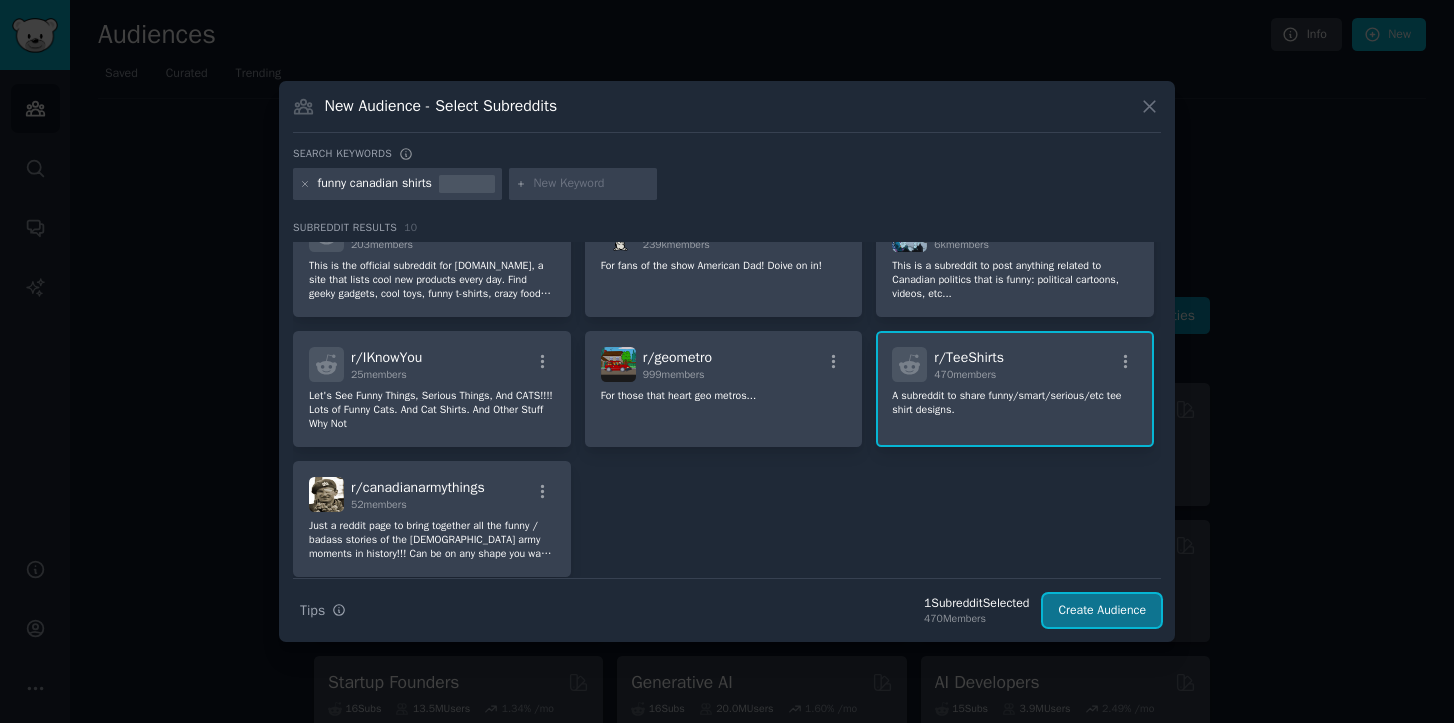 click on "Create Audience" at bounding box center [1102, 611] 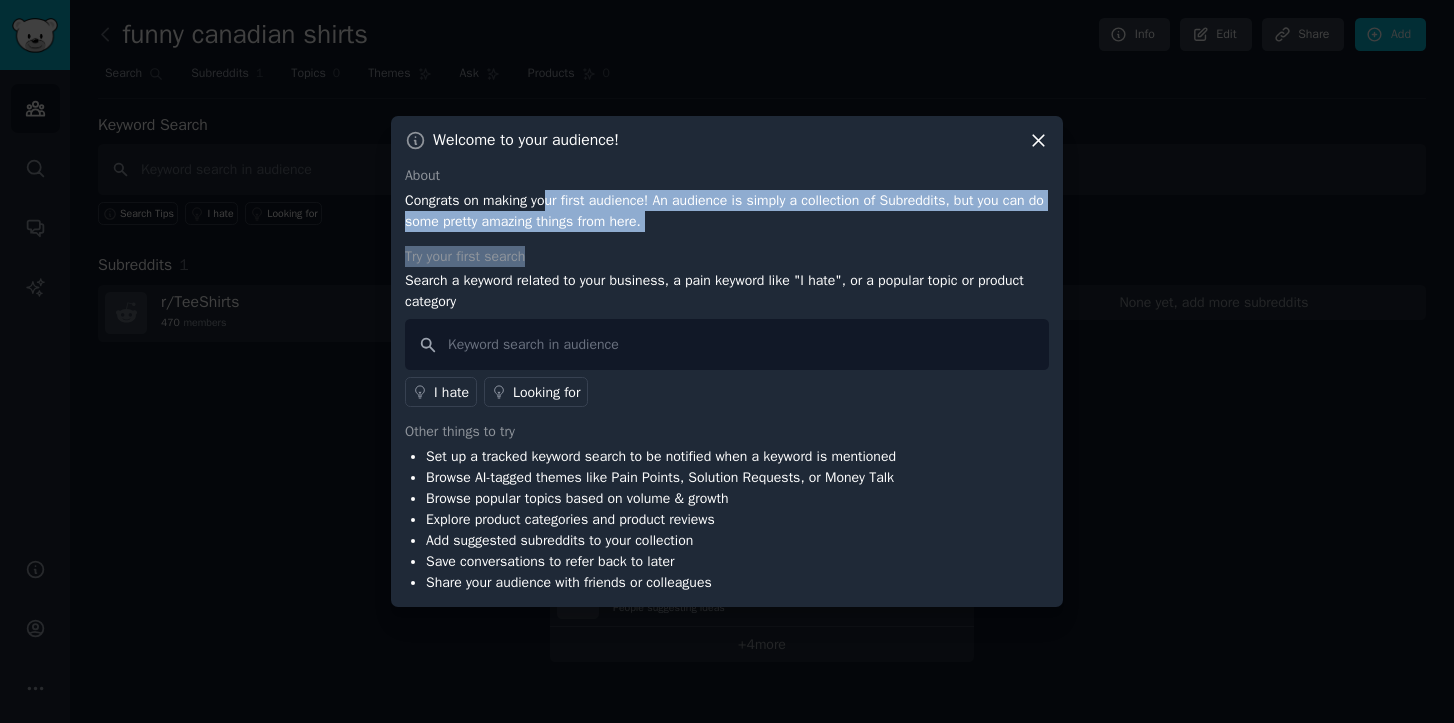drag, startPoint x: 552, startPoint y: 200, endPoint x: 697, endPoint y: 262, distance: 157.69908 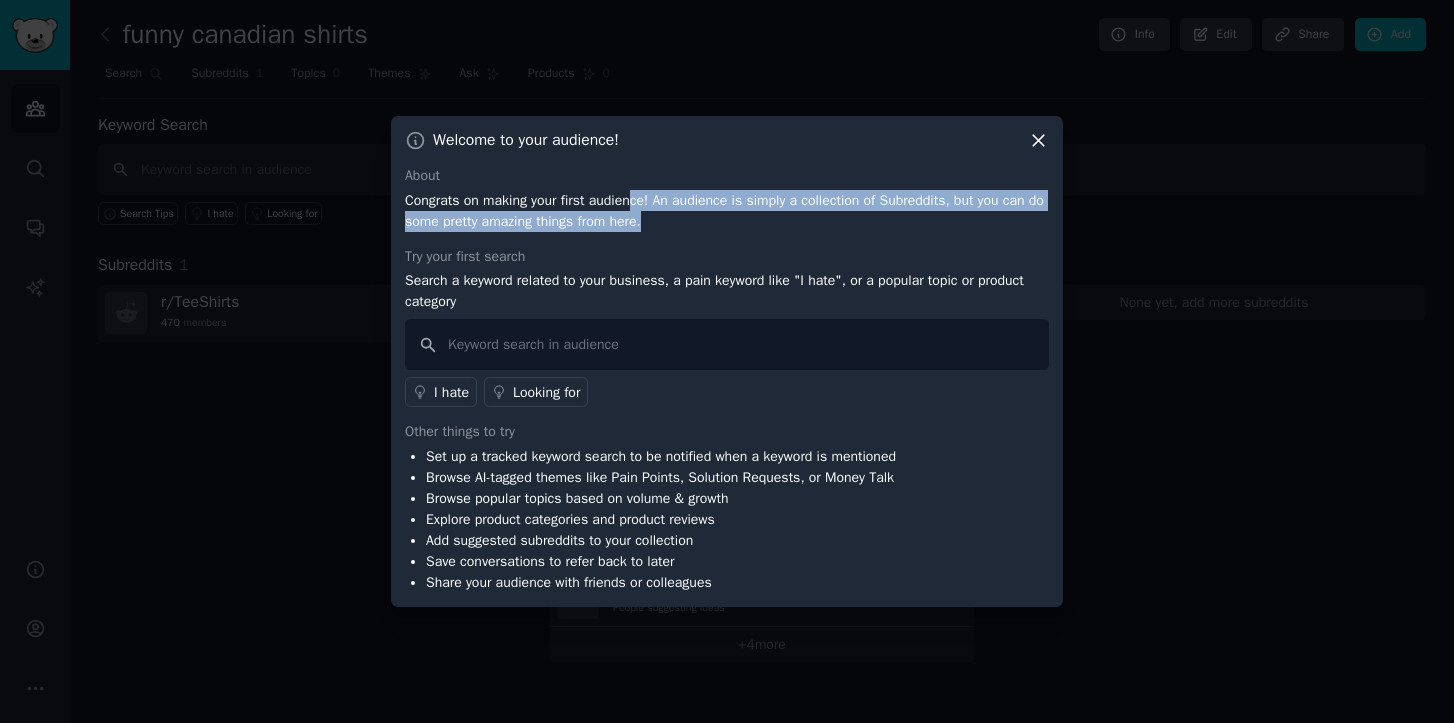 drag, startPoint x: 724, startPoint y: 227, endPoint x: 641, endPoint y: 191, distance: 90.47099 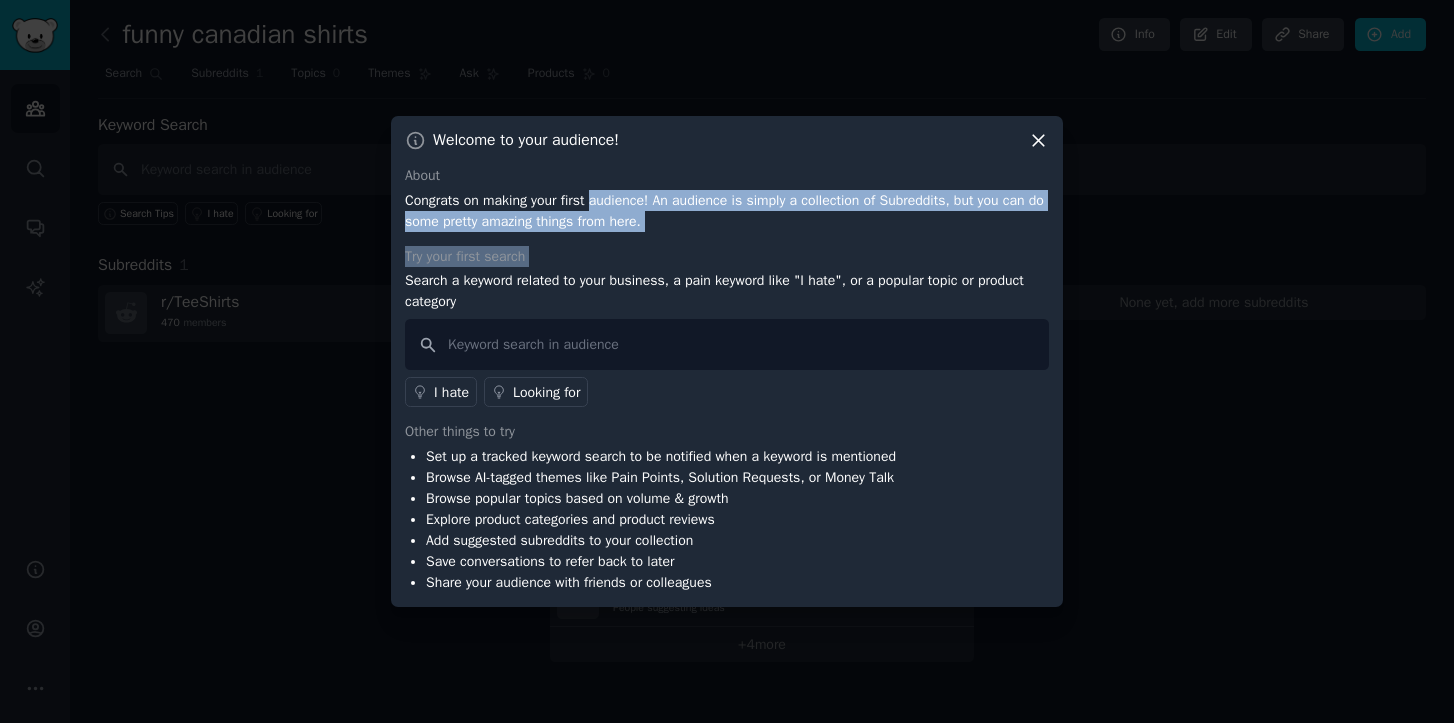 drag, startPoint x: 641, startPoint y: 191, endPoint x: 827, endPoint y: 253, distance: 196.06122 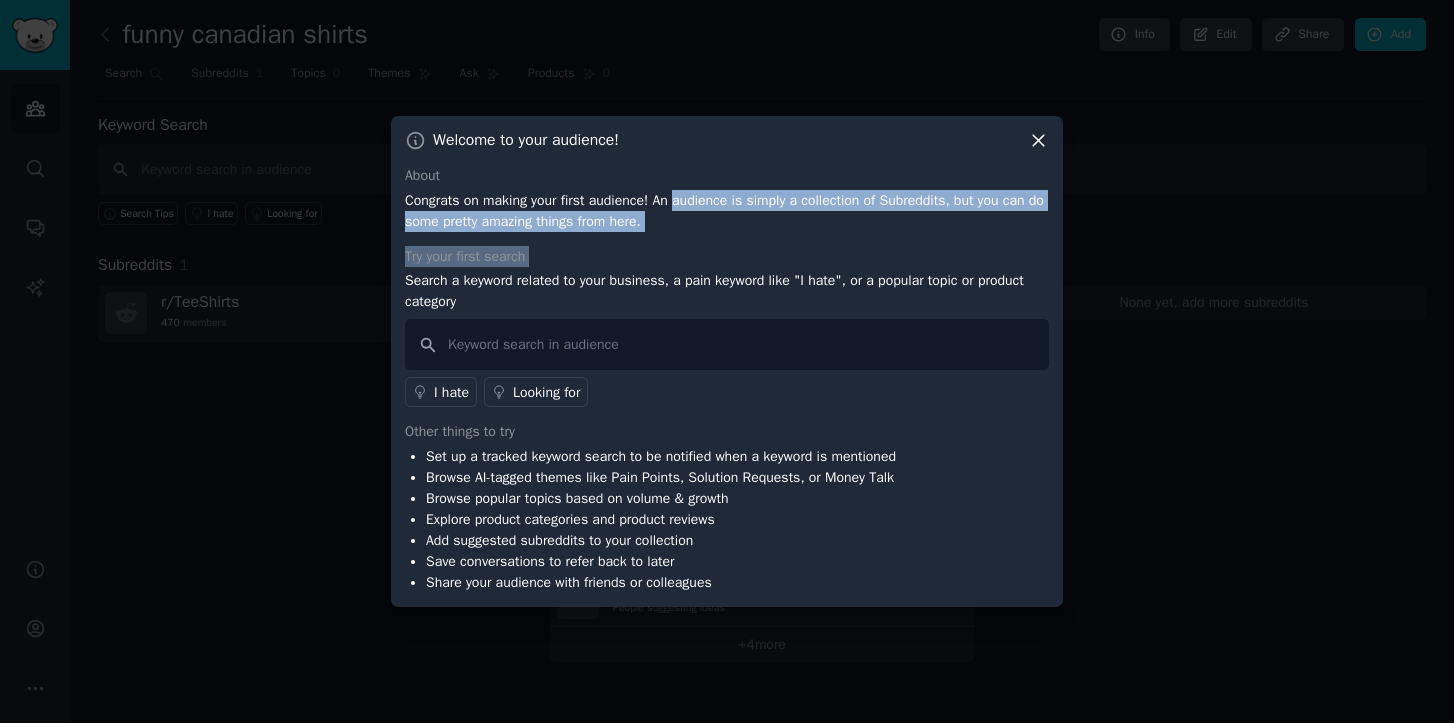 drag, startPoint x: 827, startPoint y: 253, endPoint x: 692, endPoint y: 204, distance: 143.61755 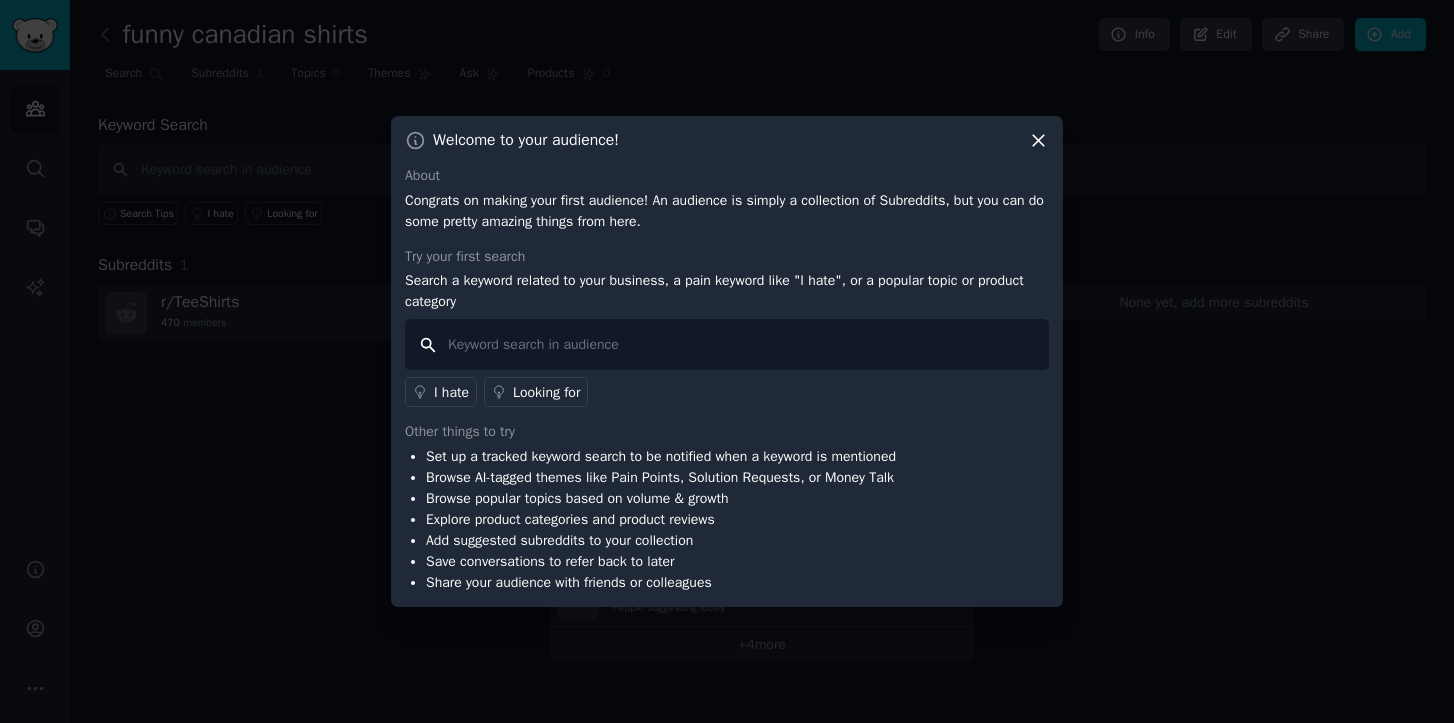 click at bounding box center (727, 344) 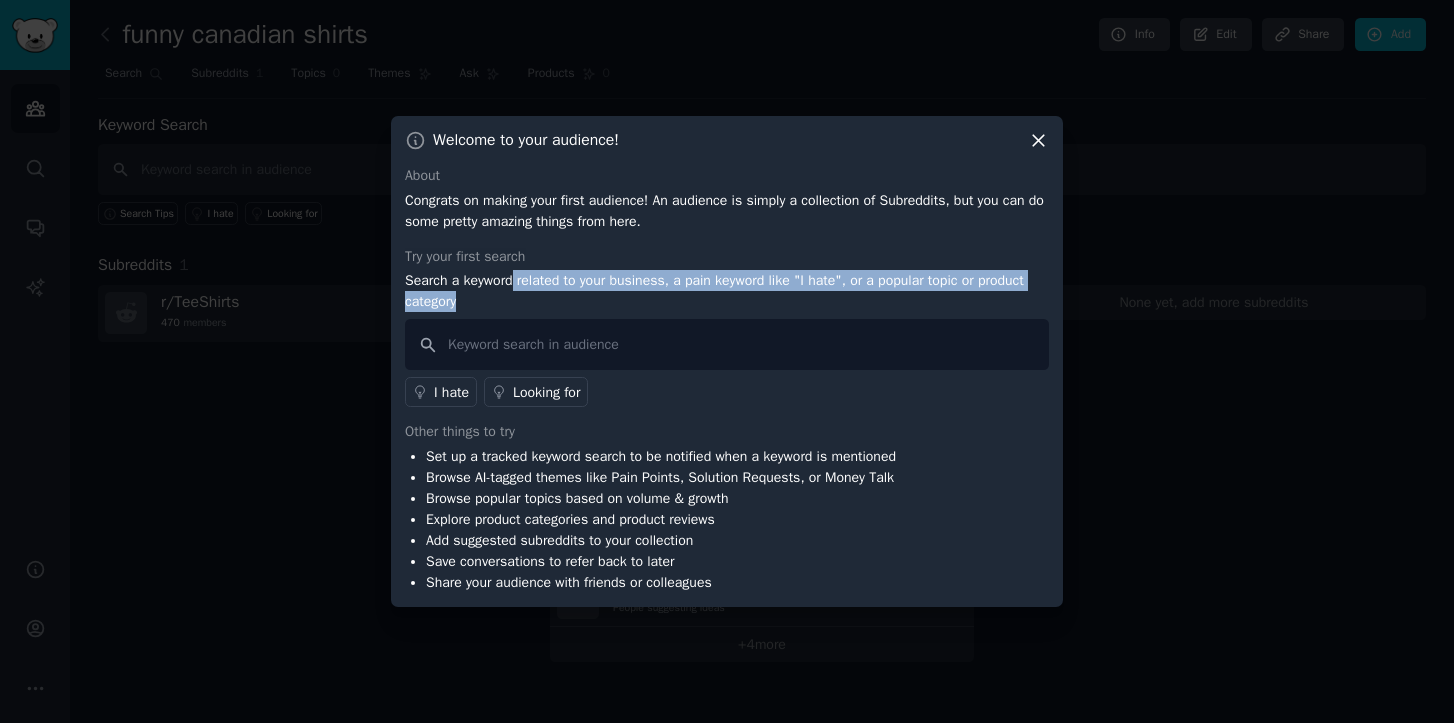 drag, startPoint x: 516, startPoint y: 289, endPoint x: 600, endPoint y: 302, distance: 85 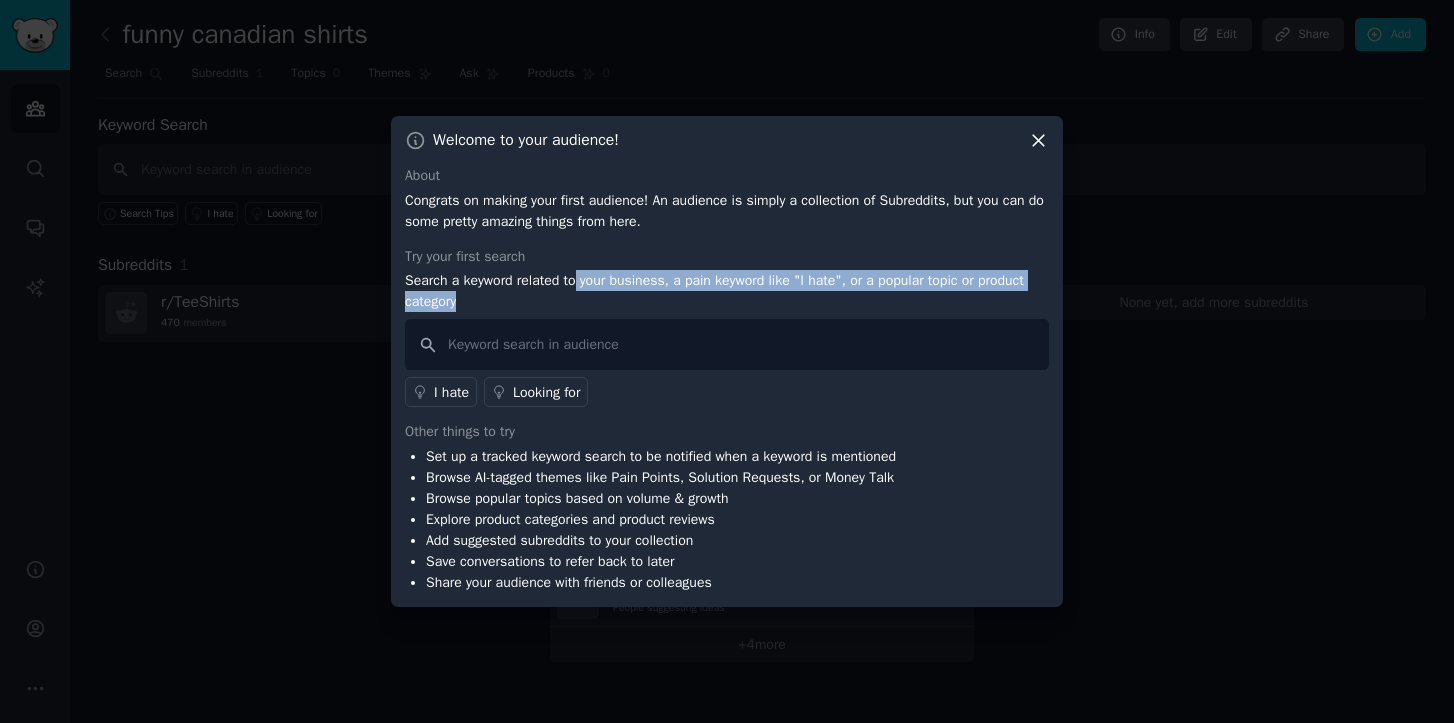 drag, startPoint x: 600, startPoint y: 302, endPoint x: 584, endPoint y: 277, distance: 29.681644 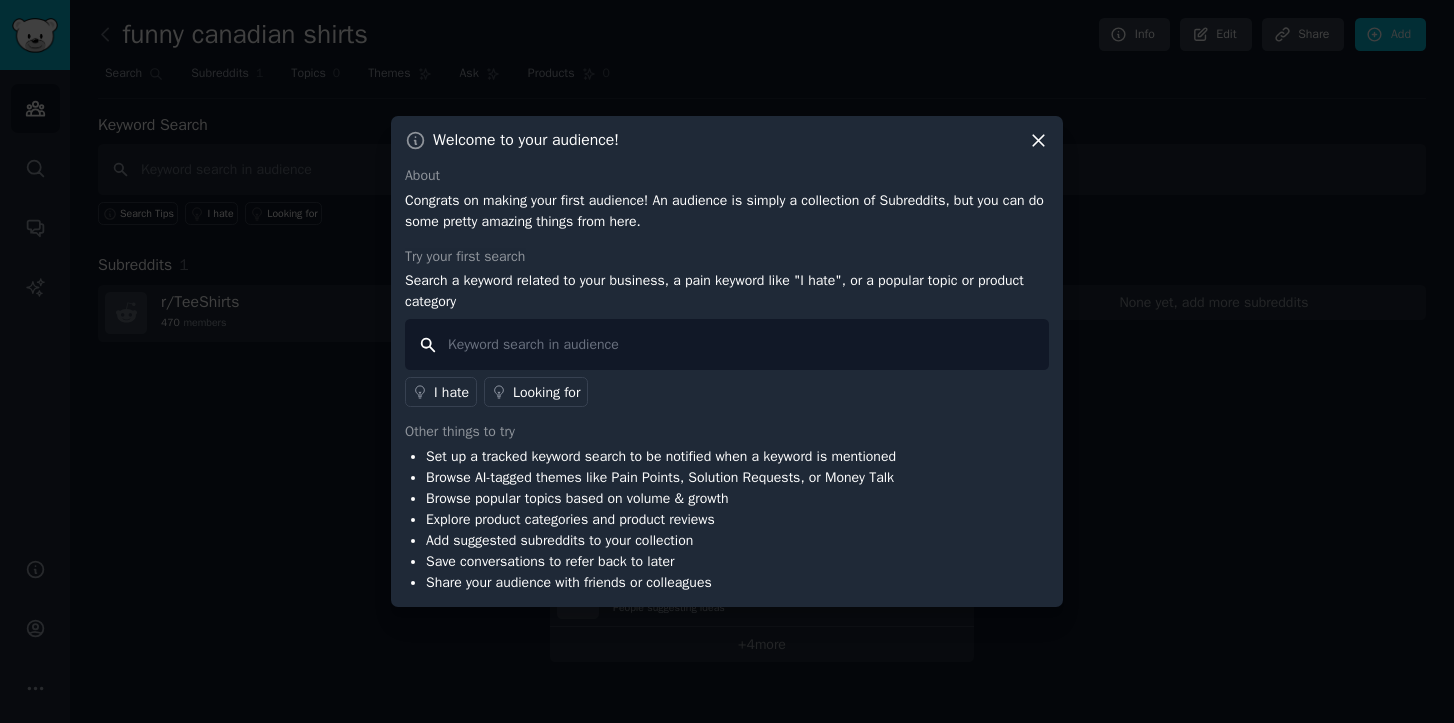 click at bounding box center [727, 344] 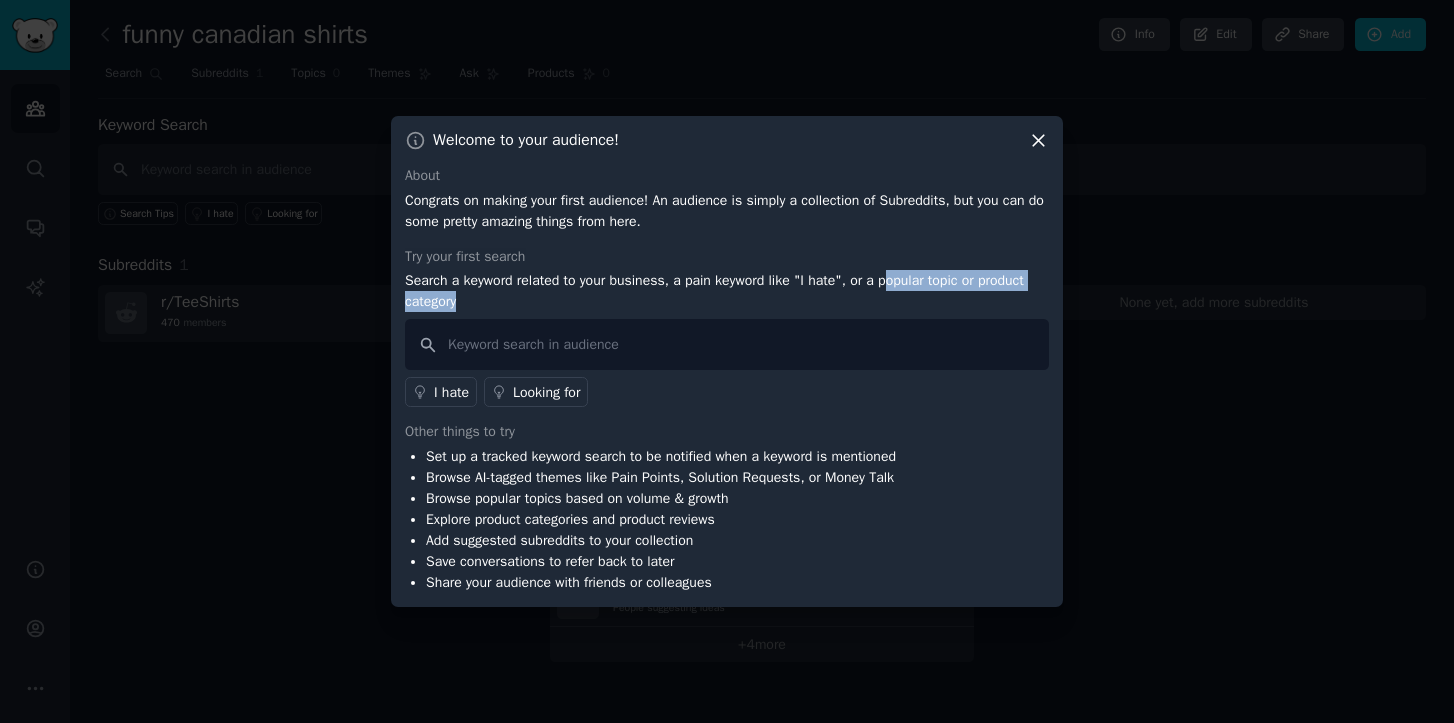 drag, startPoint x: 902, startPoint y: 287, endPoint x: 1014, endPoint y: 303, distance: 113.137085 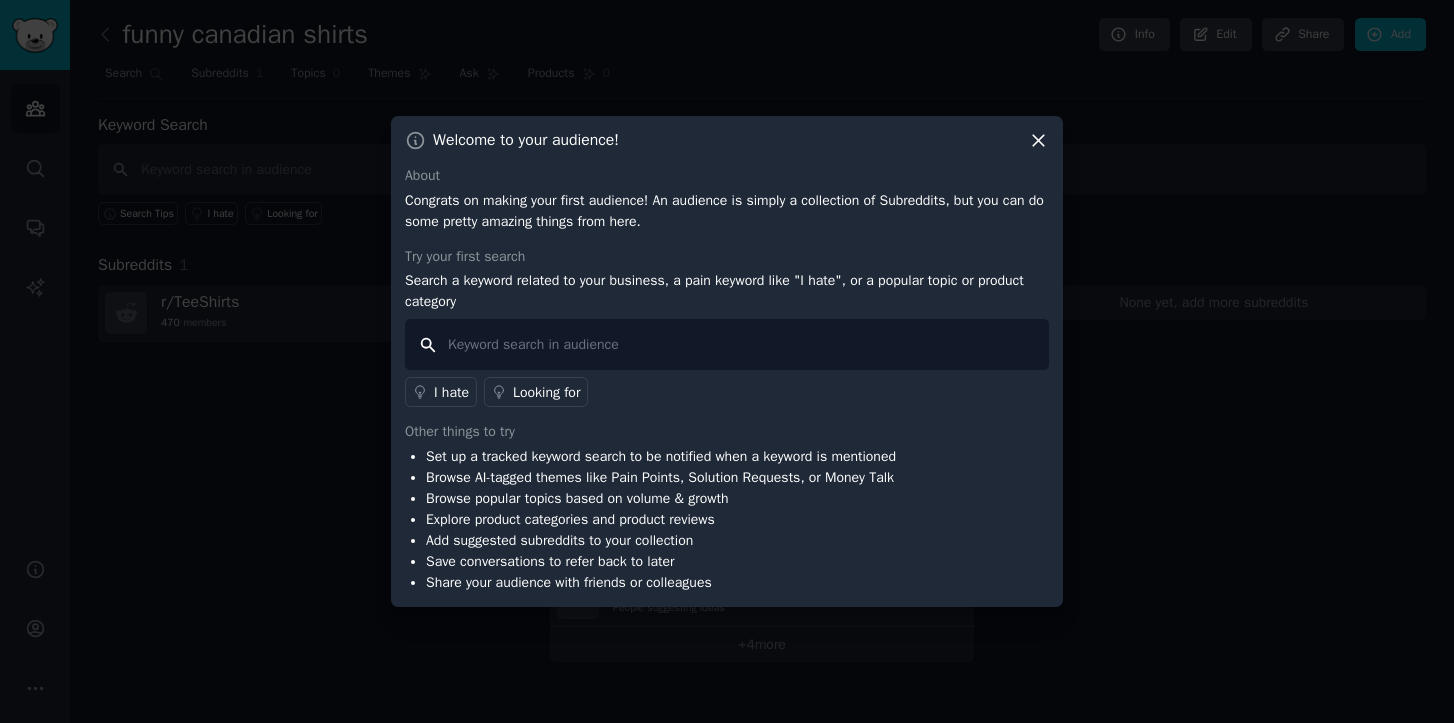 click at bounding box center [727, 344] 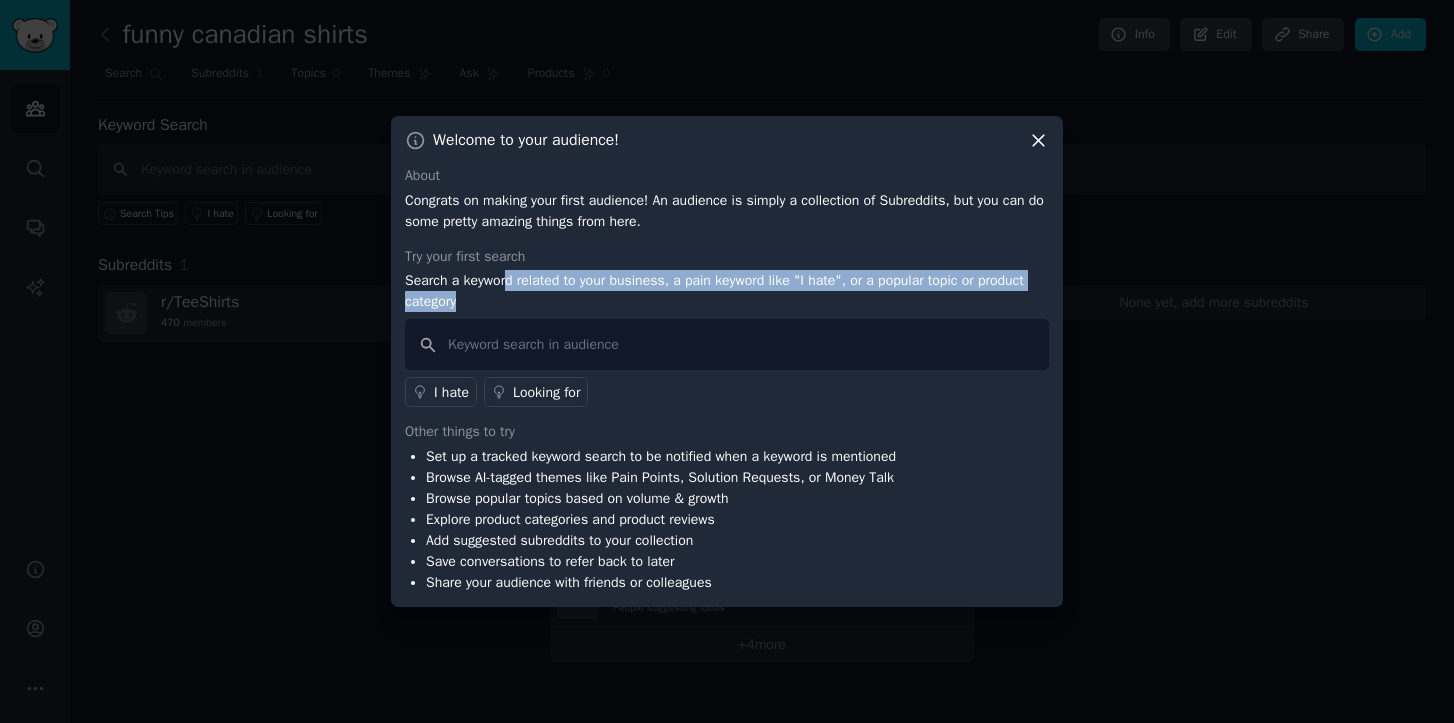 drag, startPoint x: 514, startPoint y: 283, endPoint x: 602, endPoint y: 297, distance: 89.106674 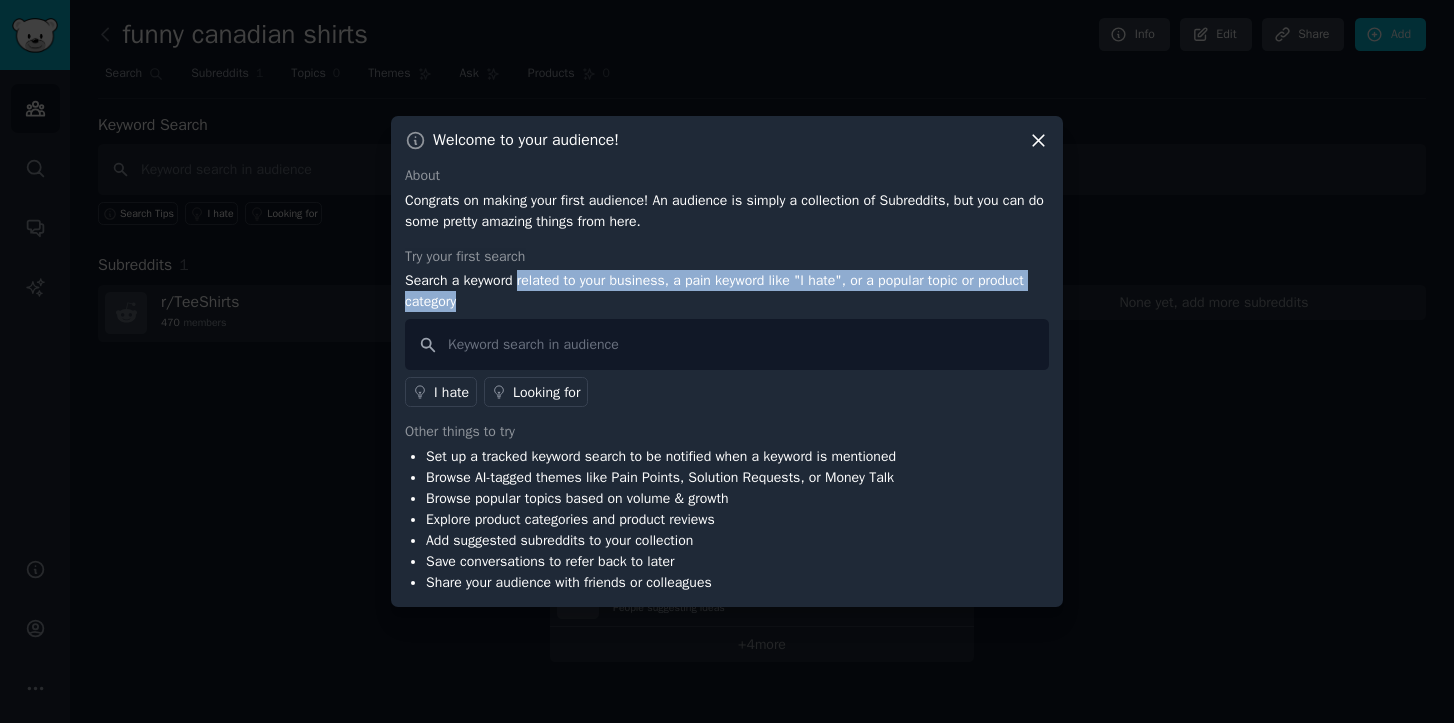 drag, startPoint x: 602, startPoint y: 297, endPoint x: 558, endPoint y: 286, distance: 45.35416 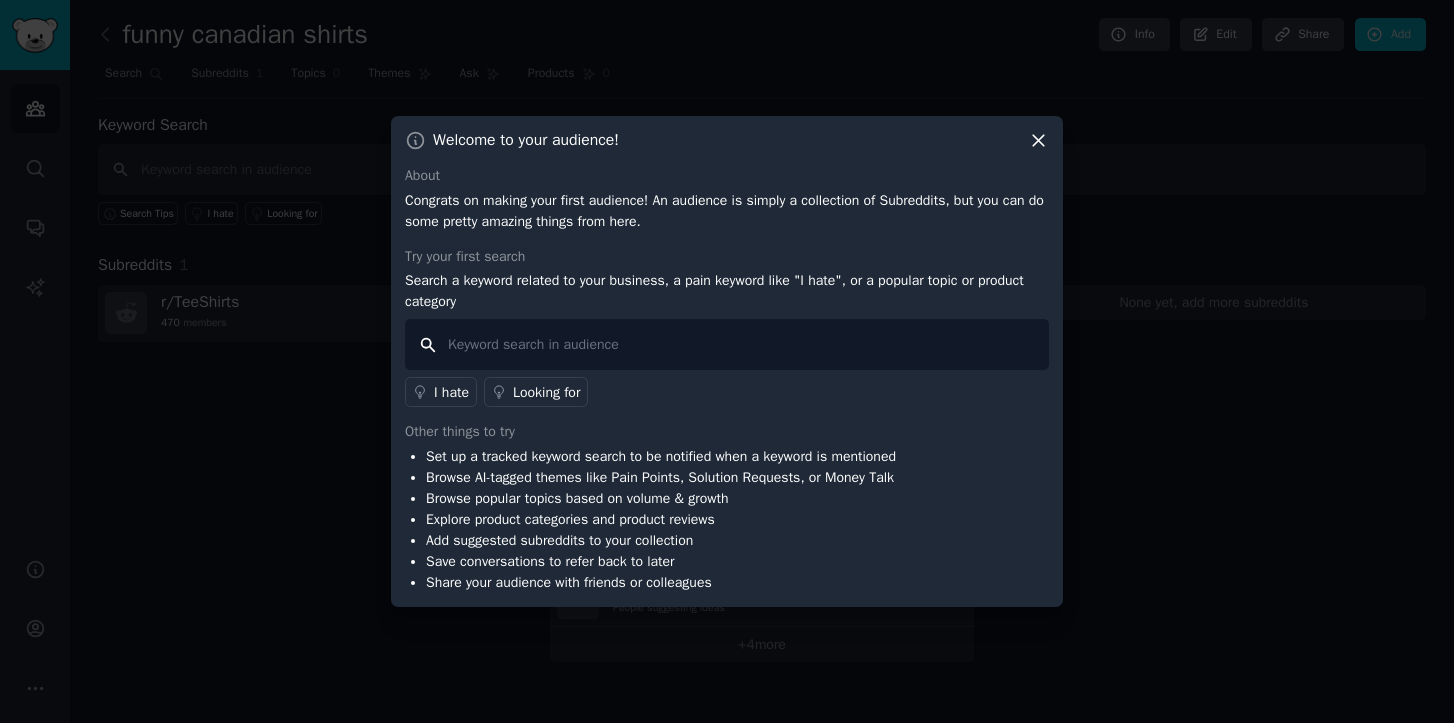 click at bounding box center (727, 344) 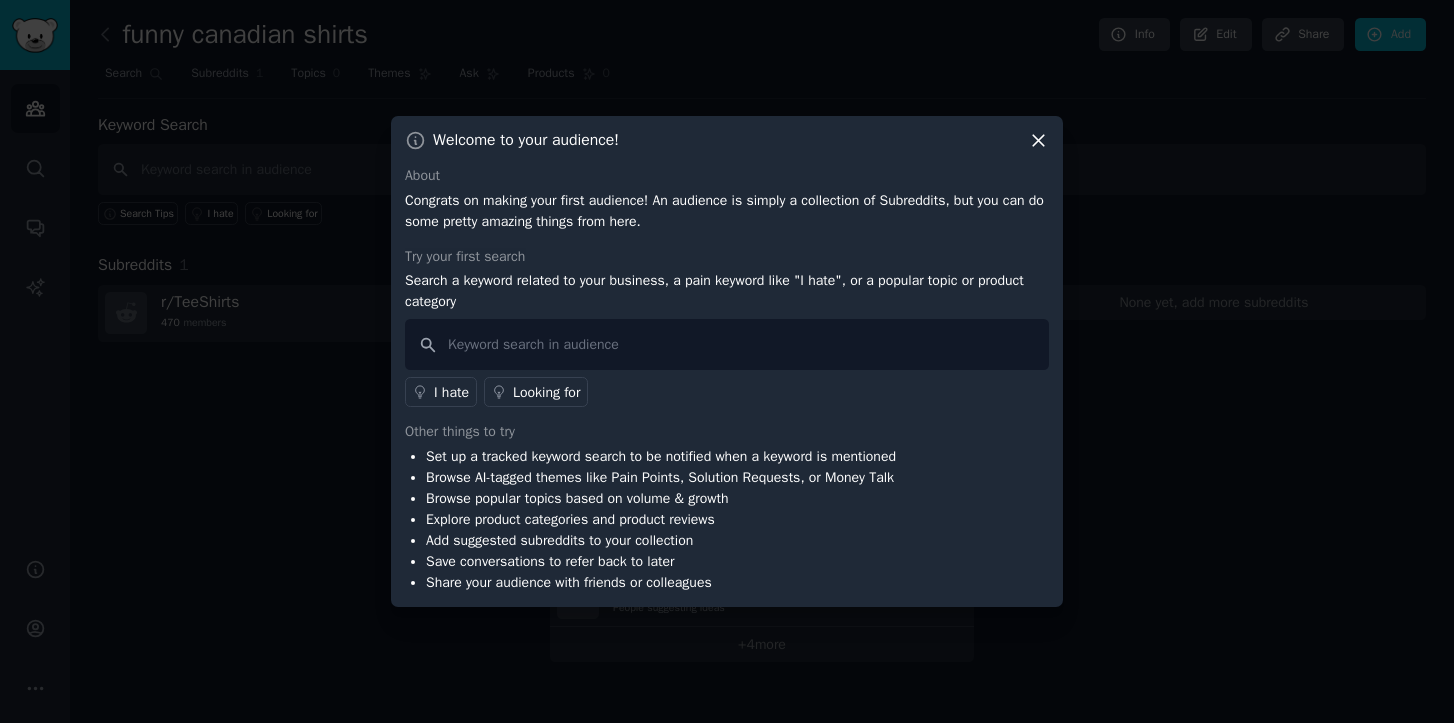 click on "I hate" at bounding box center (451, 392) 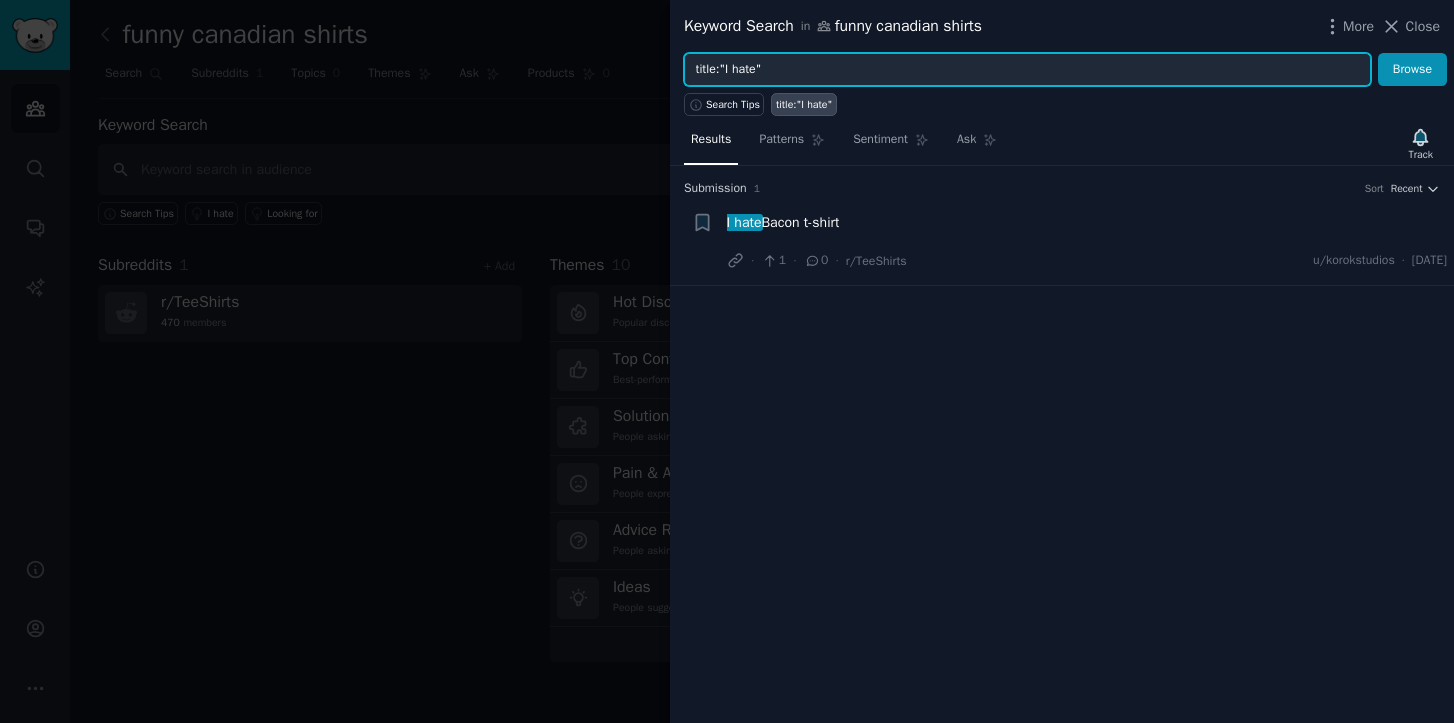 click on "title:"I hate"" at bounding box center (1027, 70) 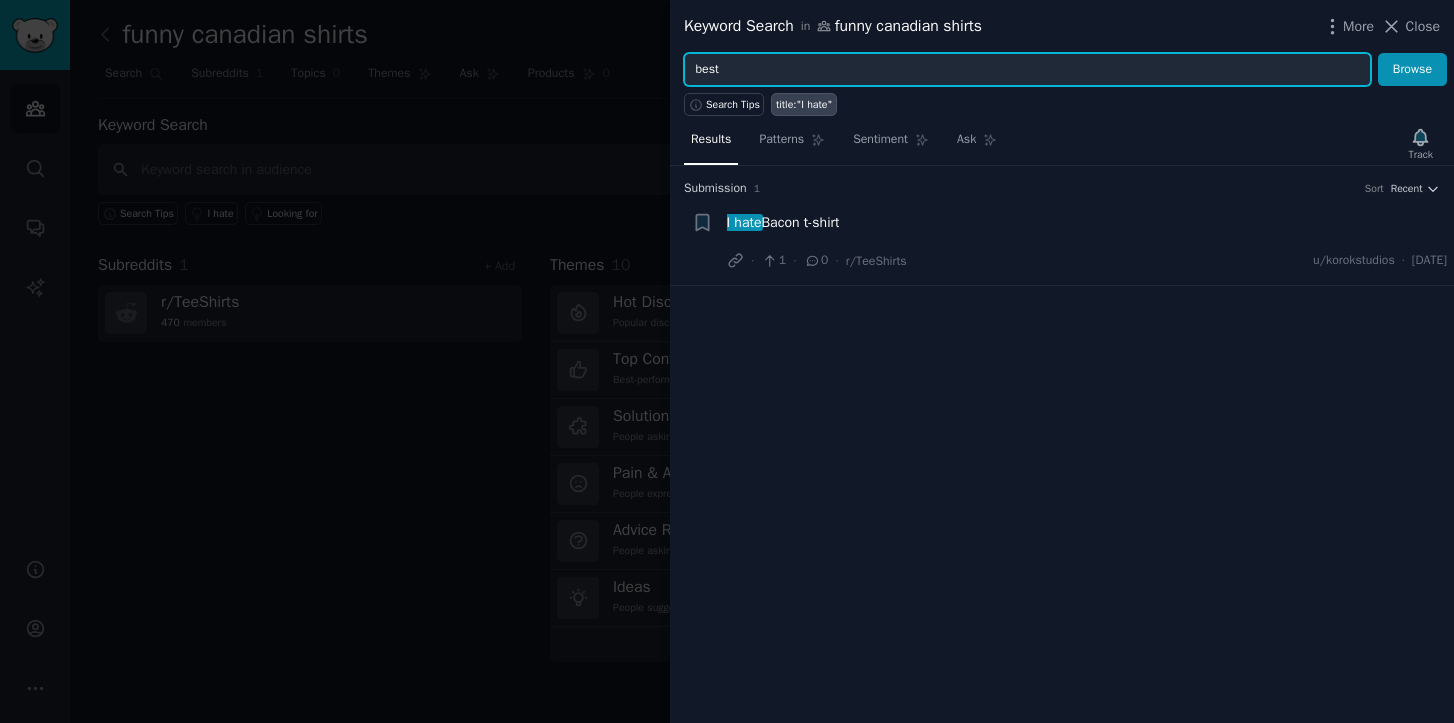 type on "best" 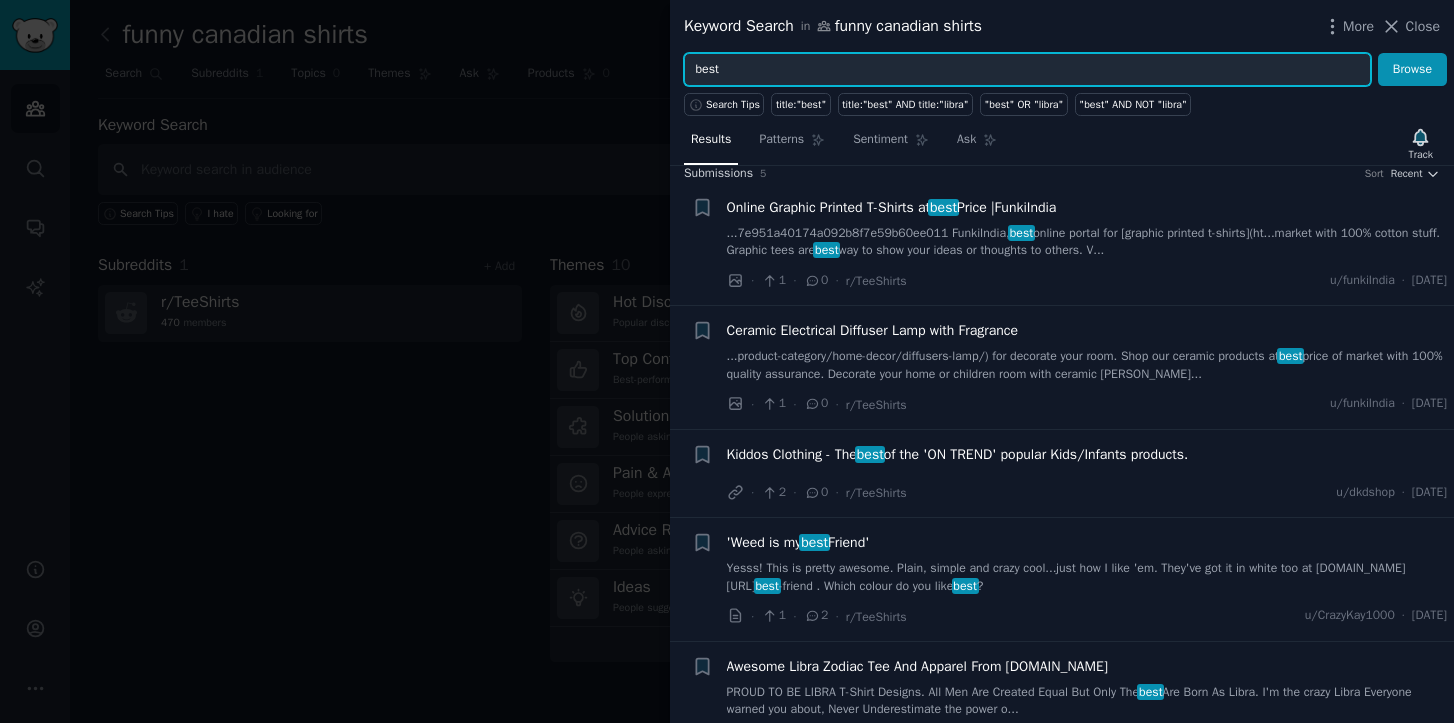 scroll, scrollTop: 0, scrollLeft: 0, axis: both 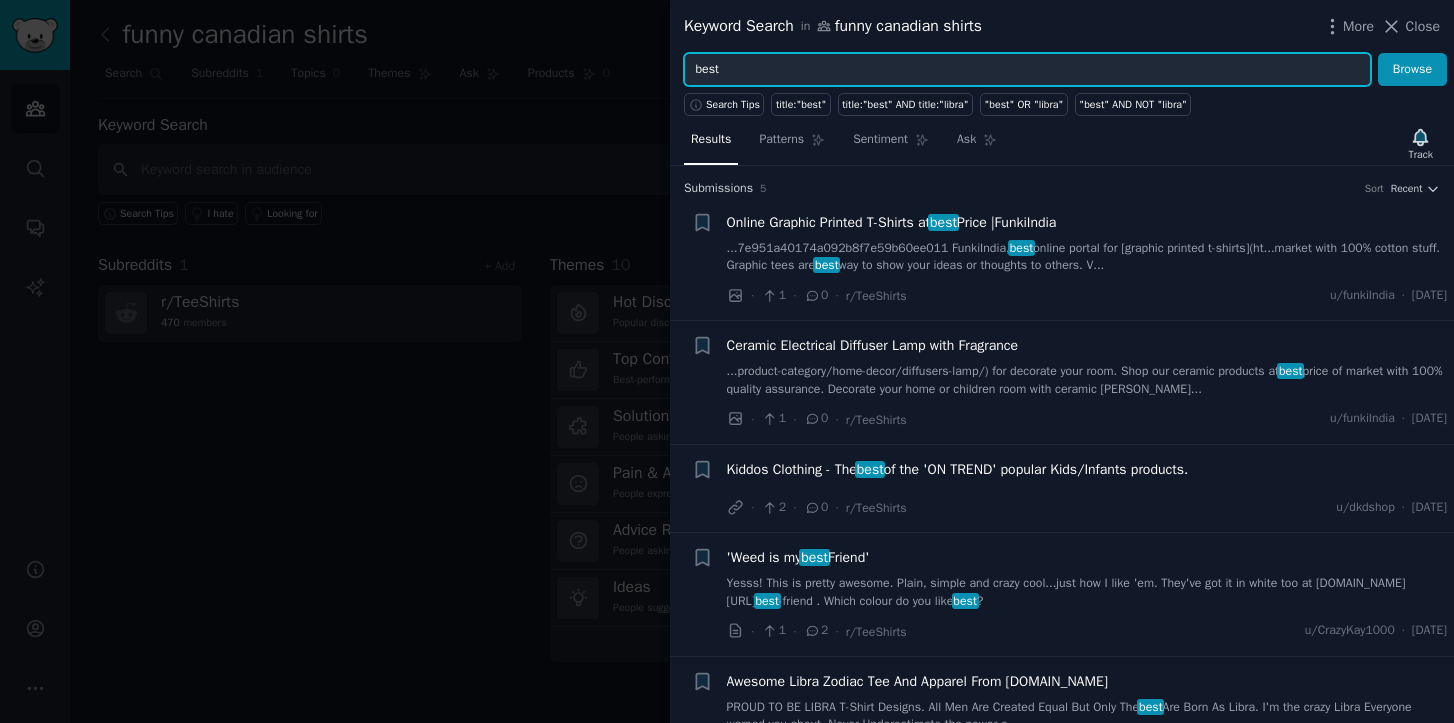 click on "best" at bounding box center (1027, 70) 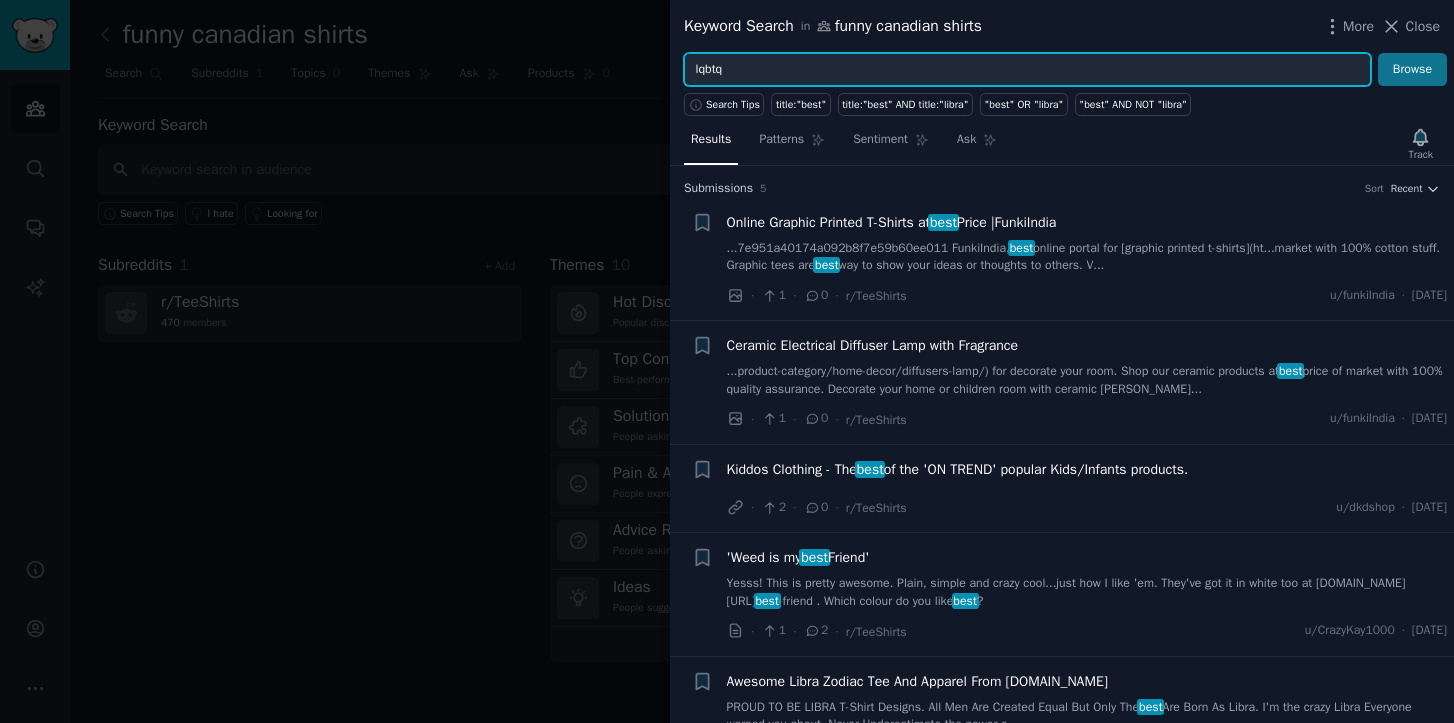 type on "lqbtq" 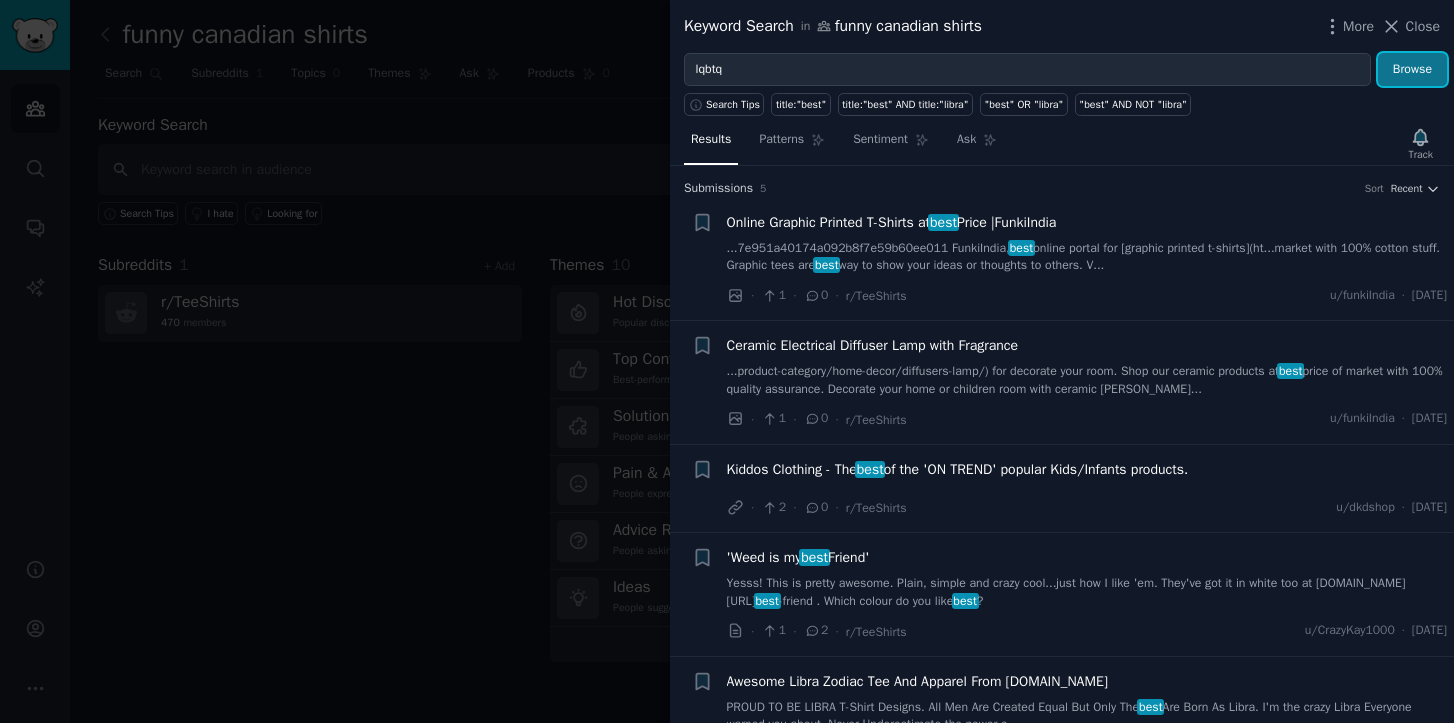 click on "Browse" at bounding box center (1412, 70) 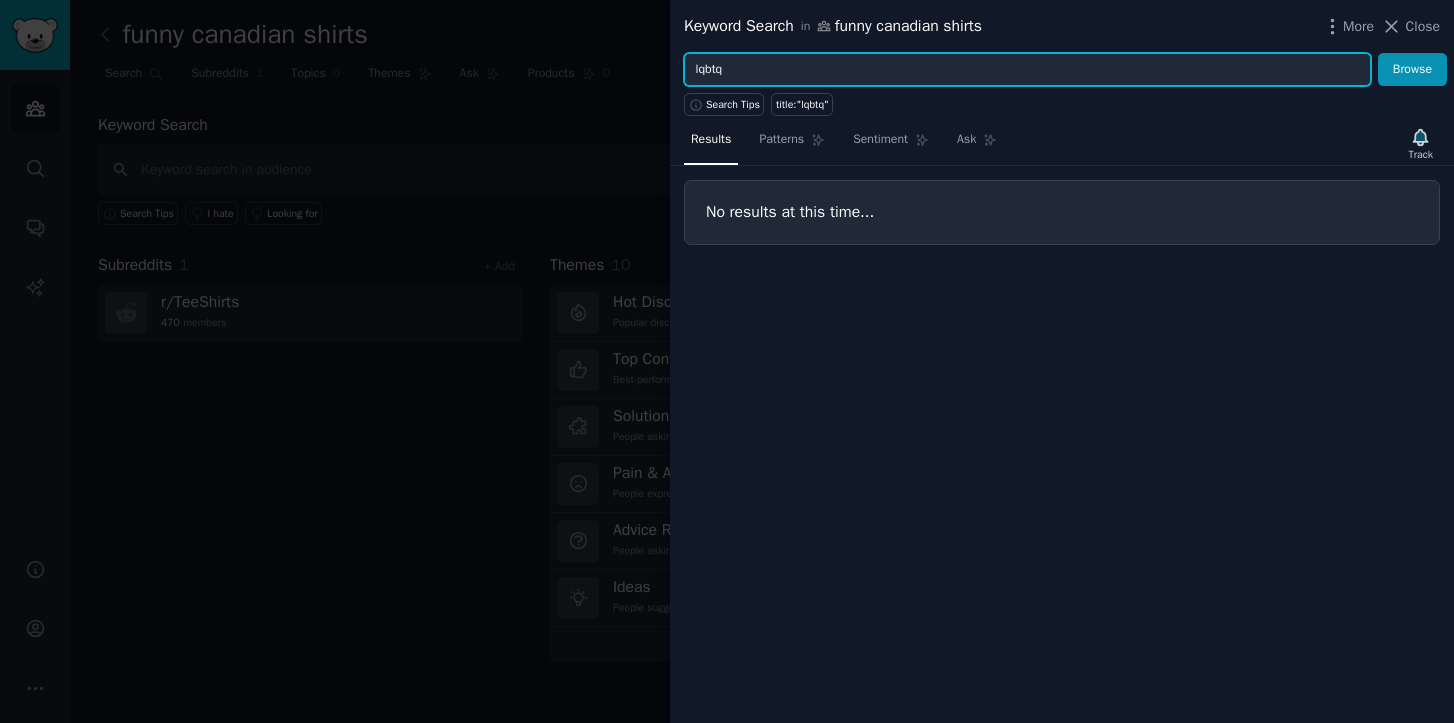 click on "lqbtq" at bounding box center (1027, 70) 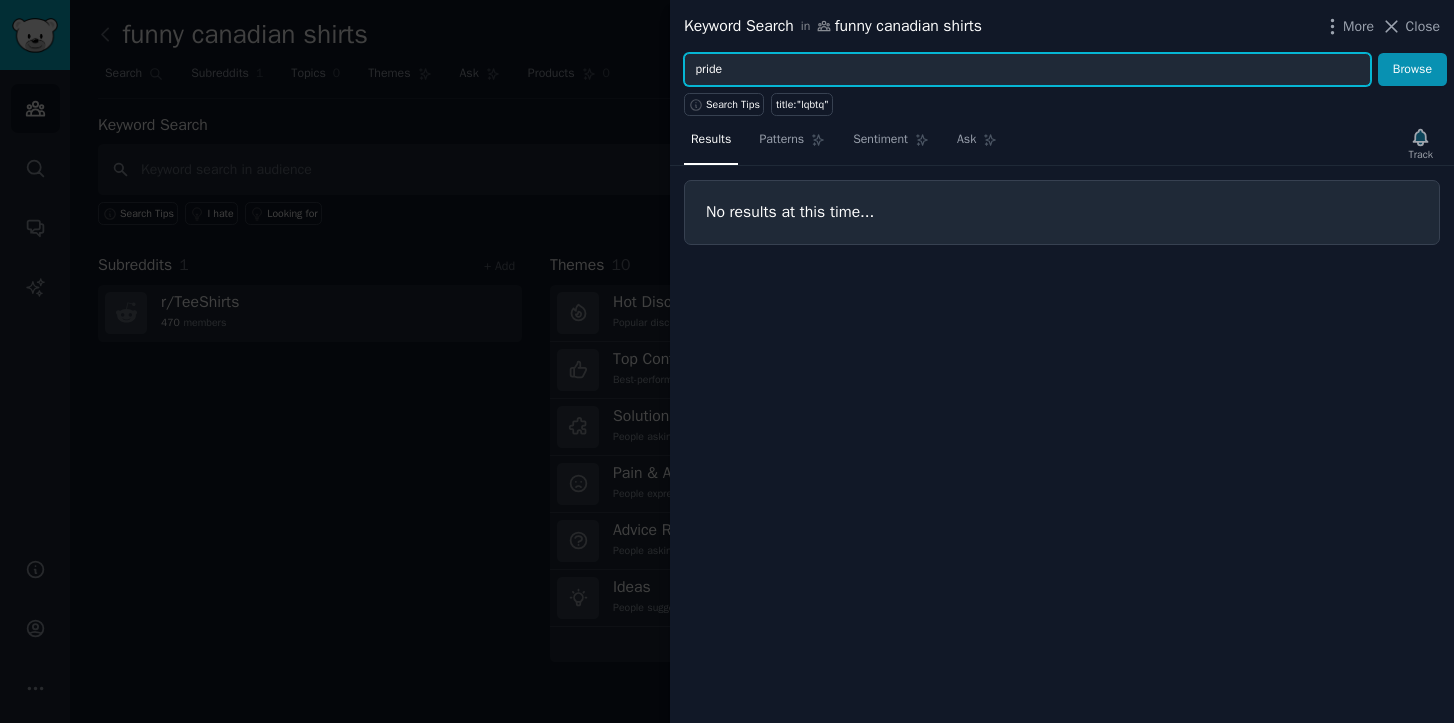 click on "Browse" at bounding box center [1412, 70] 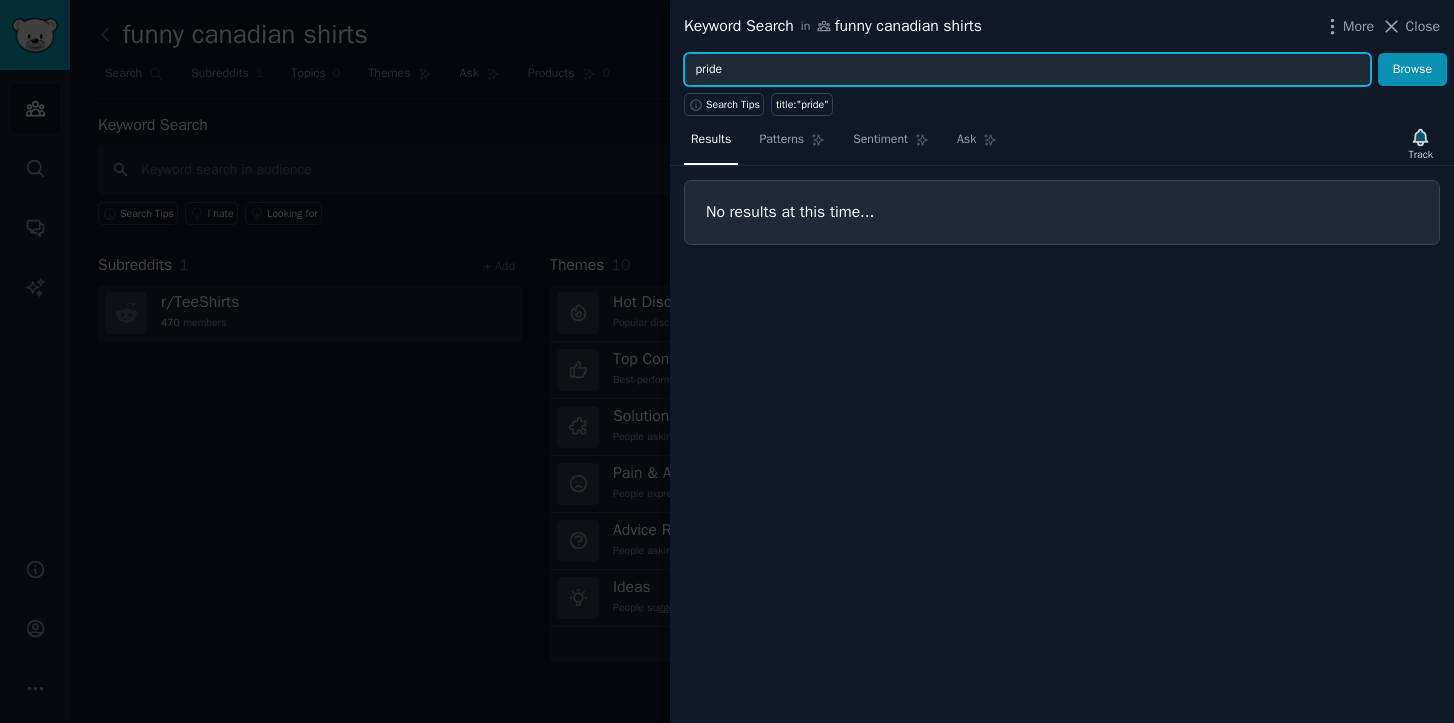 click on "pride" at bounding box center [1027, 70] 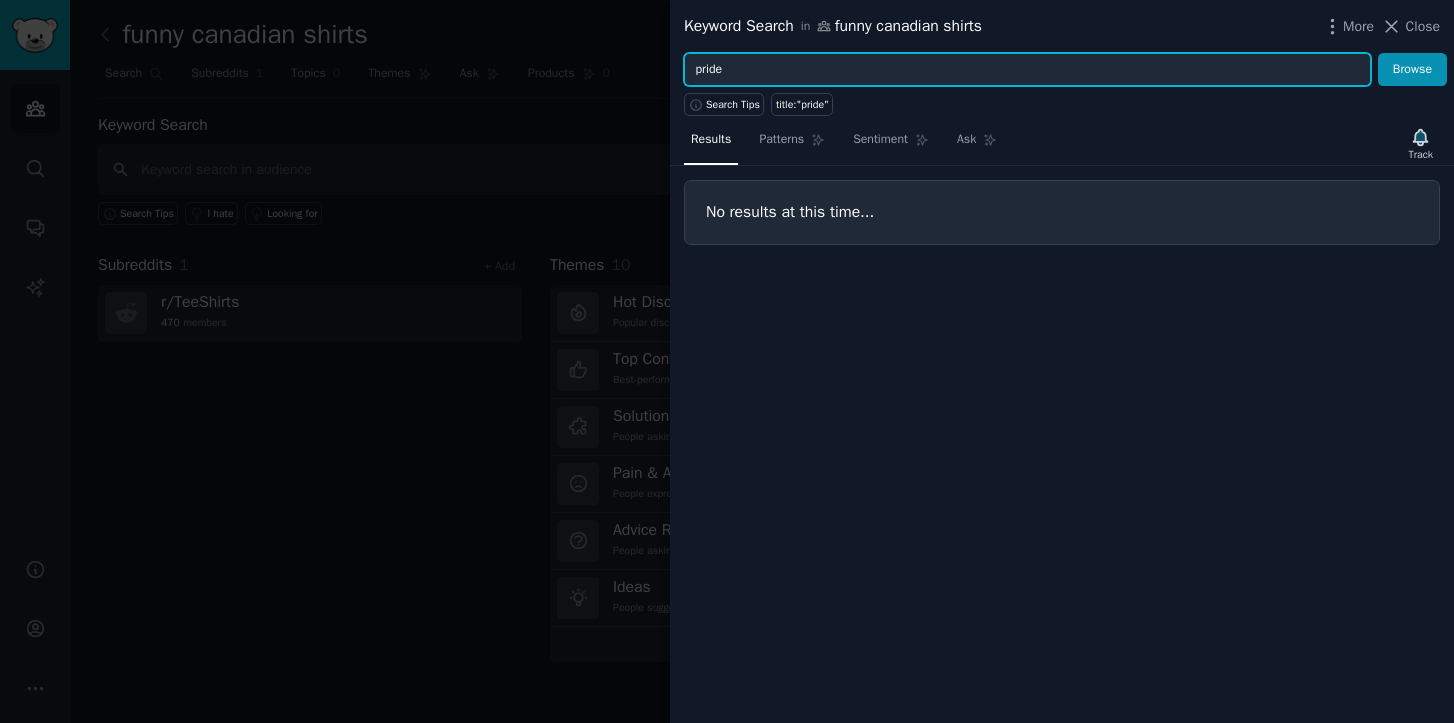 paste on "I wish someone made a shirt that" 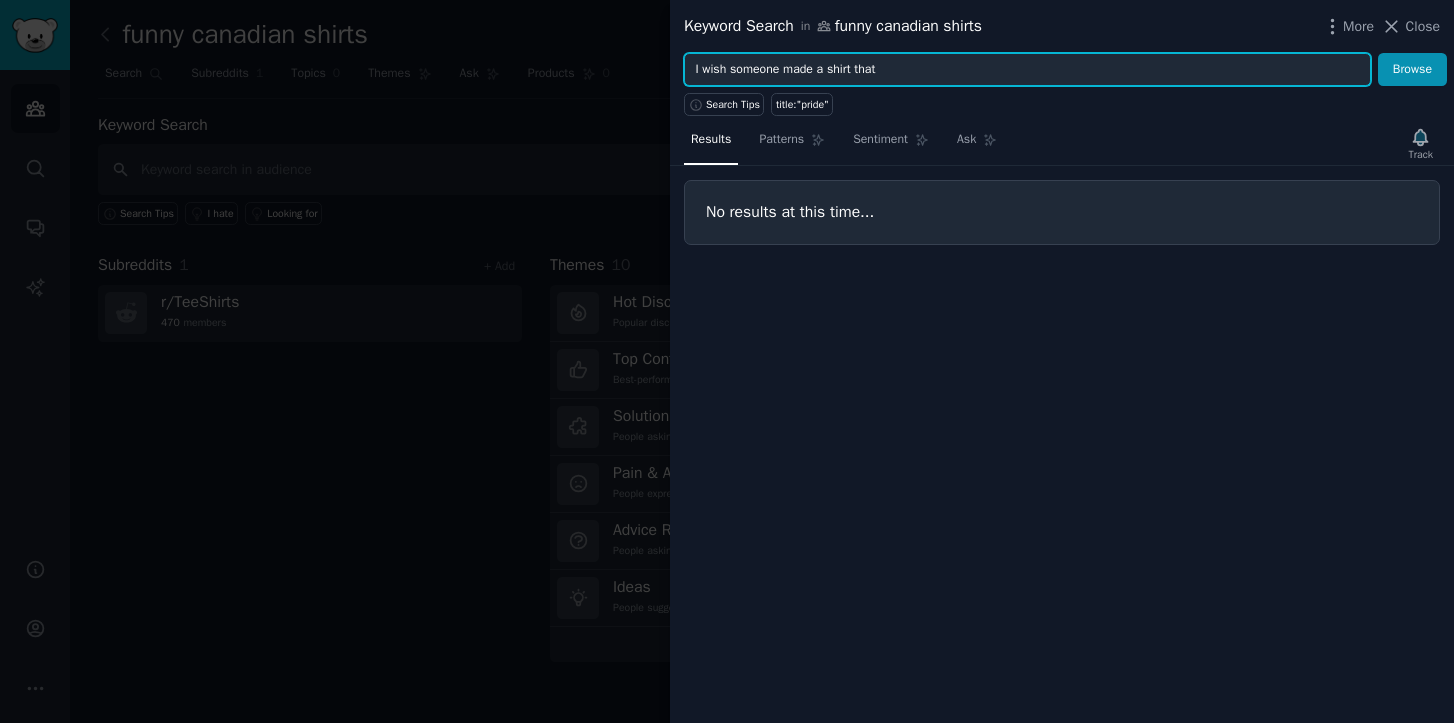 type on "I wish someone made a shirt that" 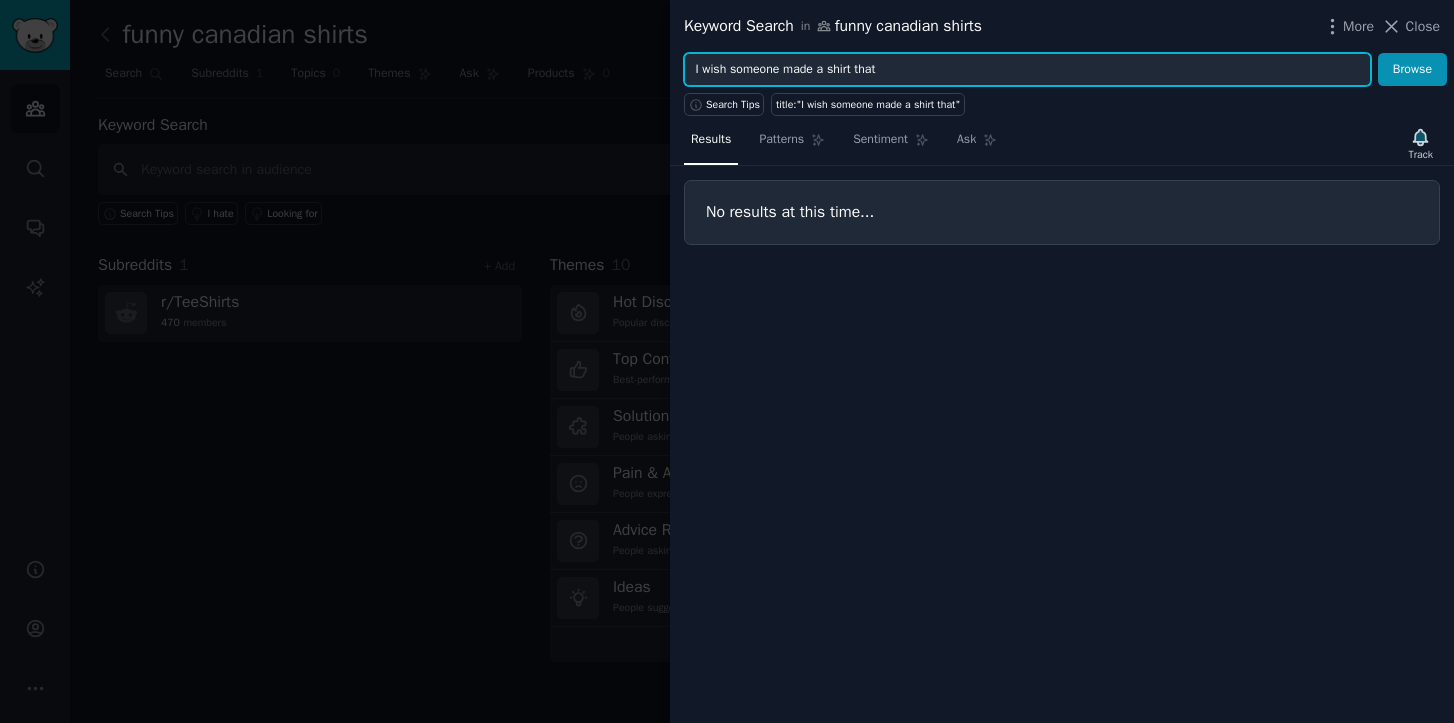 click on "I wish someone made a shirt that" at bounding box center [1027, 70] 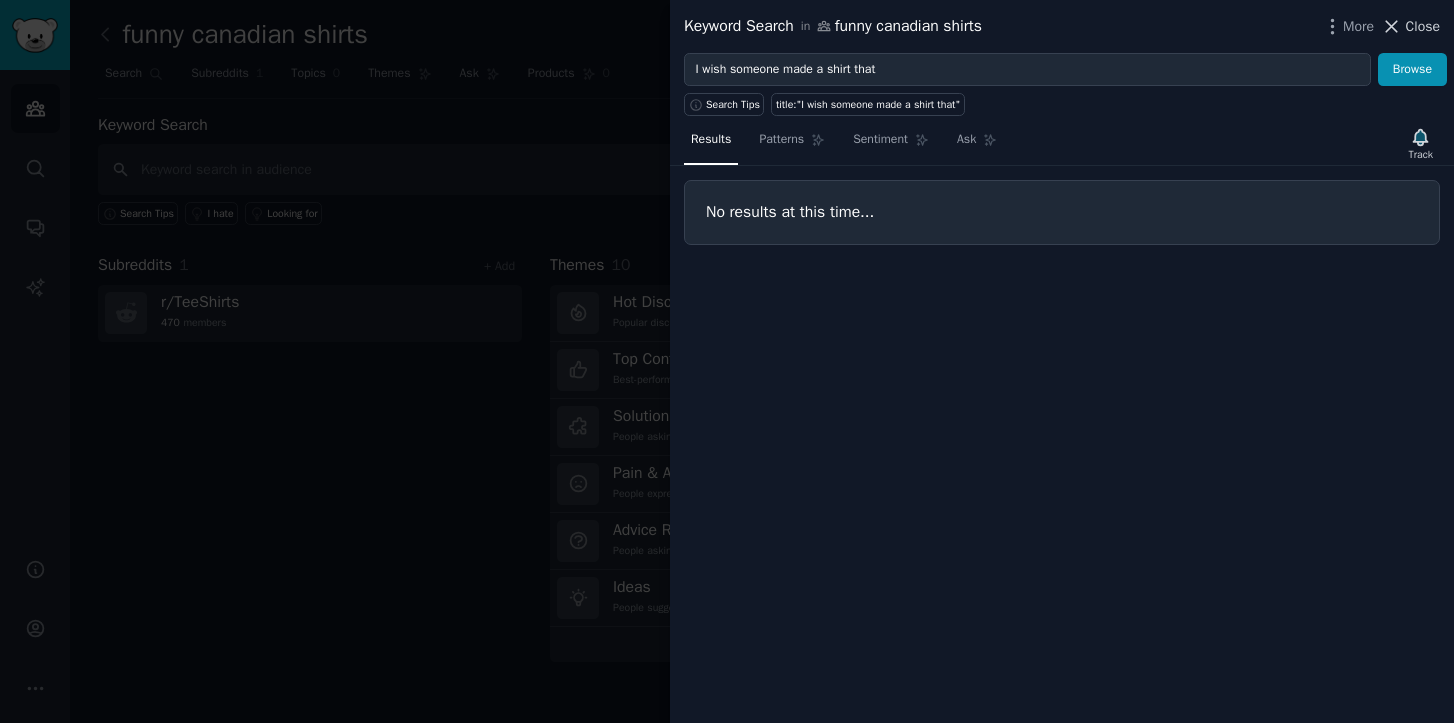 click on "Close" at bounding box center [1423, 26] 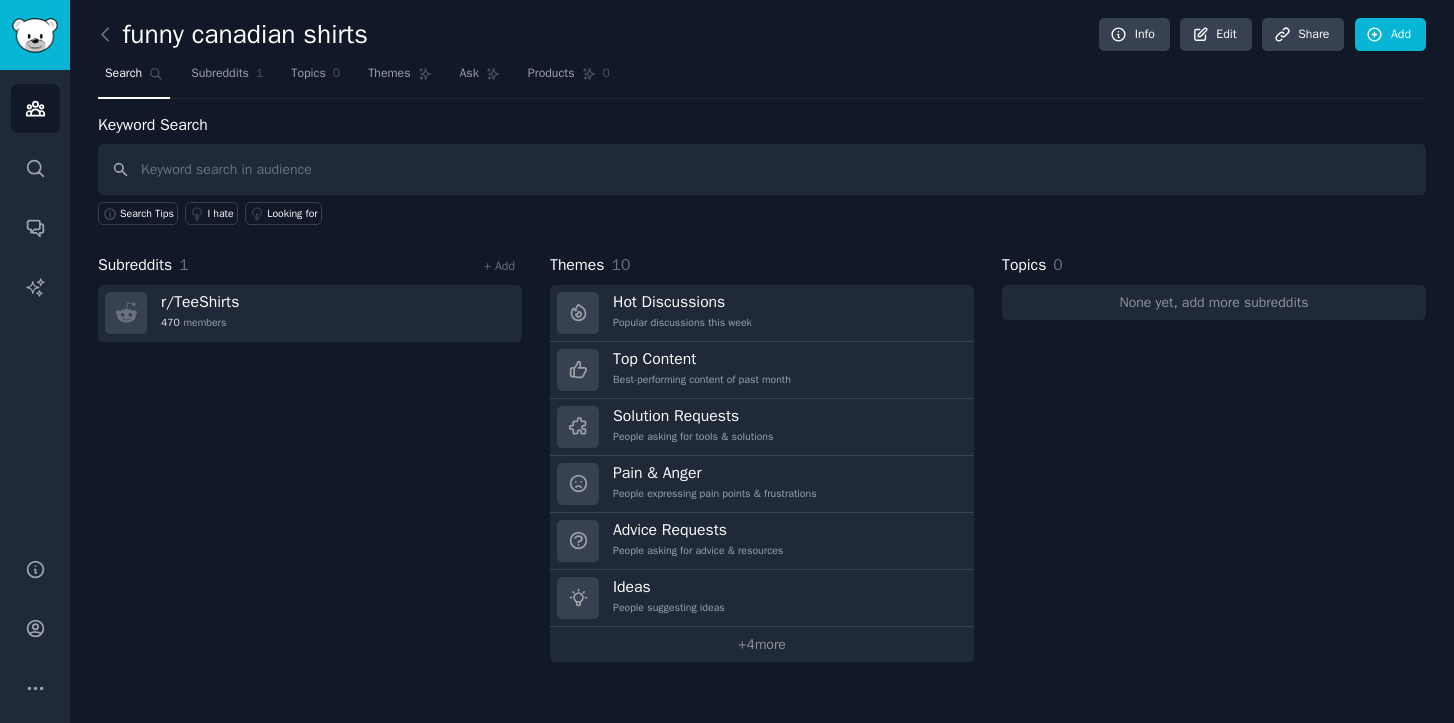 click on "Search" at bounding box center (123, 74) 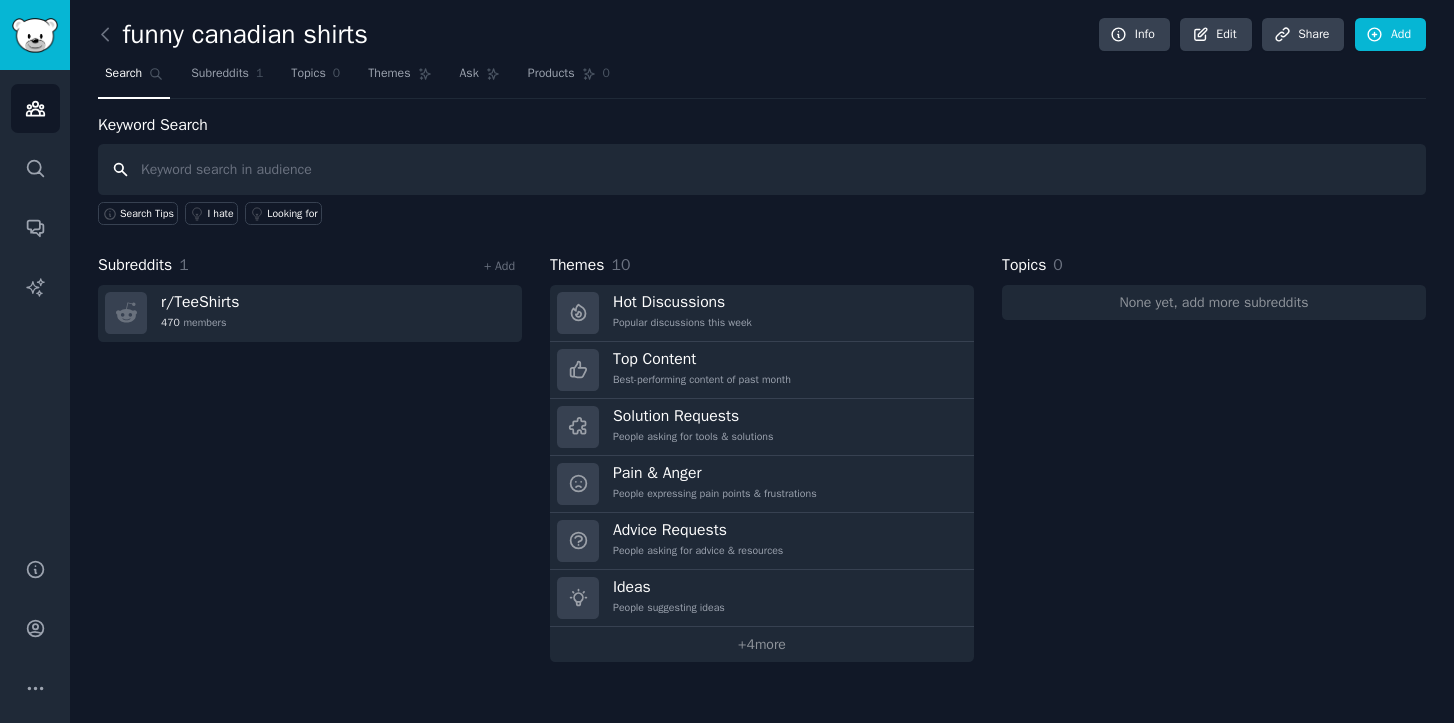 click at bounding box center (762, 169) 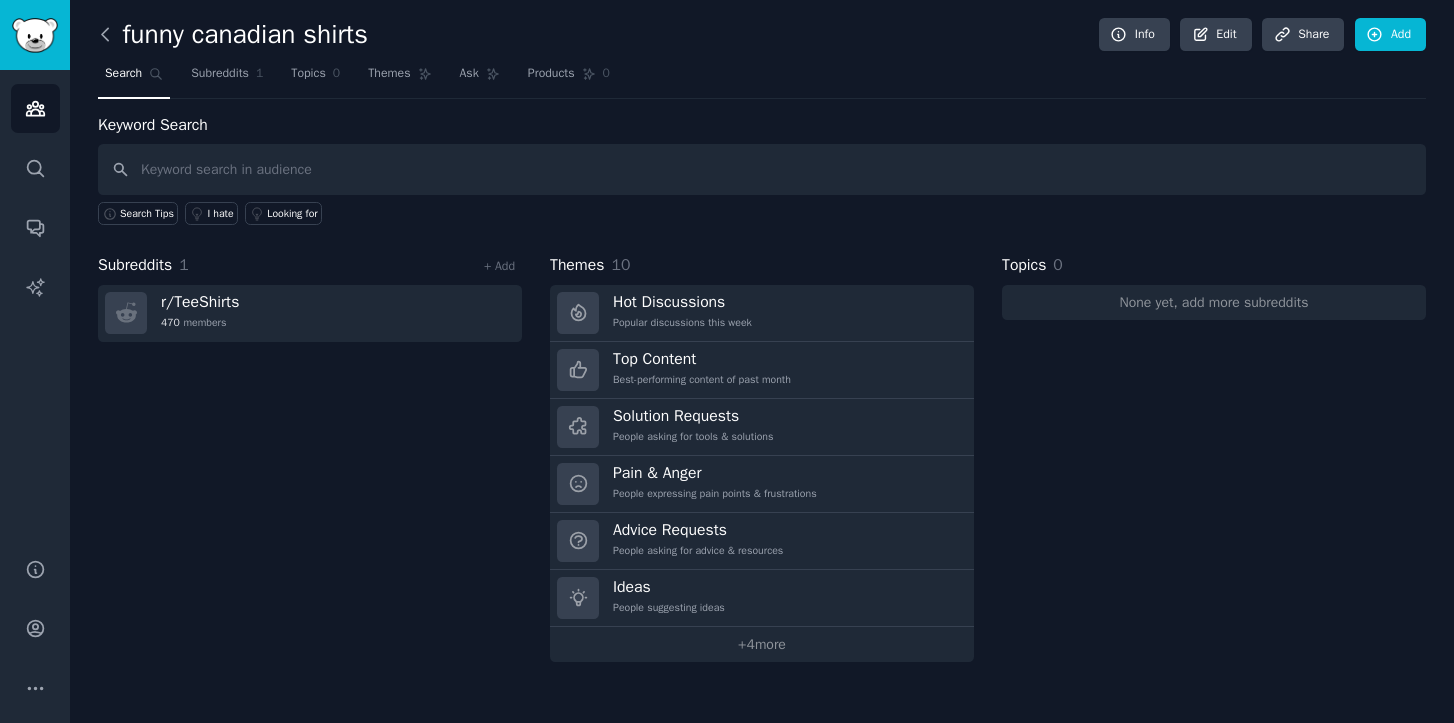 click 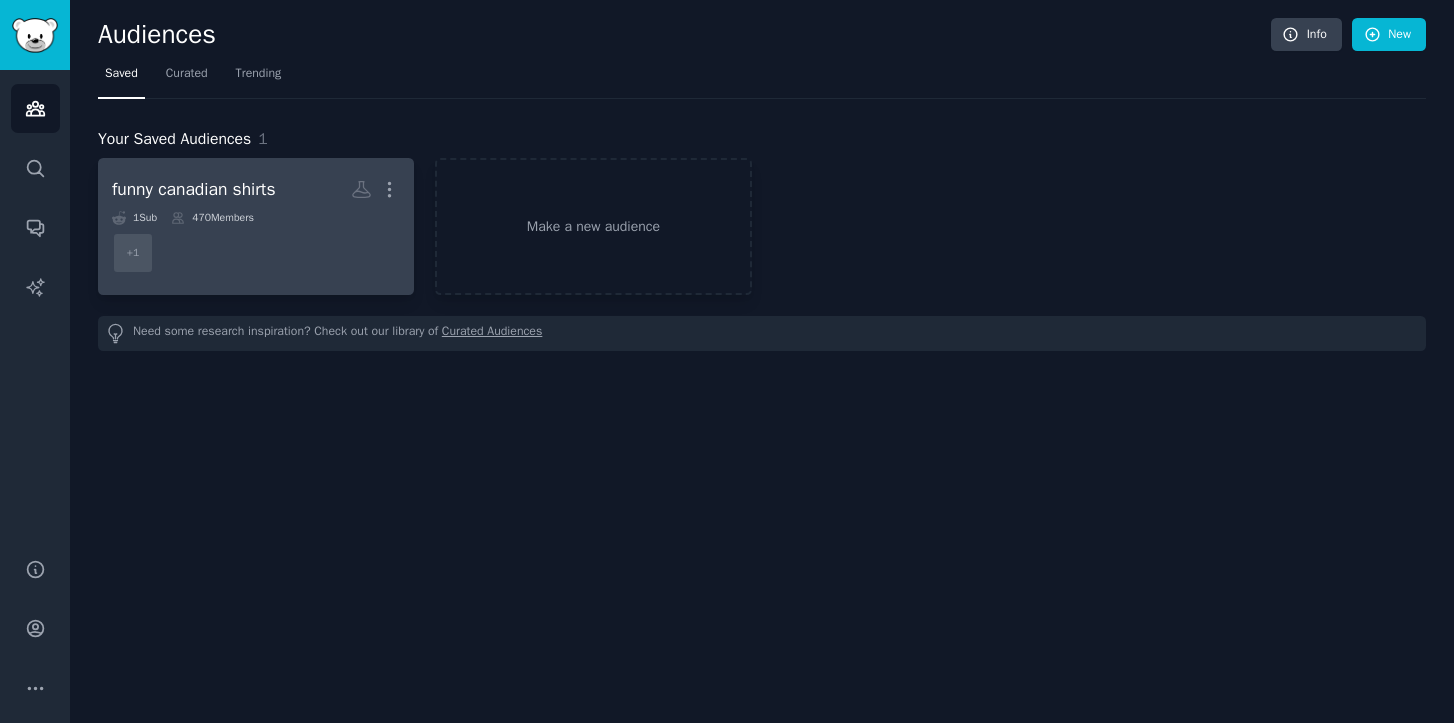 click on "funny canadian shirts More" at bounding box center (256, 189) 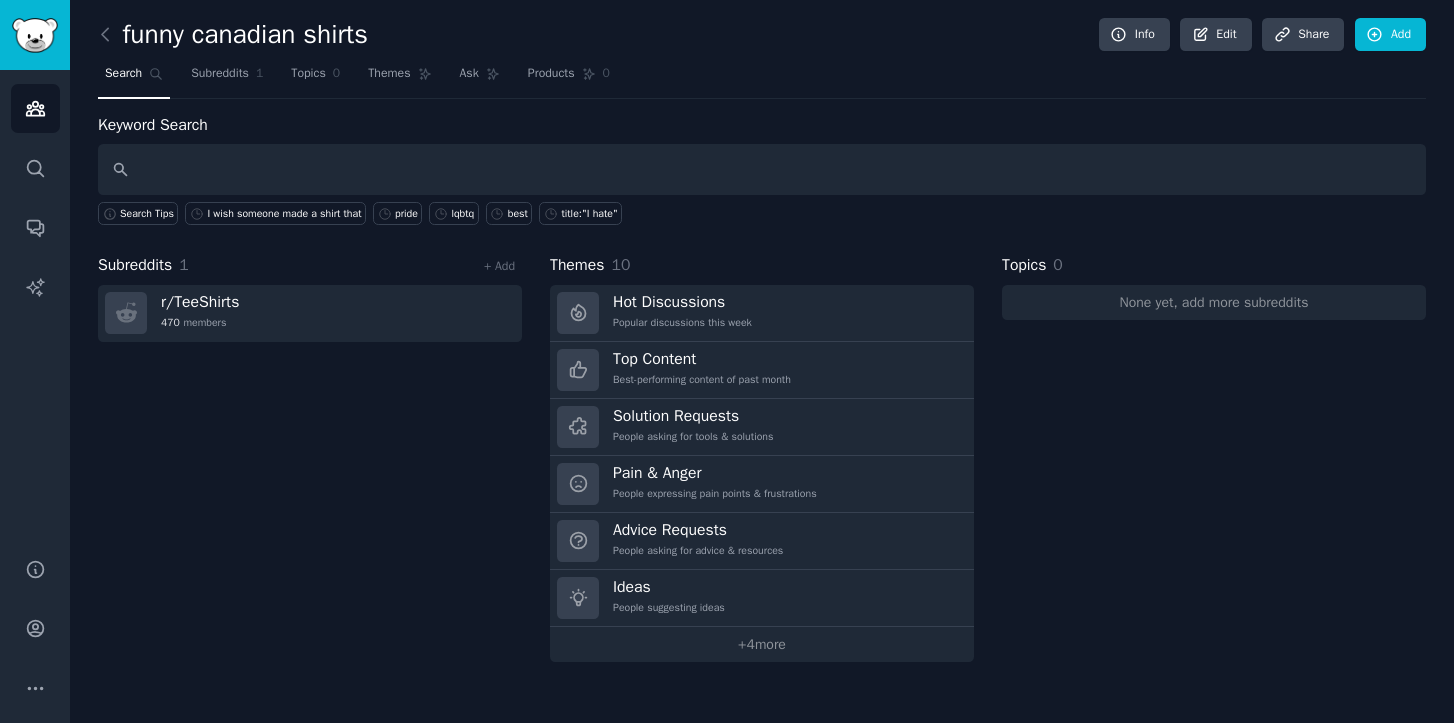 type on "b" 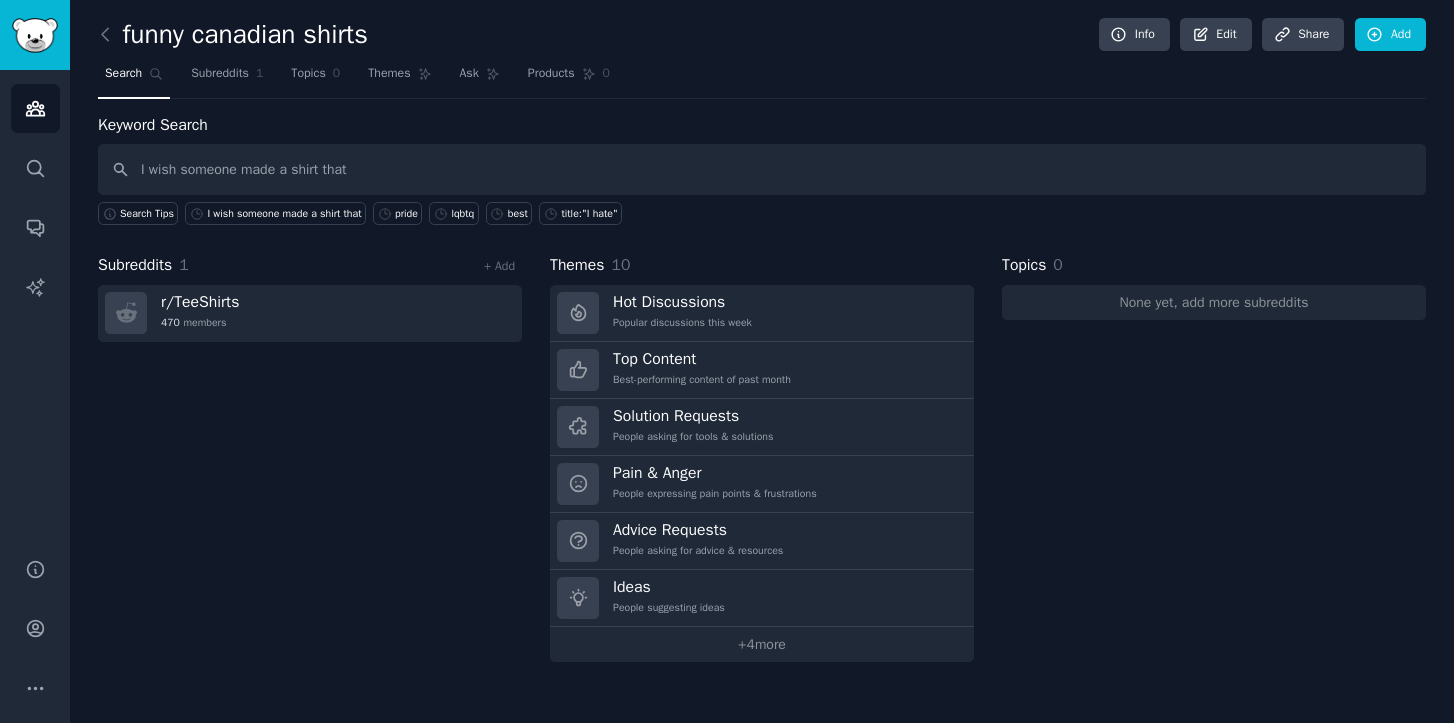 type on "I wish someone made a shirt that" 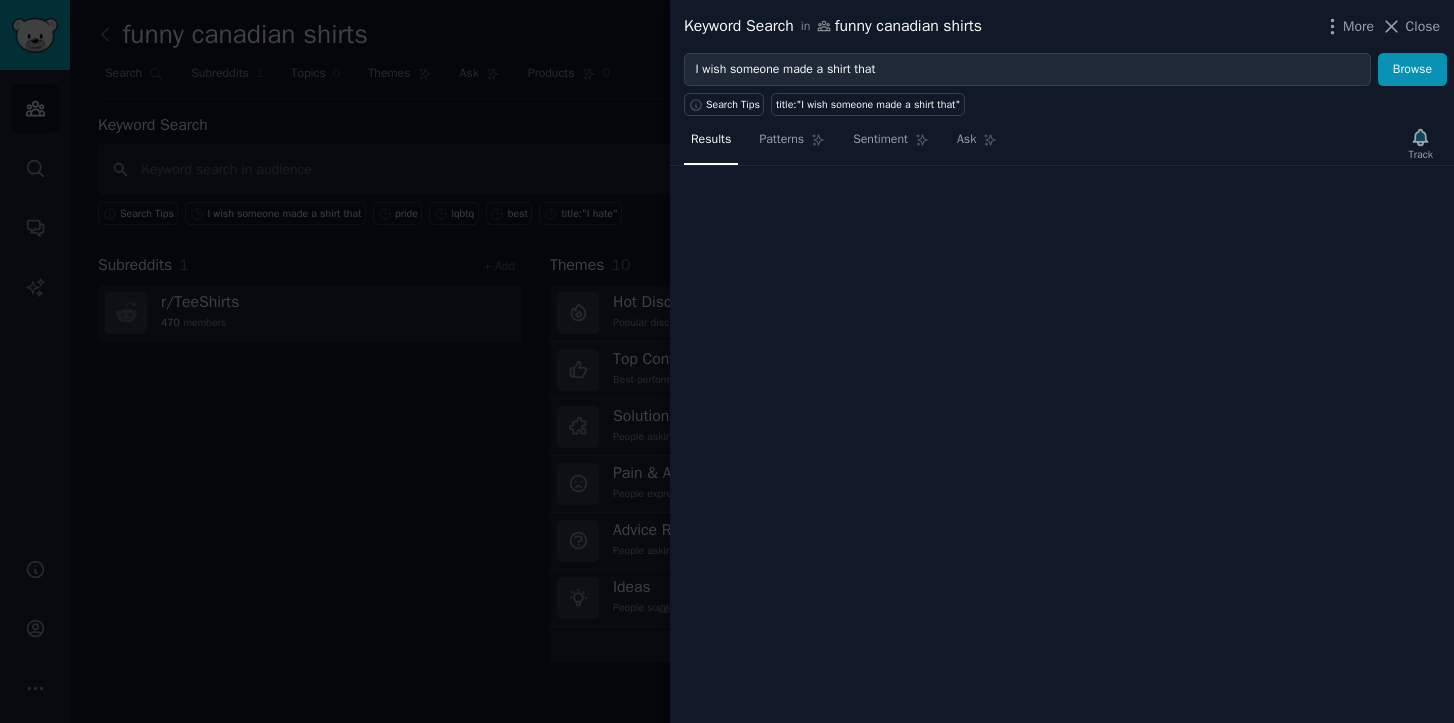 type 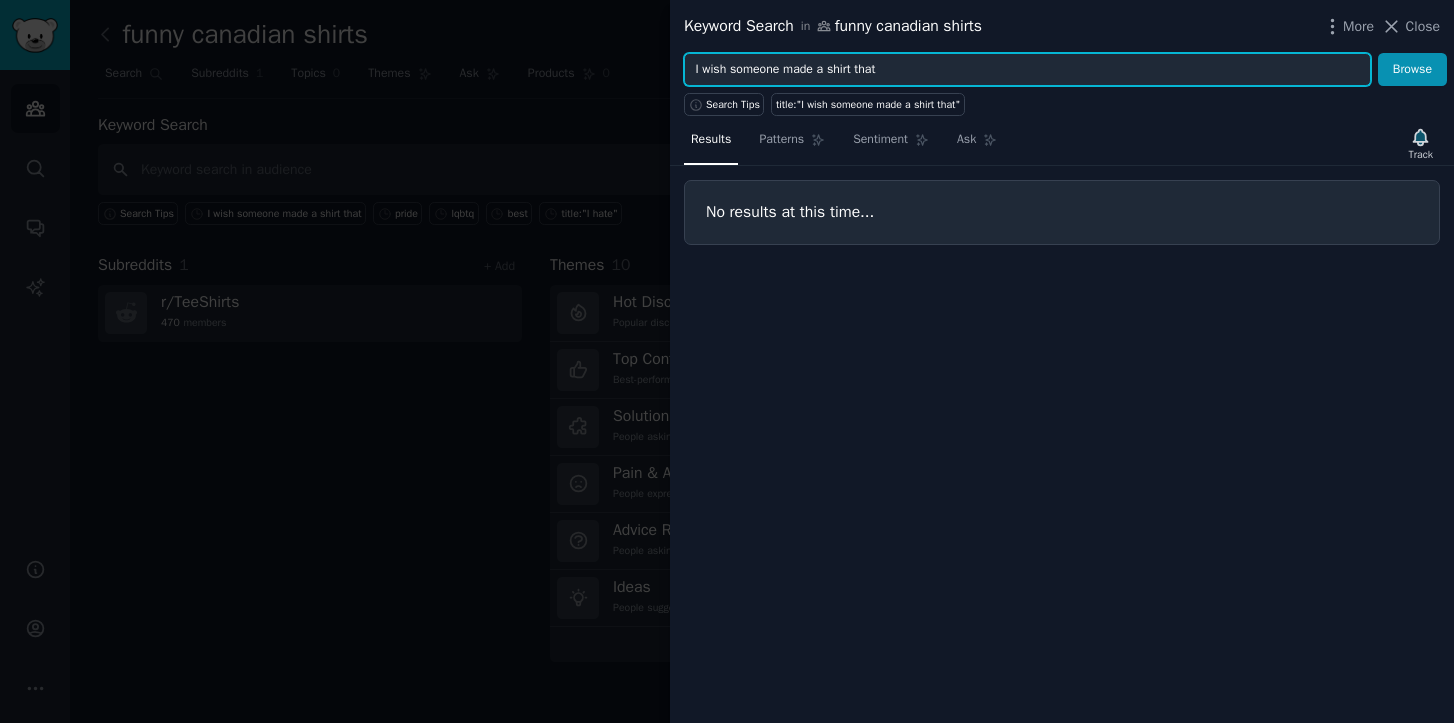 click on "I wish someone made a shirt that" at bounding box center [1027, 70] 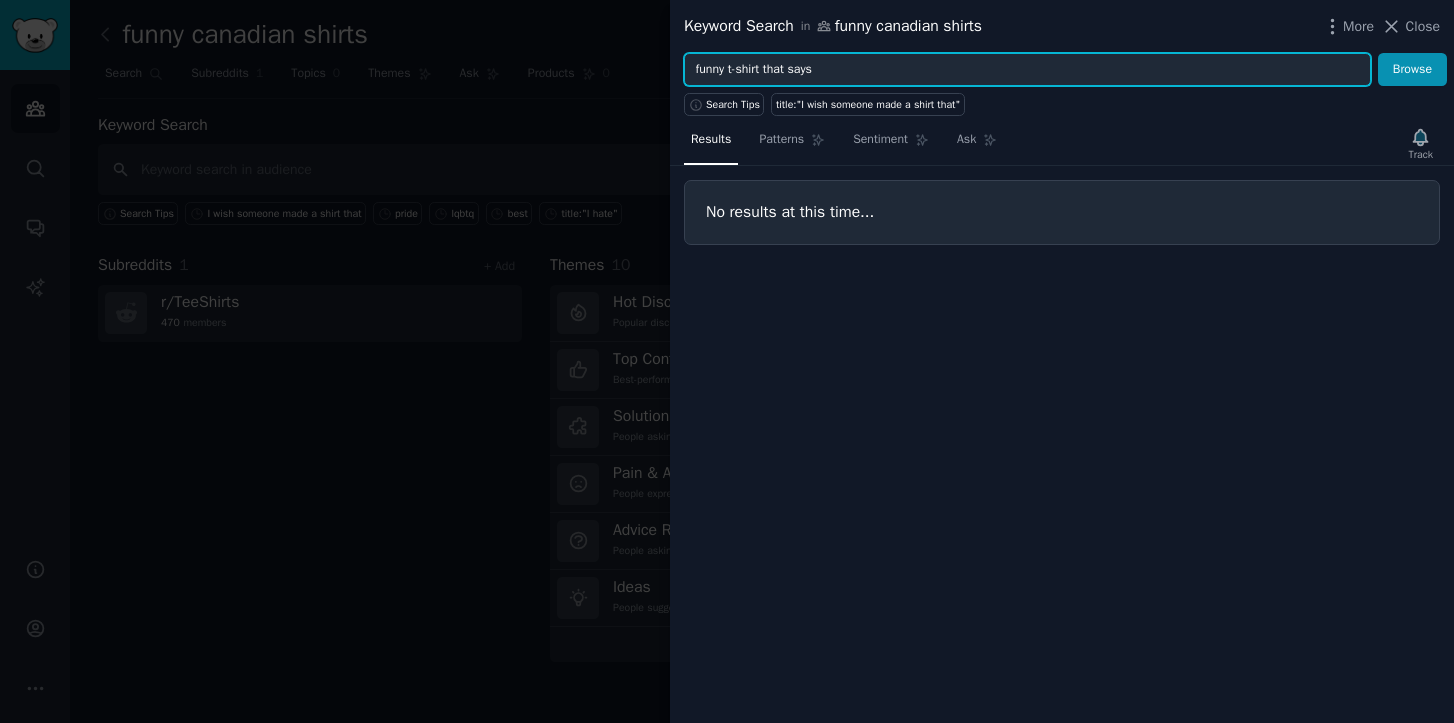 type on "funny t-shirt that says" 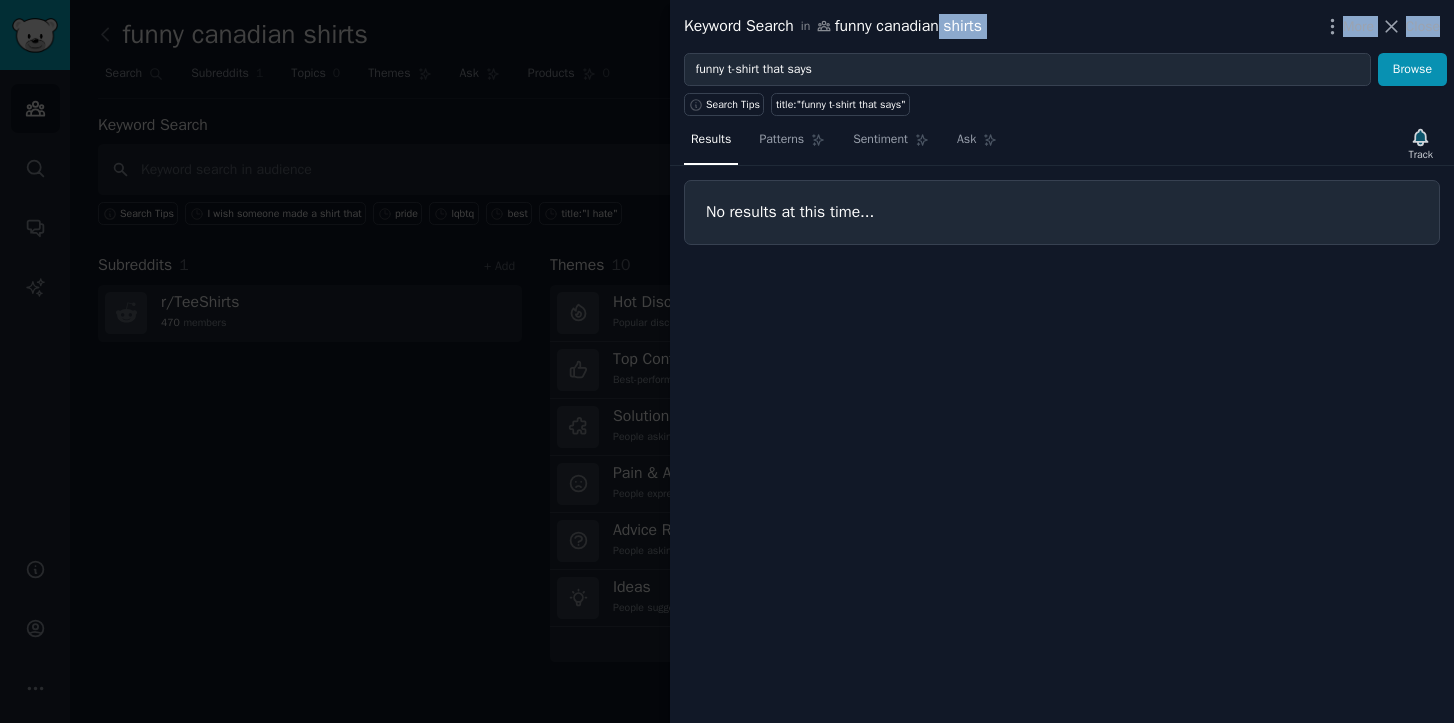 drag, startPoint x: 954, startPoint y: 37, endPoint x: 927, endPoint y: 71, distance: 43.416588 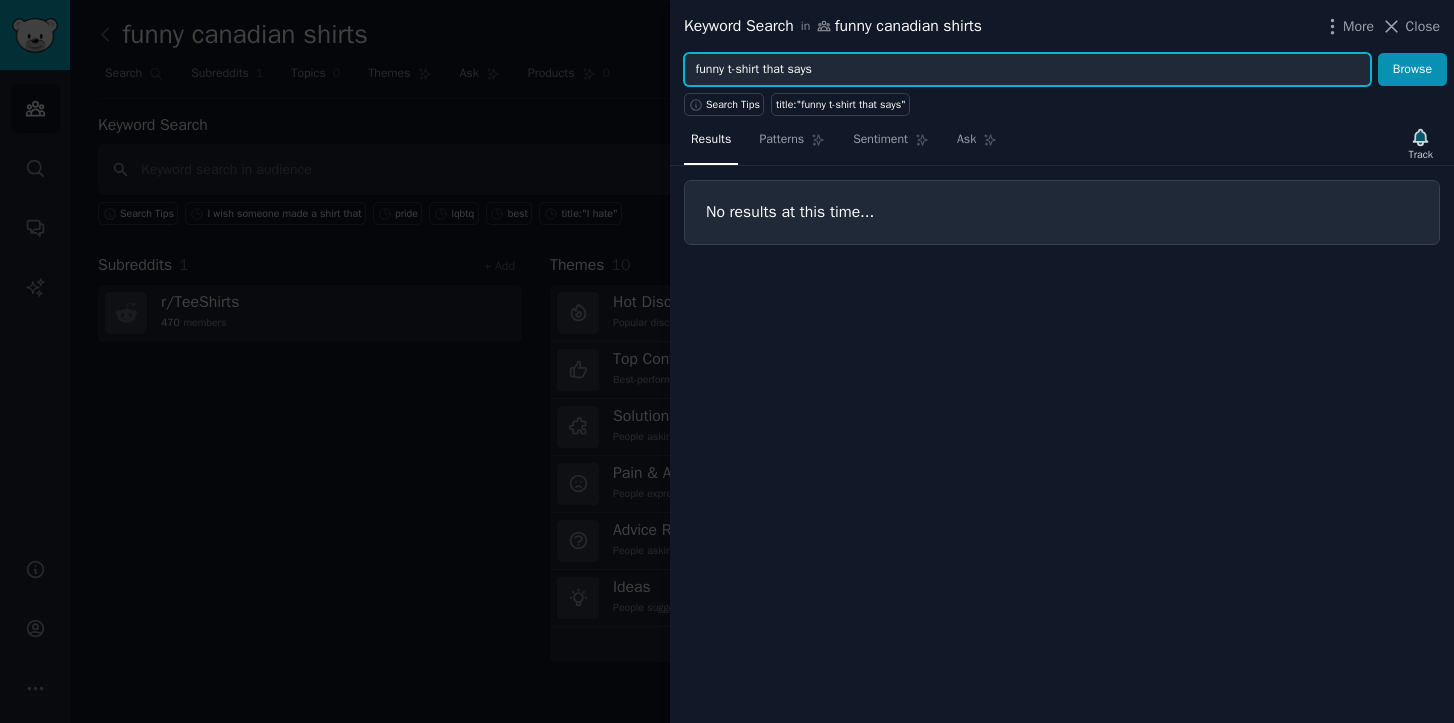 click on "funny t-shirt that says" at bounding box center [1027, 70] 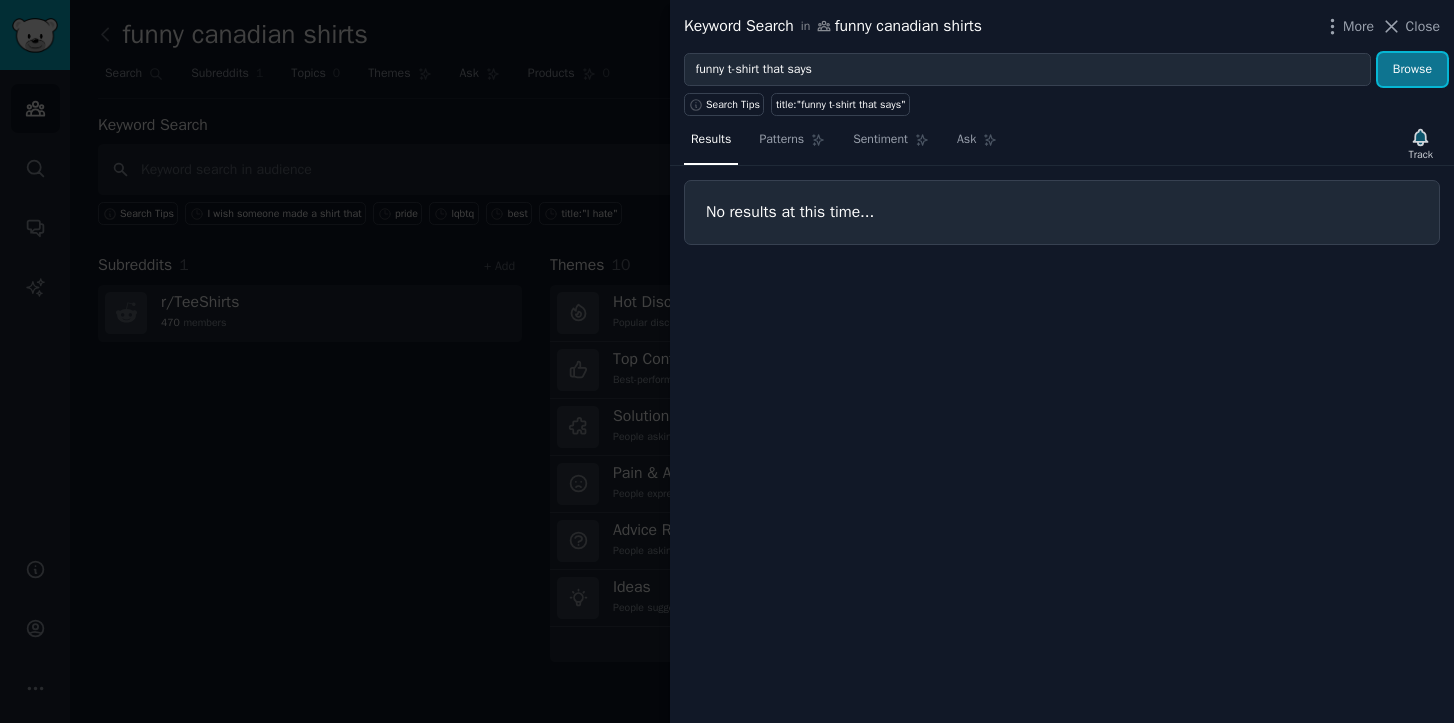 click on "Browse" at bounding box center [1412, 70] 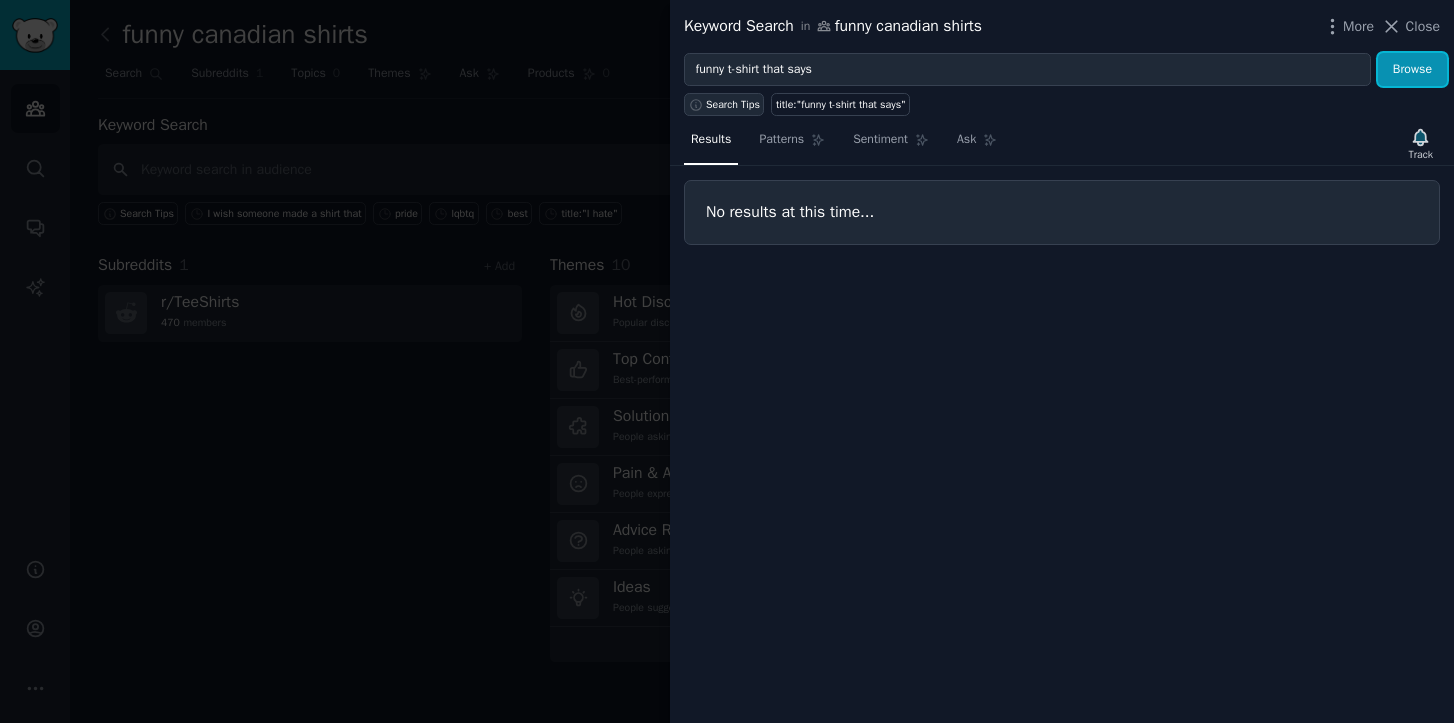 click on "Search Tips" at bounding box center [733, 105] 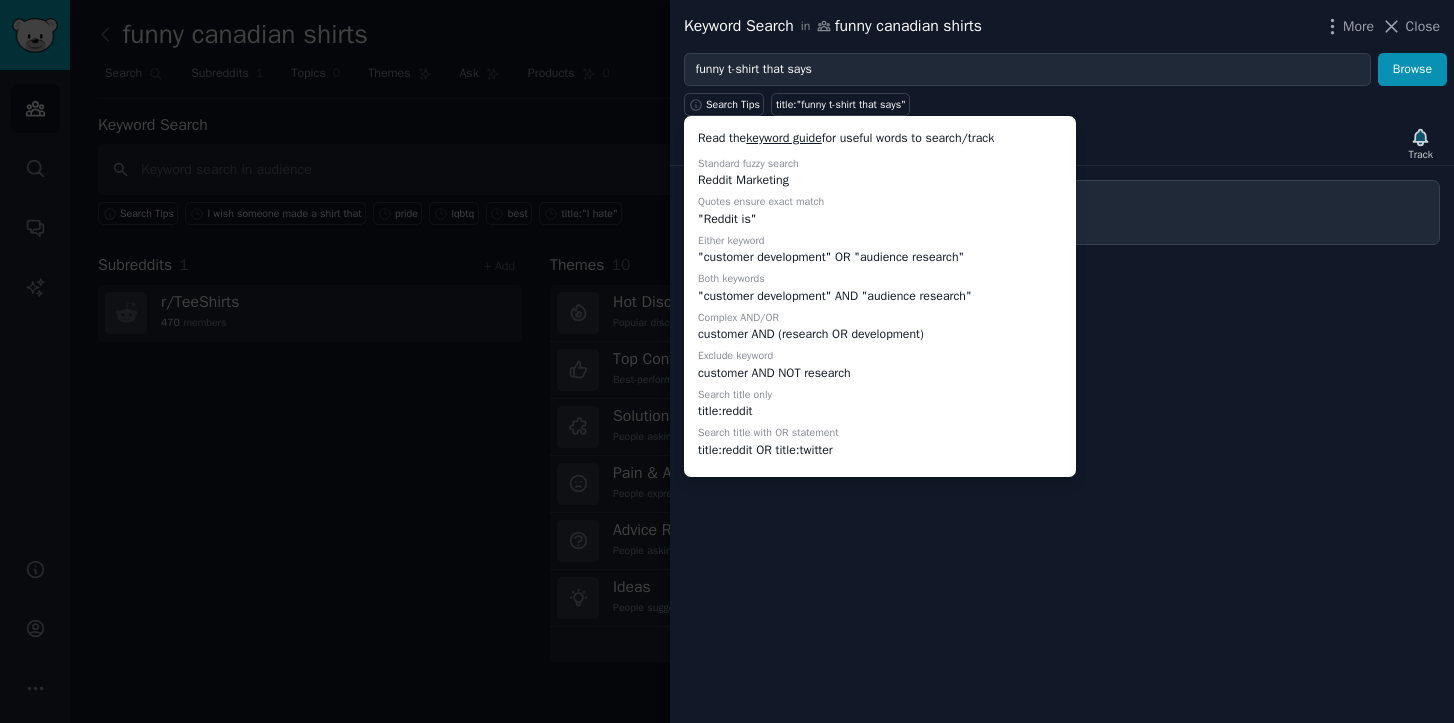 click on "Results Patterns Sentiment Ask Track No results at this time..." at bounding box center (1062, 419) 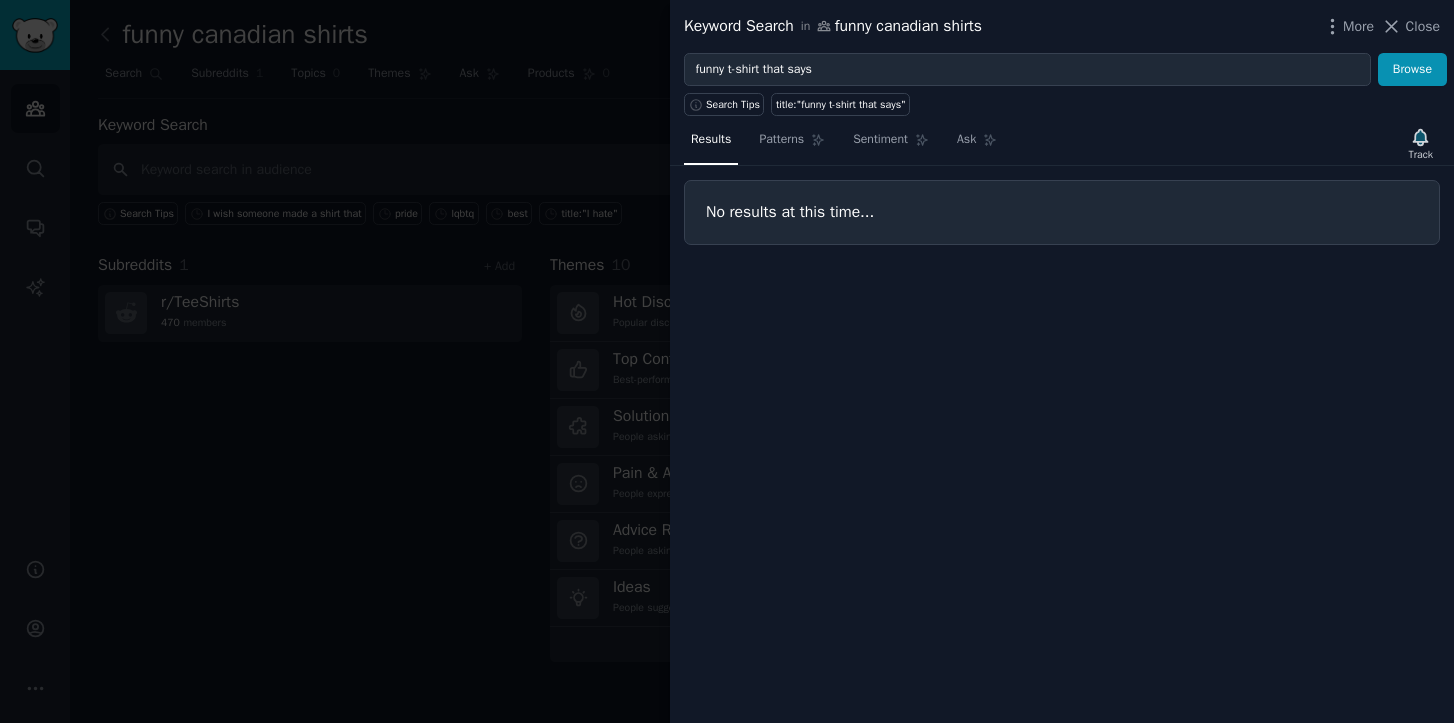 click at bounding box center [727, 361] 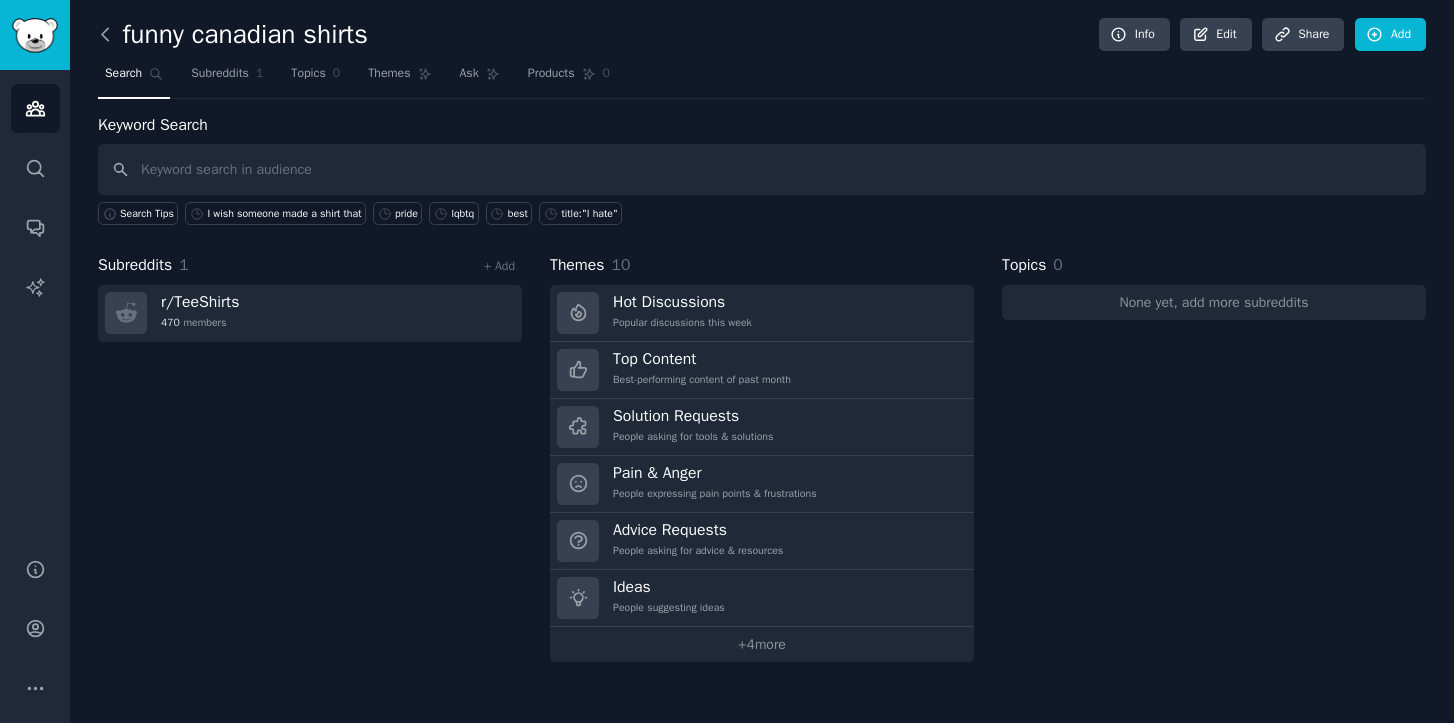 click 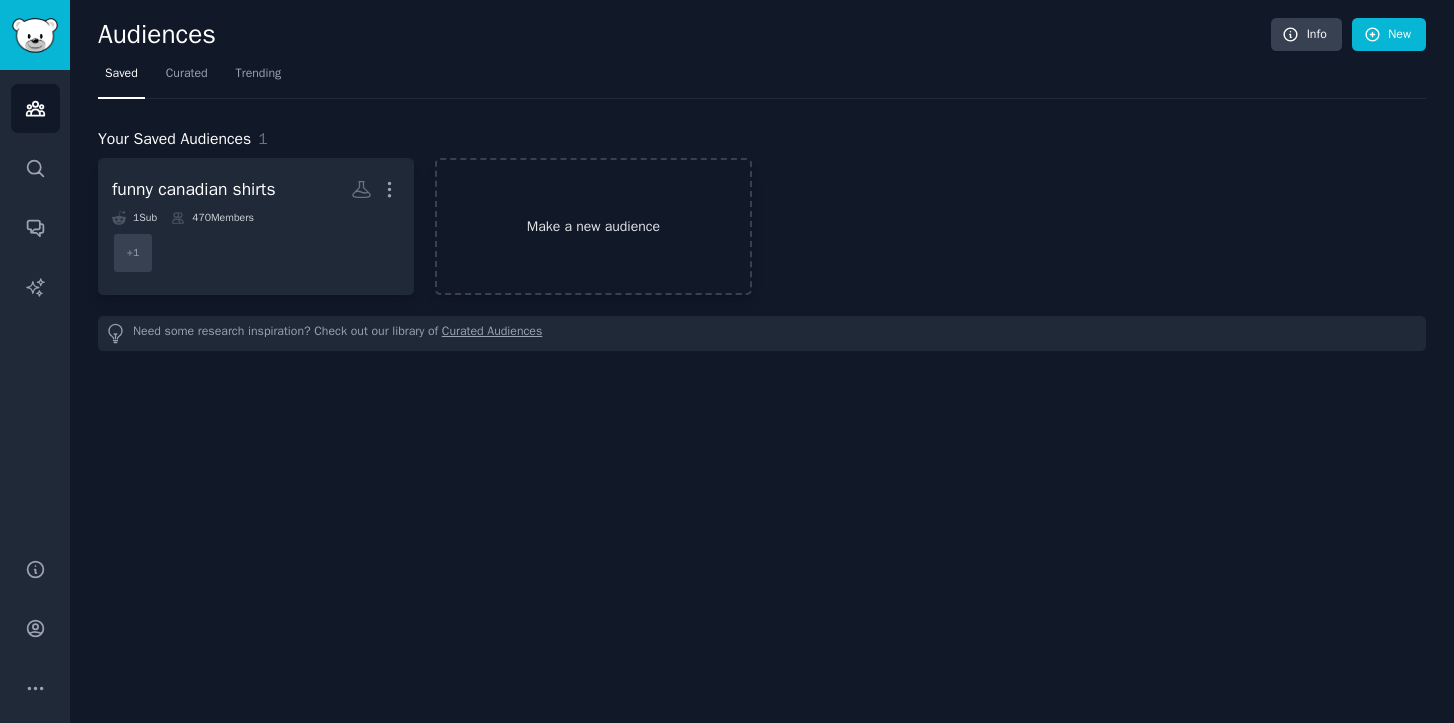 click on "Make a new audience" at bounding box center [593, 226] 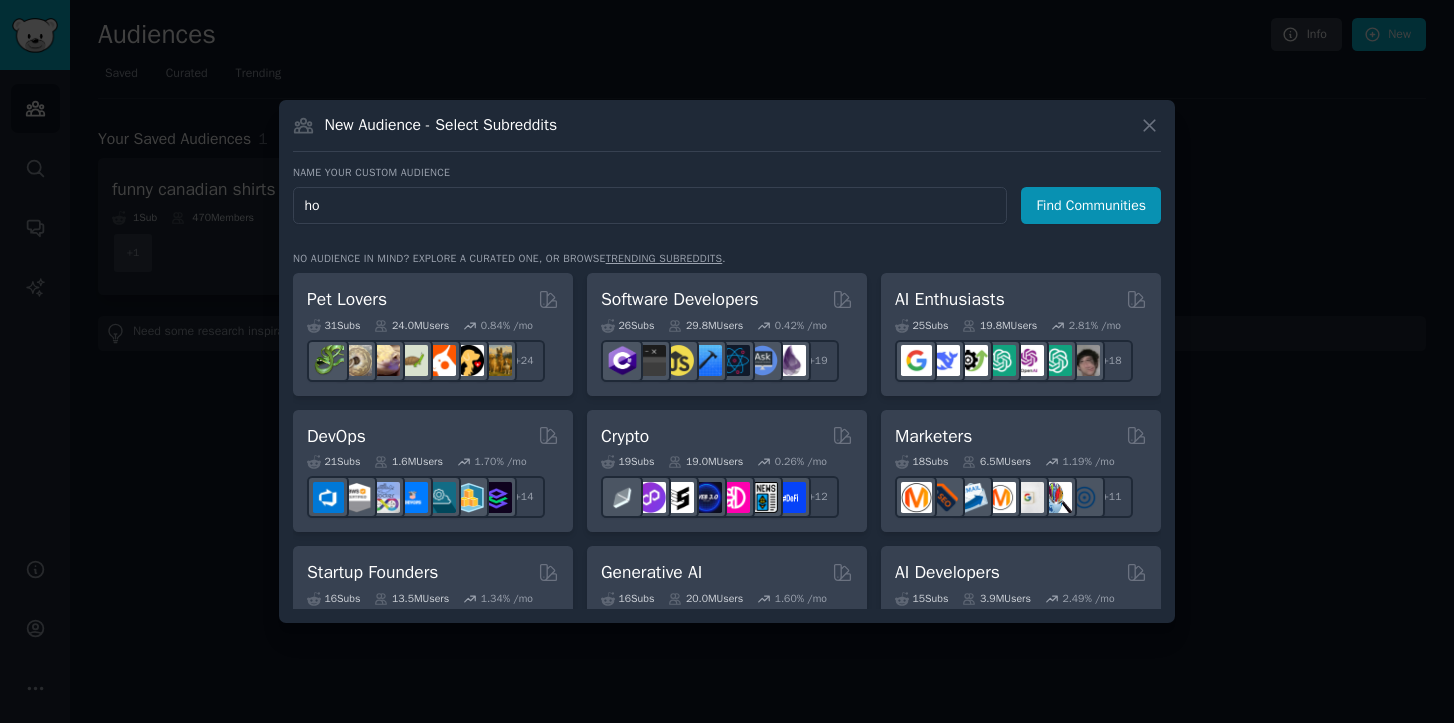 type on "h" 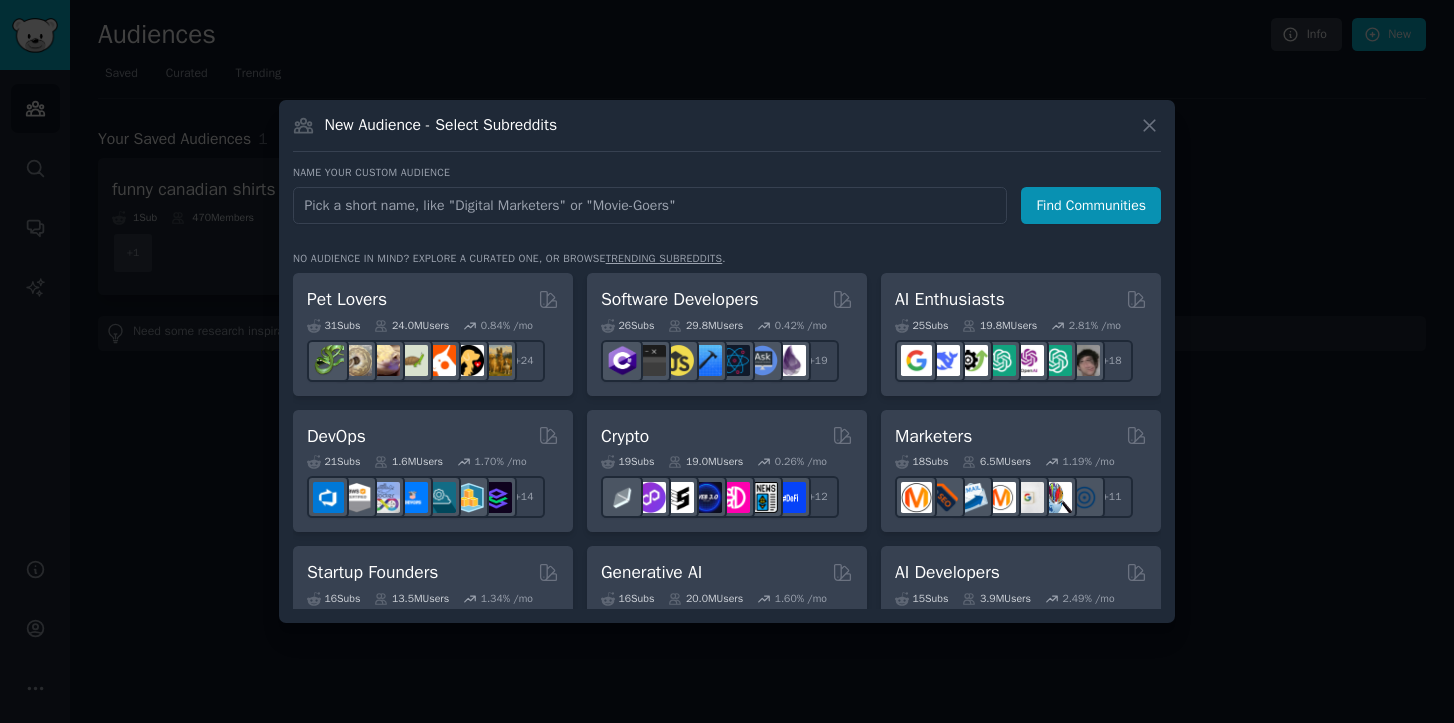type on "t" 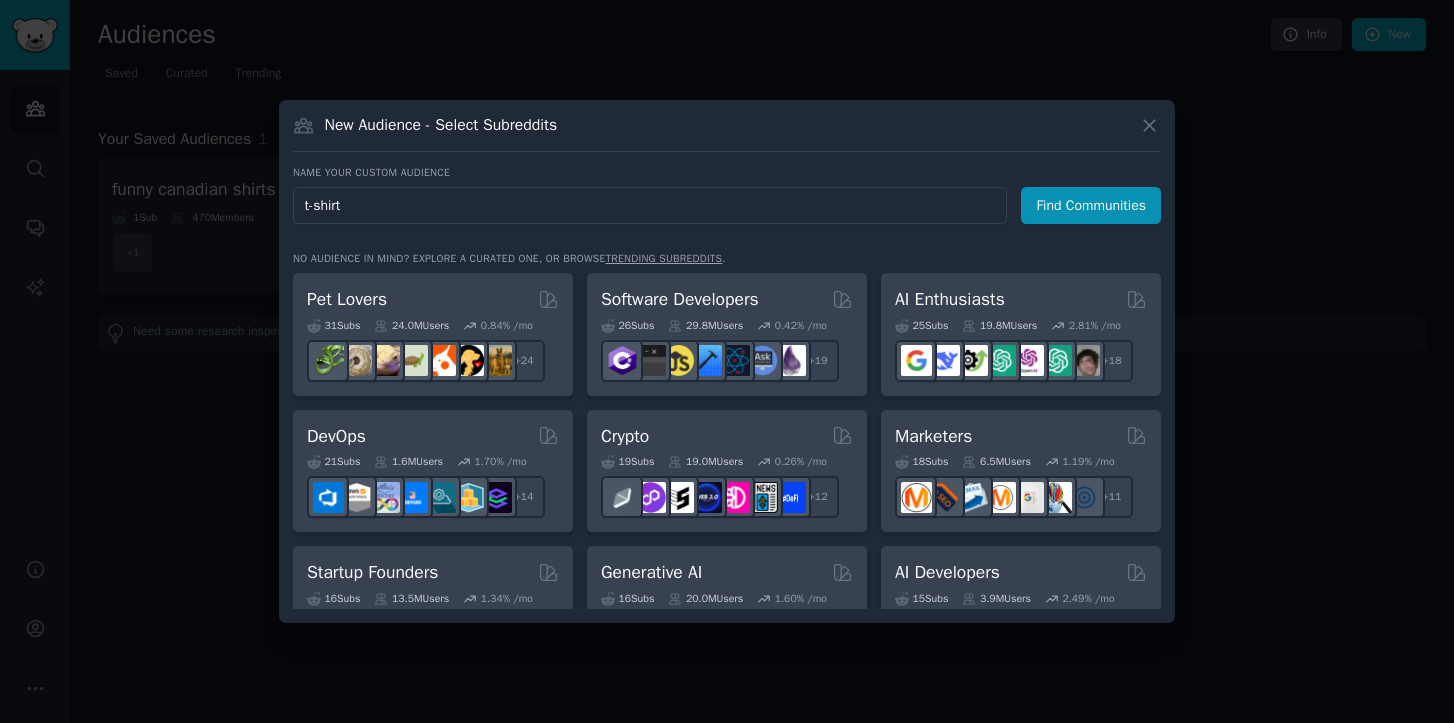 type on "t-shirts" 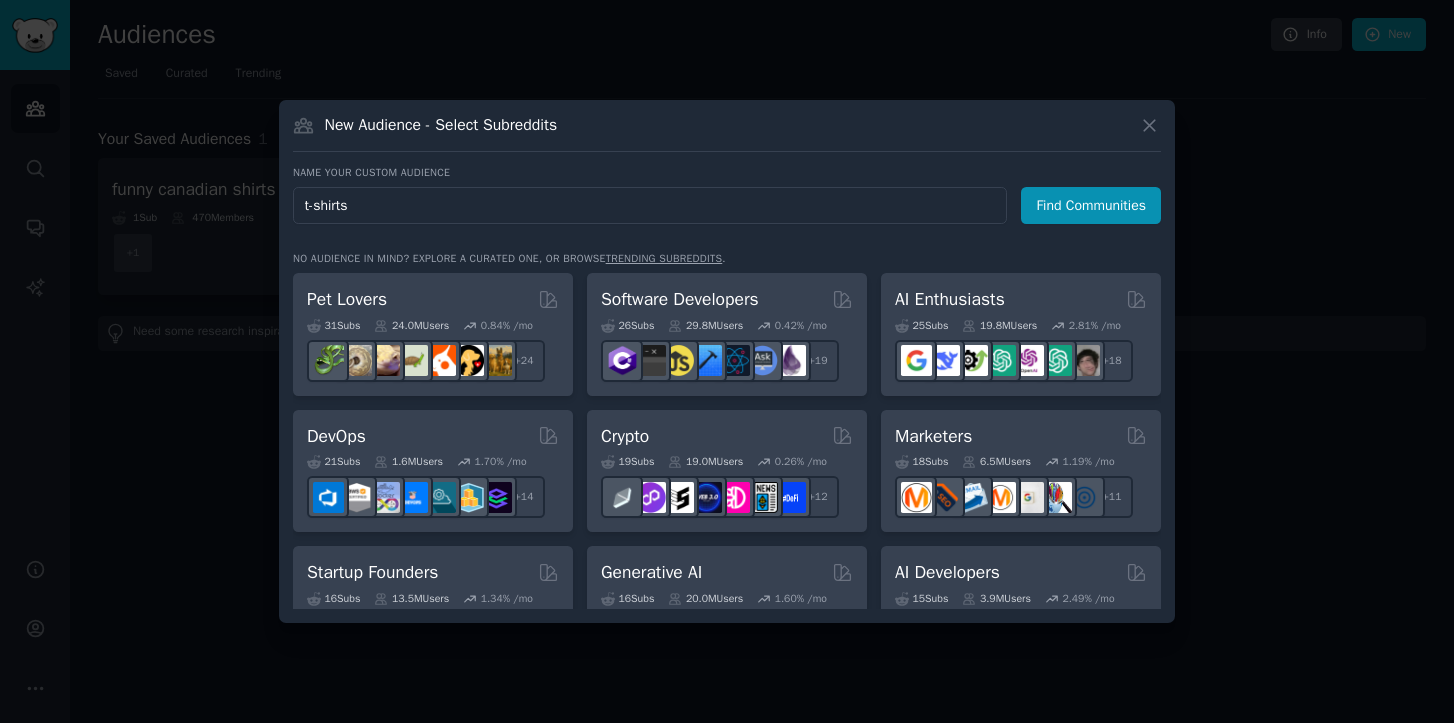 click on "Find Communities" at bounding box center (1091, 205) 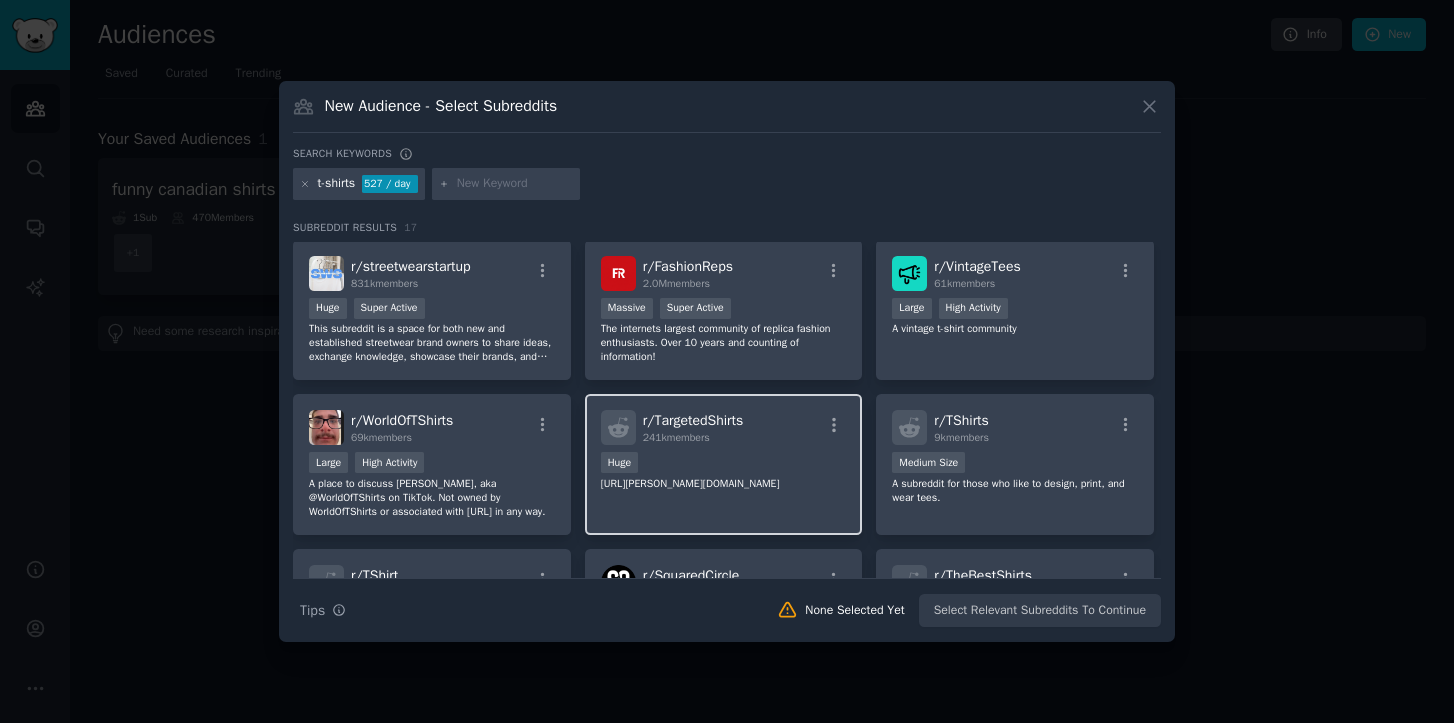 scroll, scrollTop: 0, scrollLeft: 0, axis: both 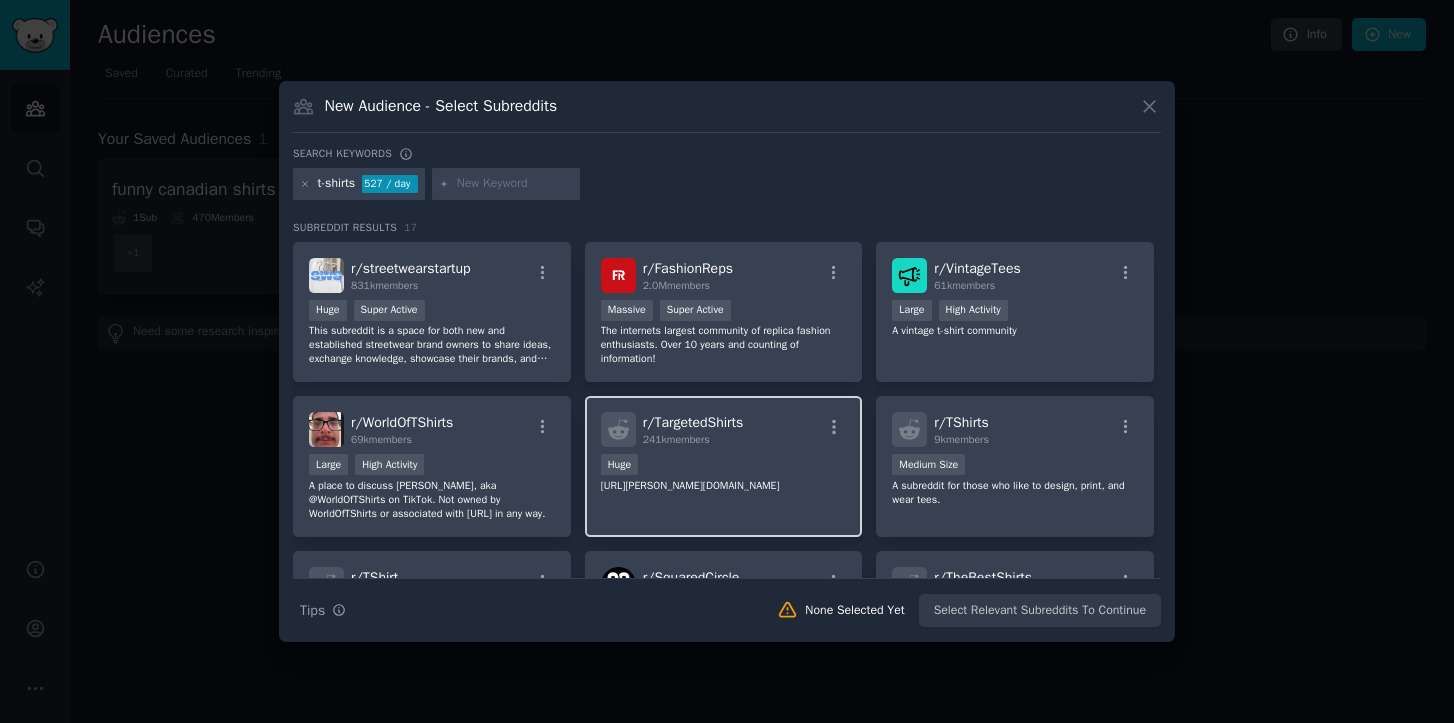 click on "241k  members" at bounding box center [693, 440] 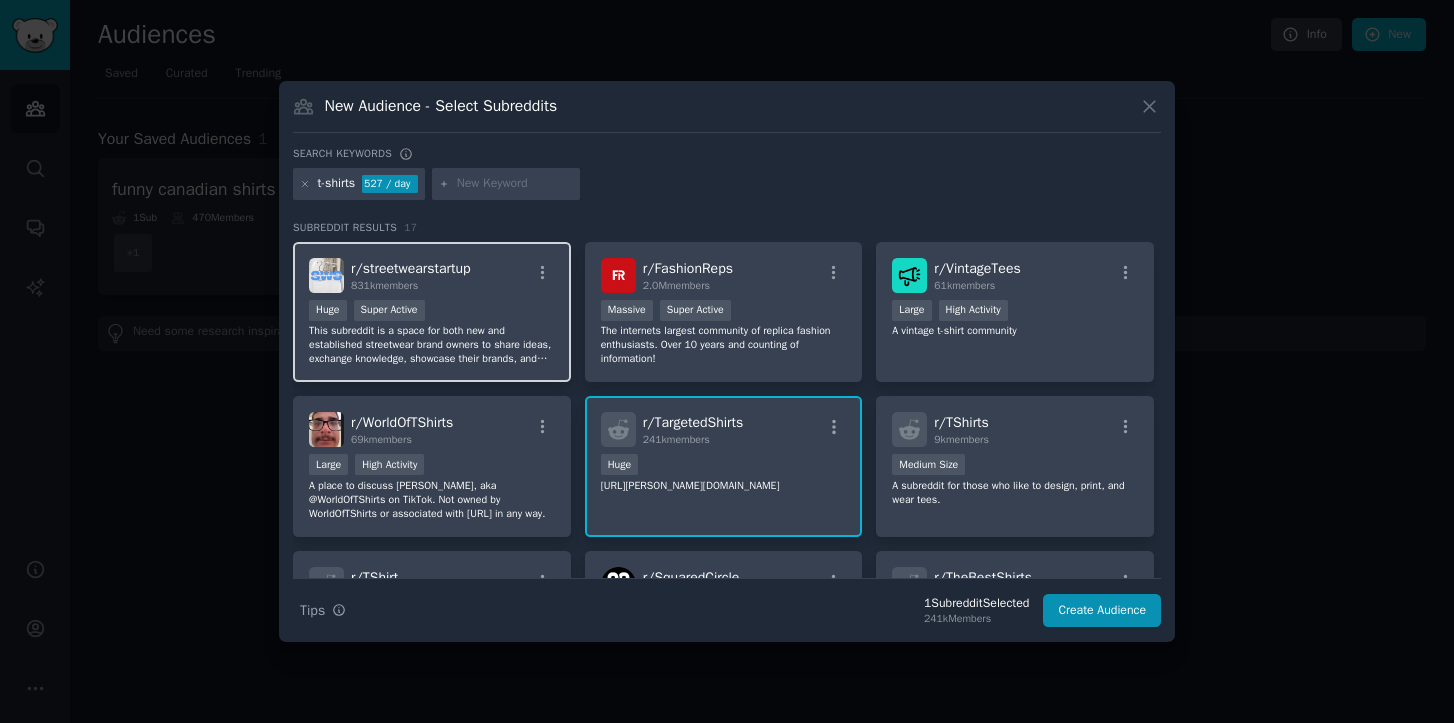 click on "Huge Super Active" at bounding box center (432, 312) 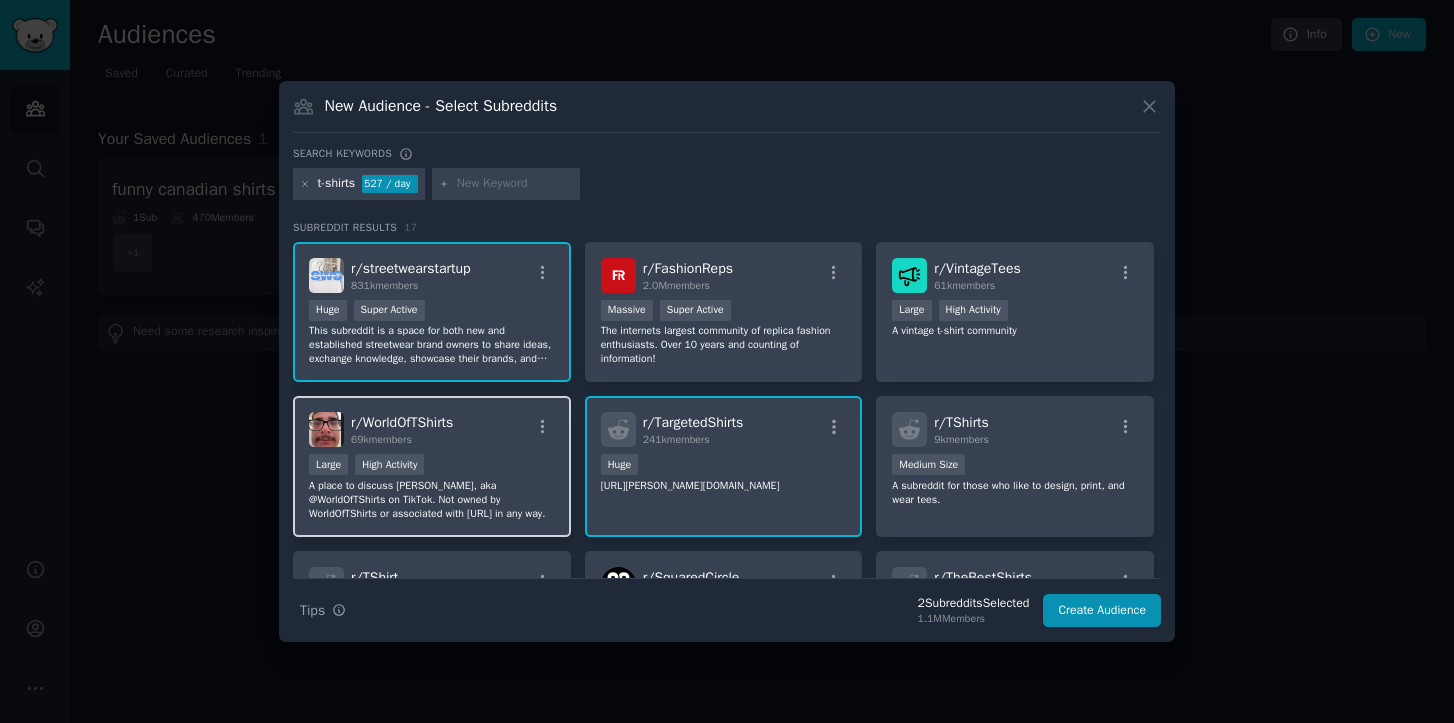 click on "A place to discuss [PERSON_NAME], aka @WorldOfTShirts on TikTok.
Not owned by WorldOfTShirts or associated with [URL] in any way." at bounding box center [432, 500] 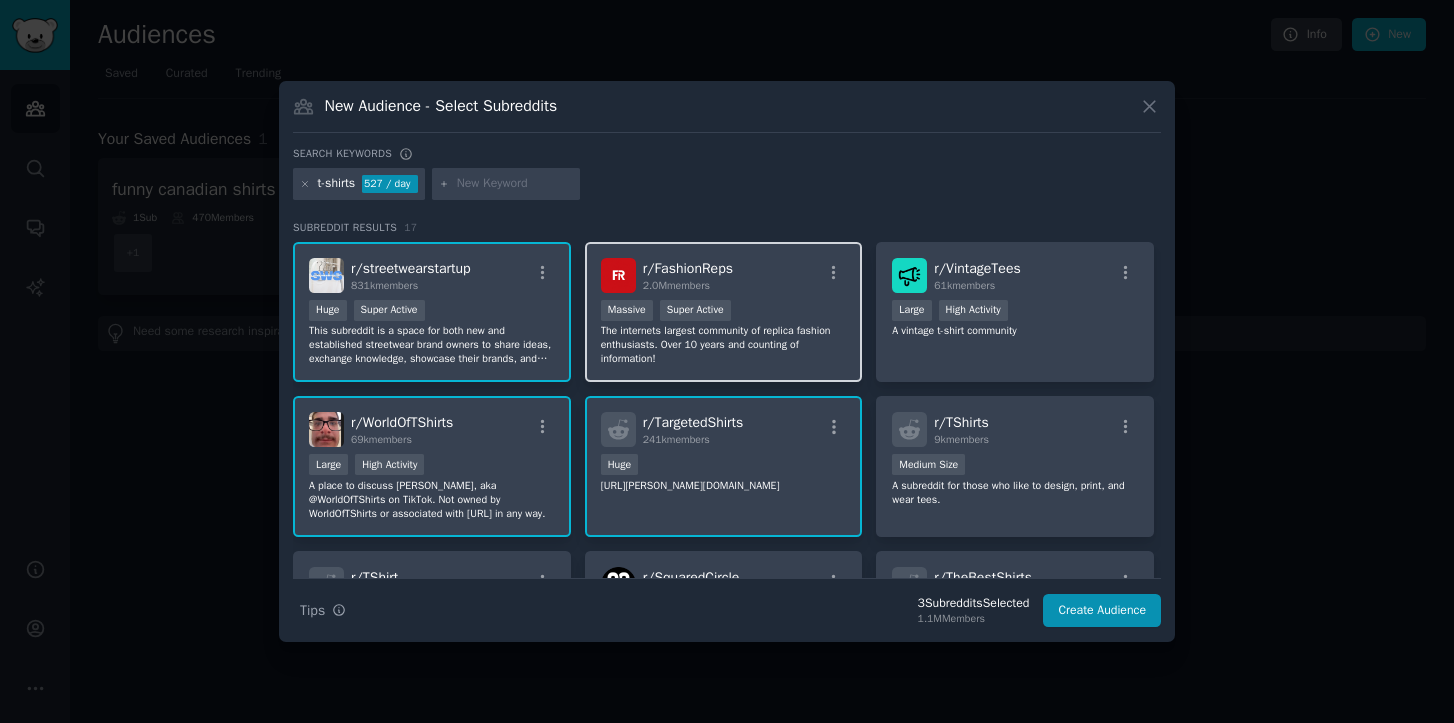 click on ">= 95th percentile for submissions / day Massive Super Active" at bounding box center [724, 312] 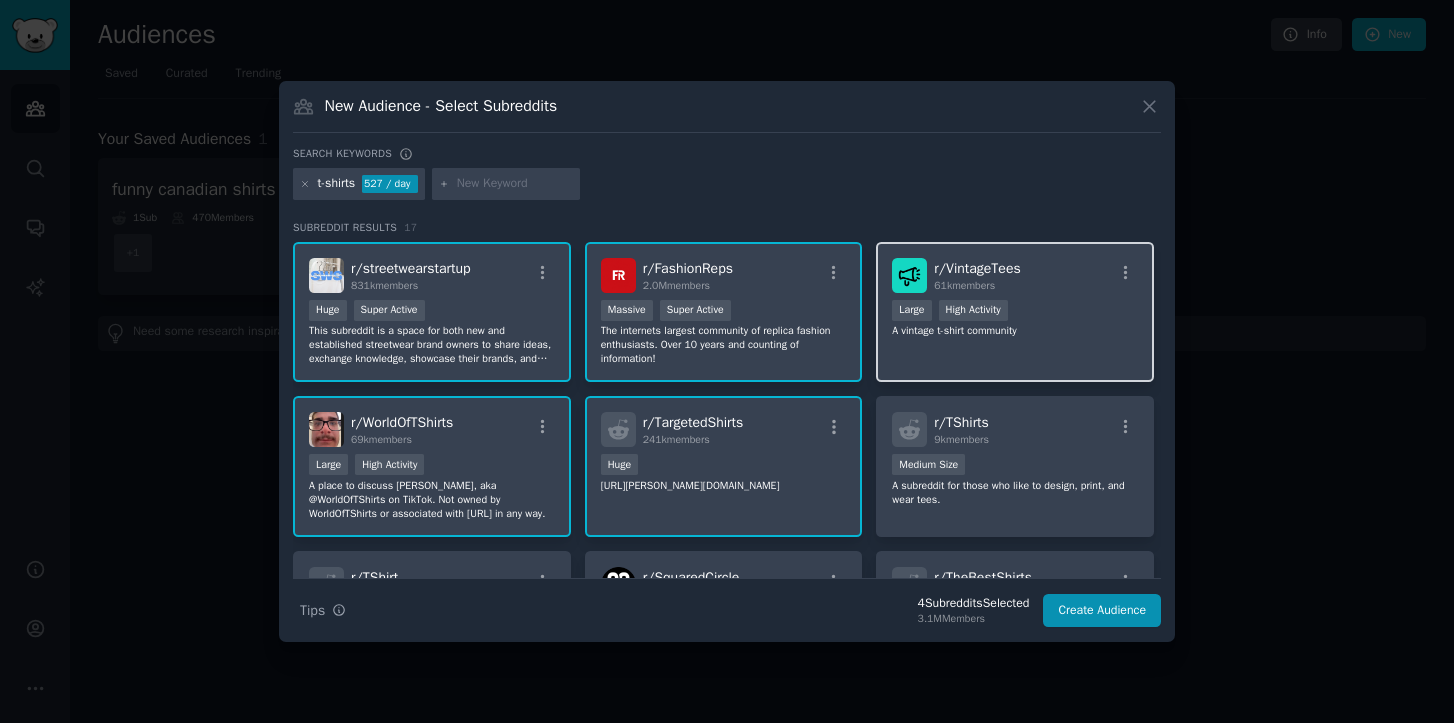 click on ">= 80th percentile for submissions / day Large High Activity" at bounding box center [1015, 312] 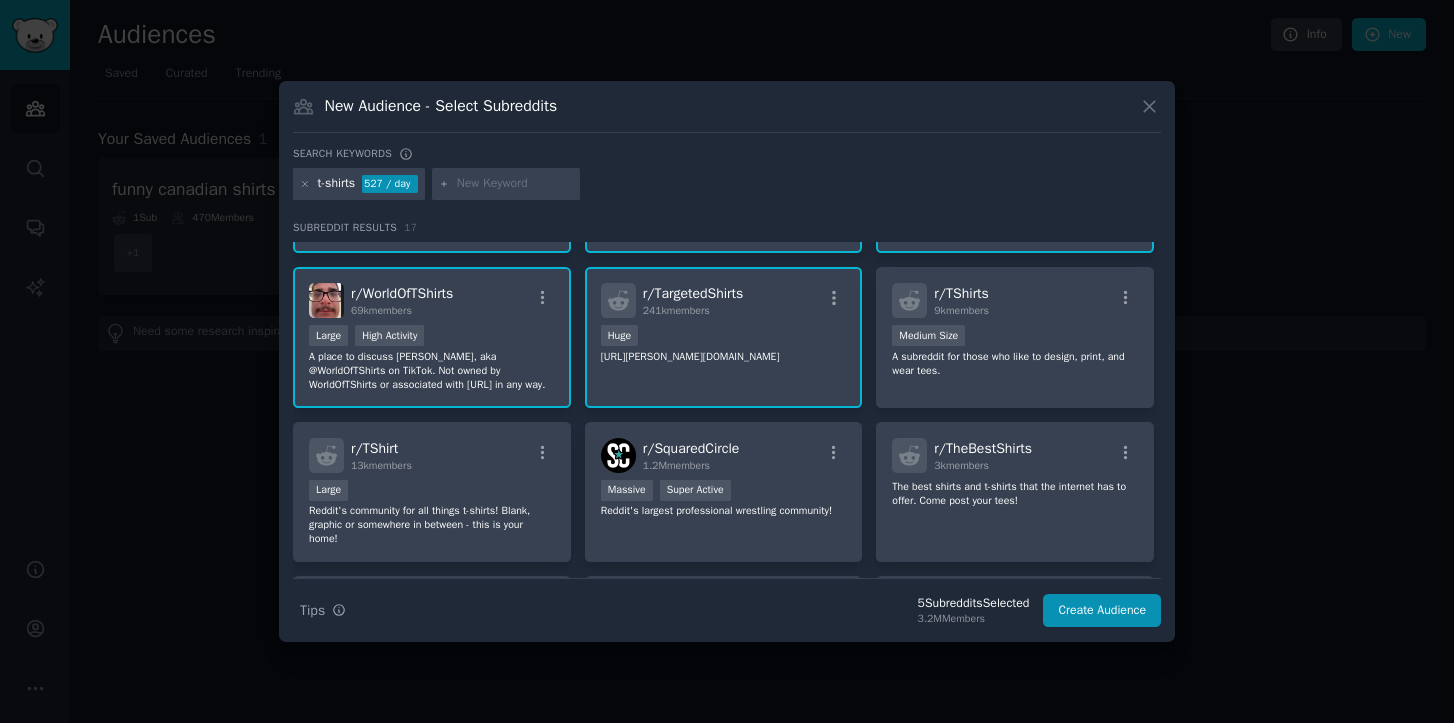 scroll, scrollTop: 131, scrollLeft: 0, axis: vertical 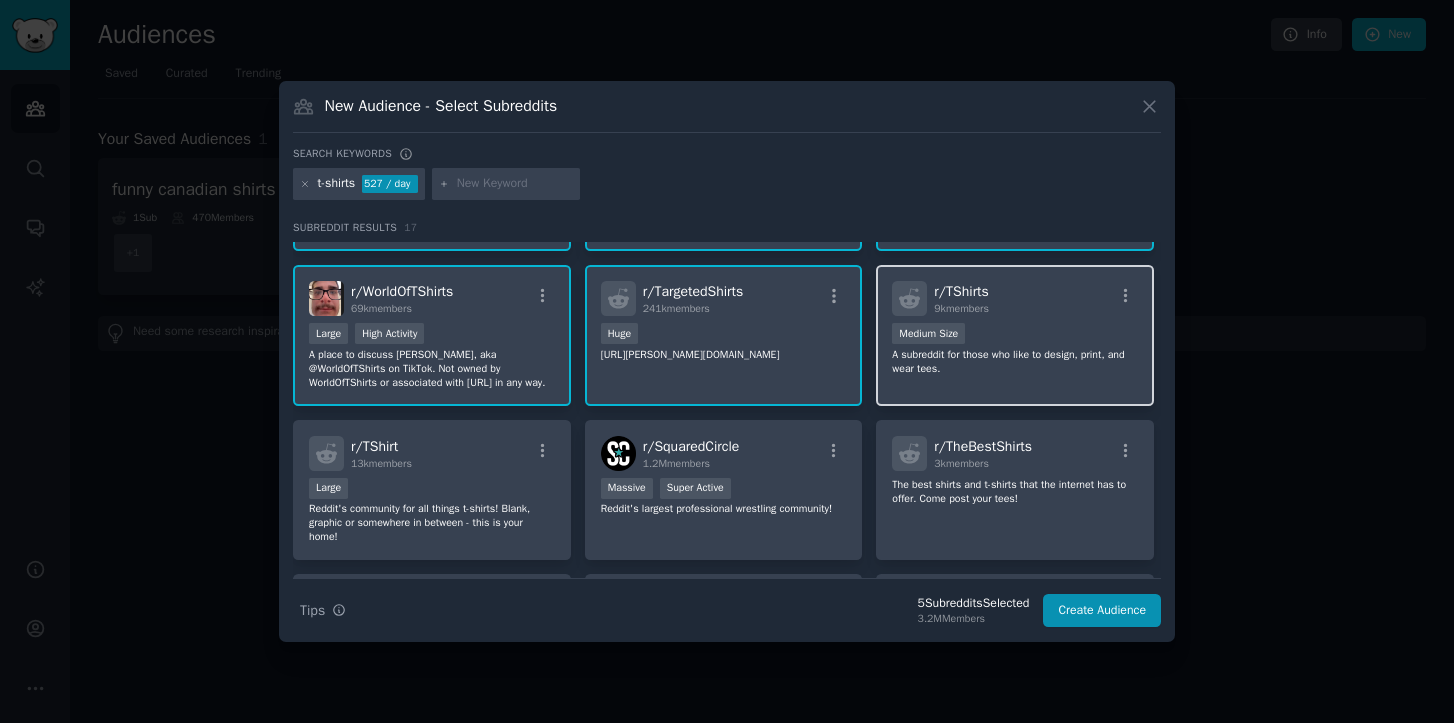 click on "r/ TShirts 9k  members" at bounding box center [1015, 298] 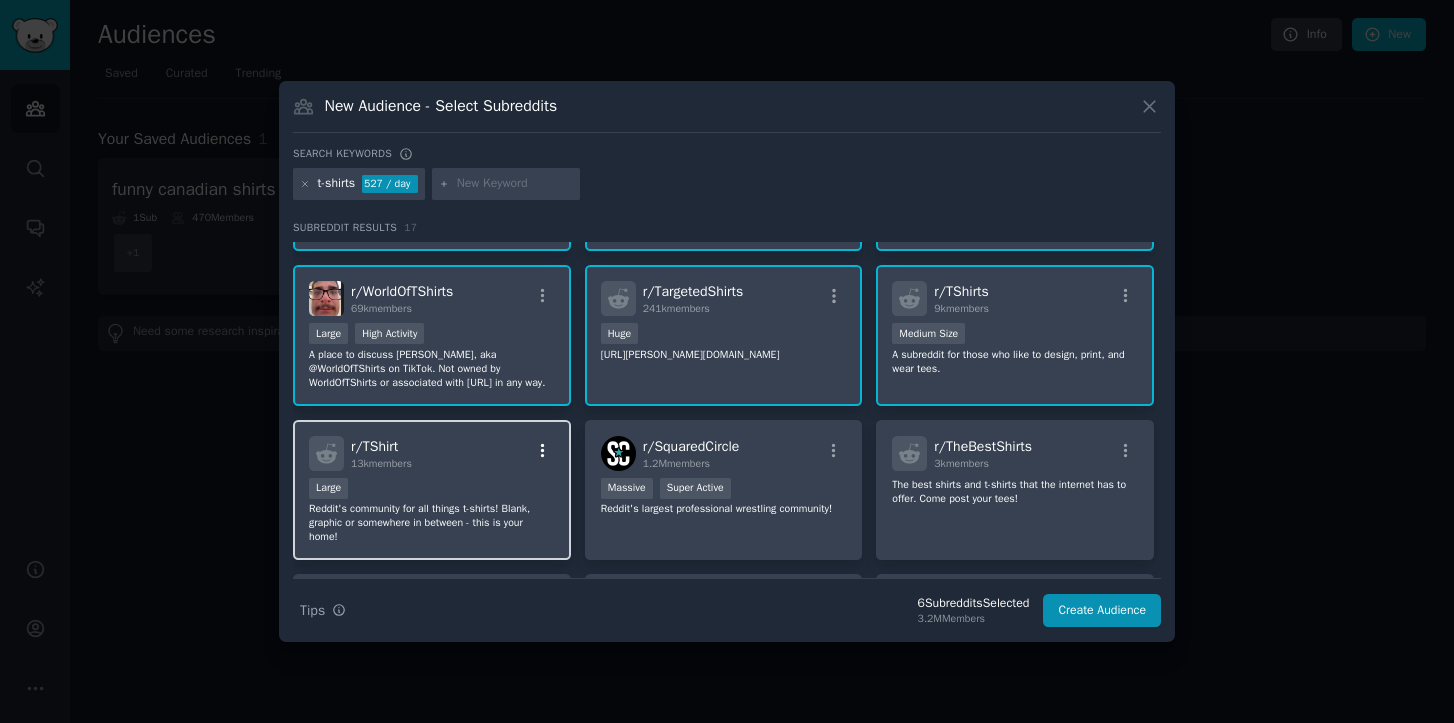 click at bounding box center [542, 451] 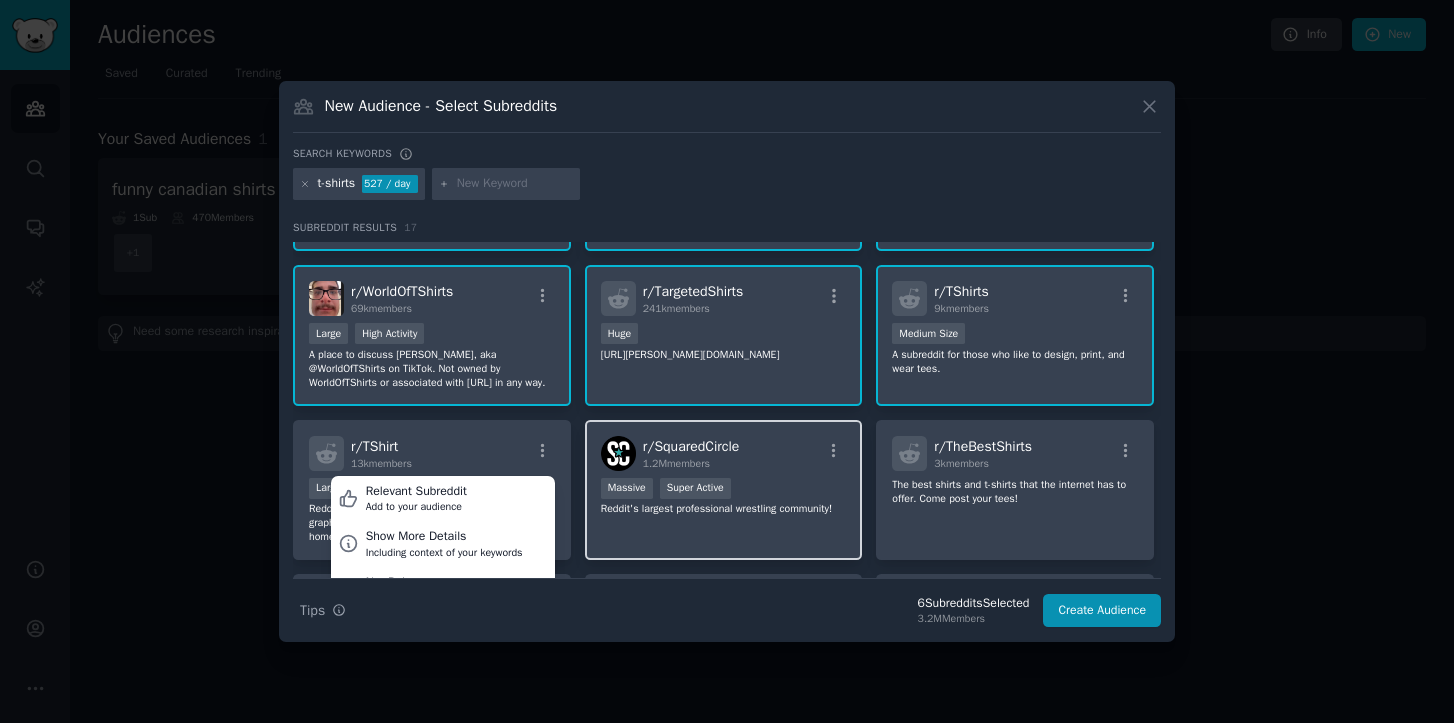 click on "r/ SquaredCircle 1.2M  members" at bounding box center [724, 453] 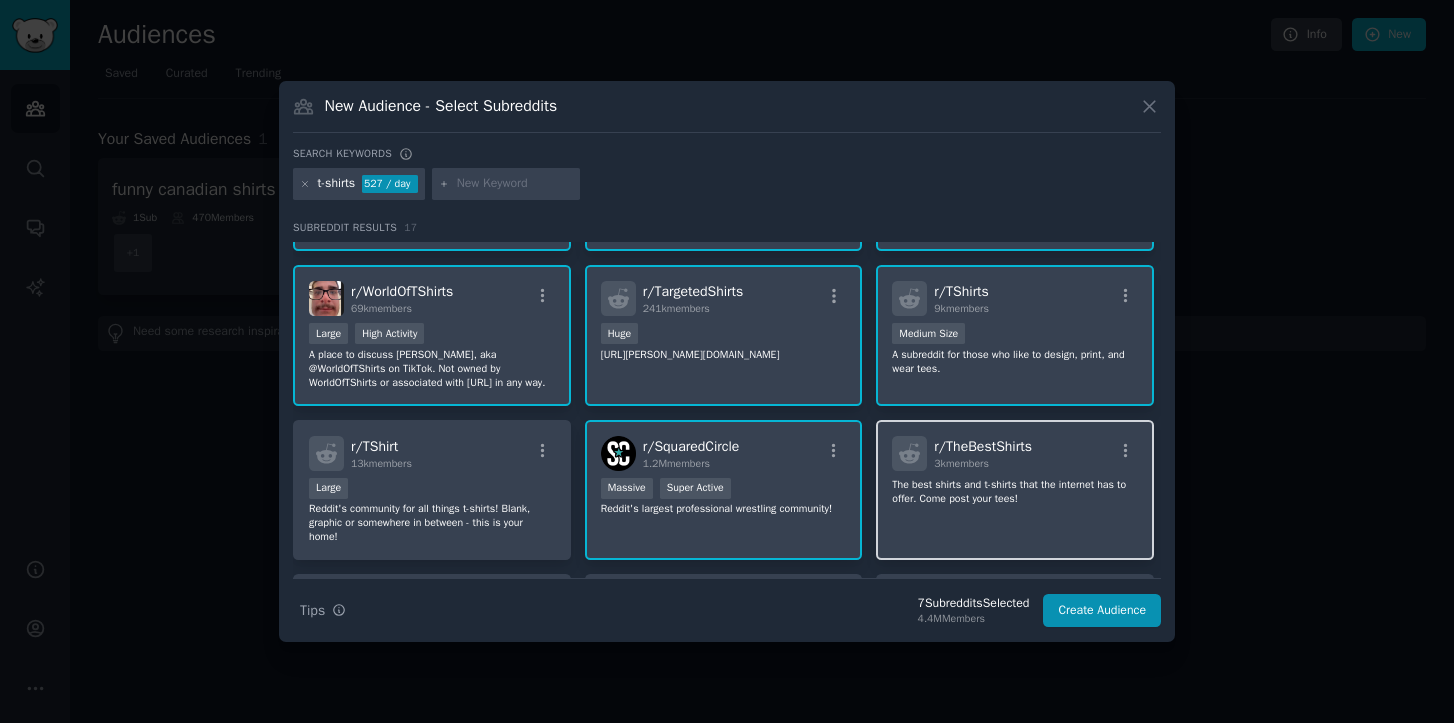 click on "r/ TheBestShirts 3k  members" at bounding box center [1015, 453] 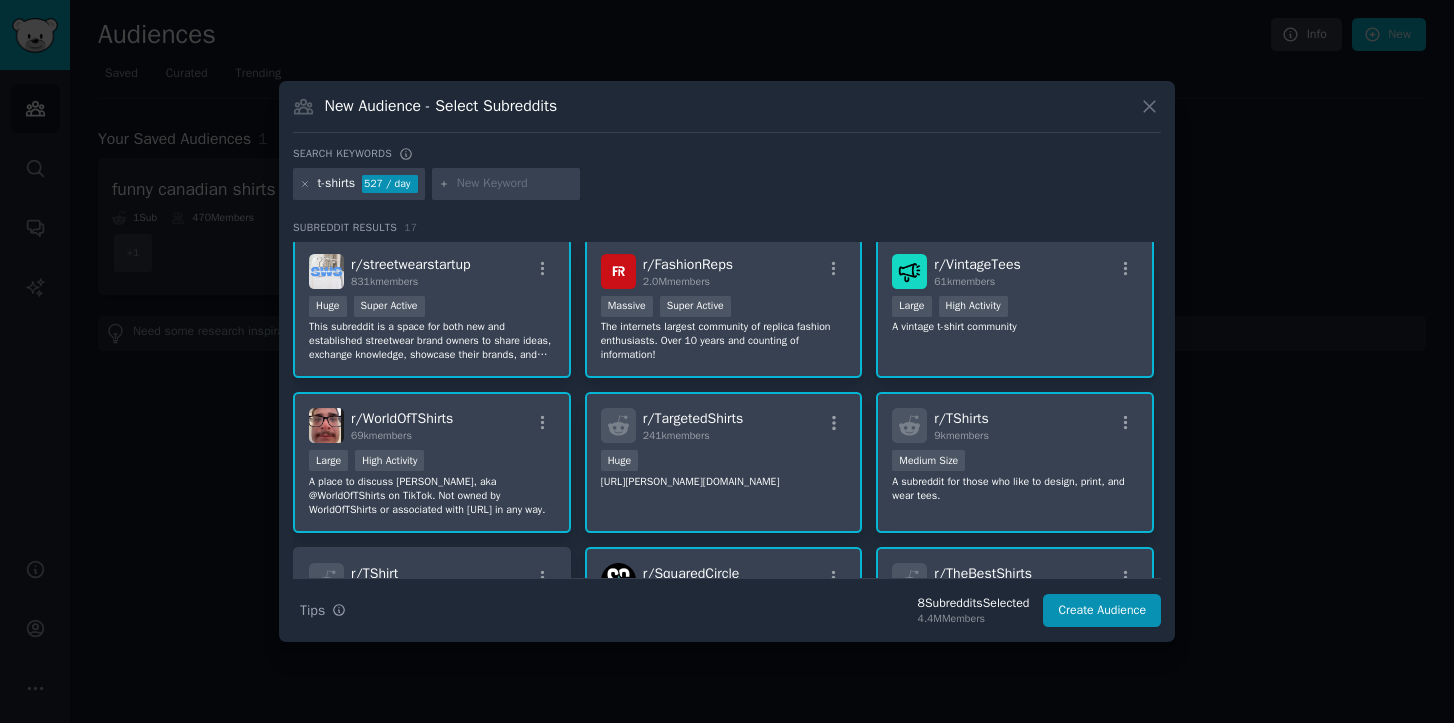 scroll, scrollTop: 0, scrollLeft: 0, axis: both 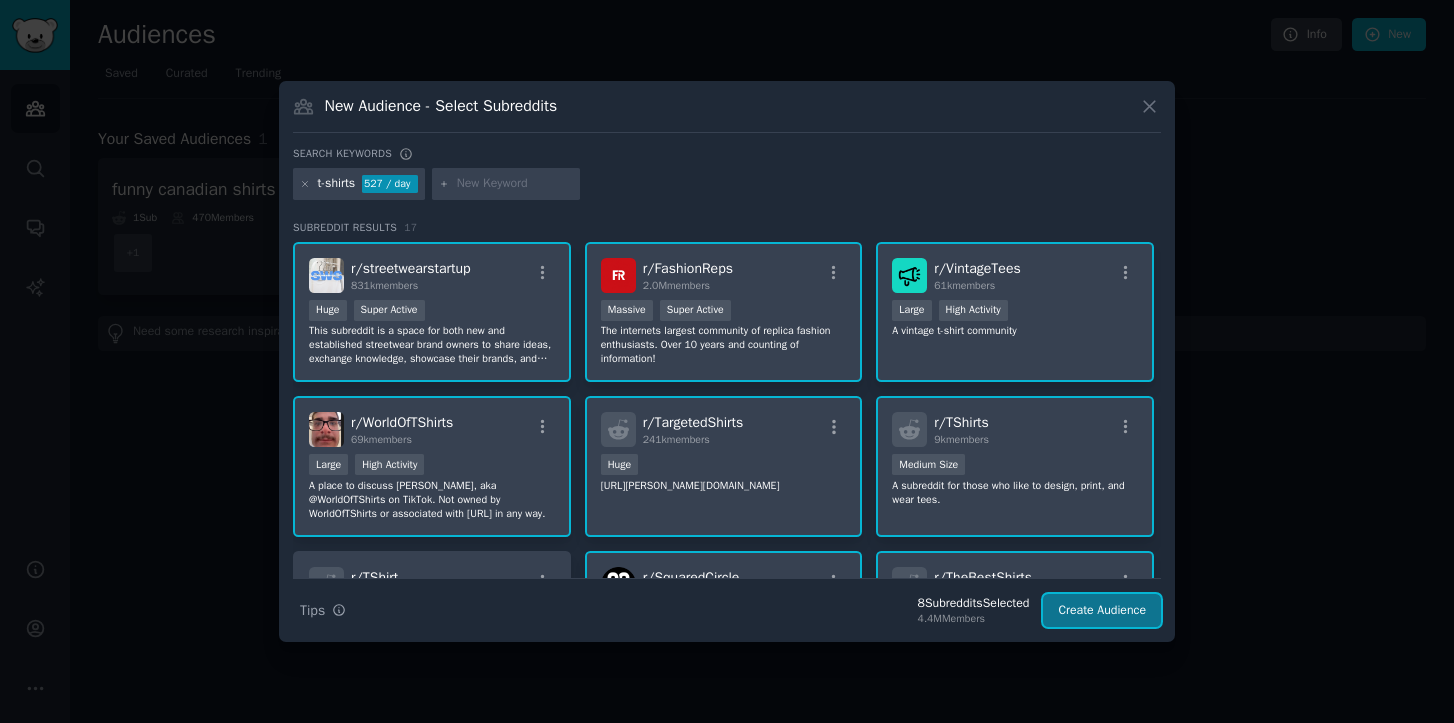 click on "Create Audience" at bounding box center (1102, 611) 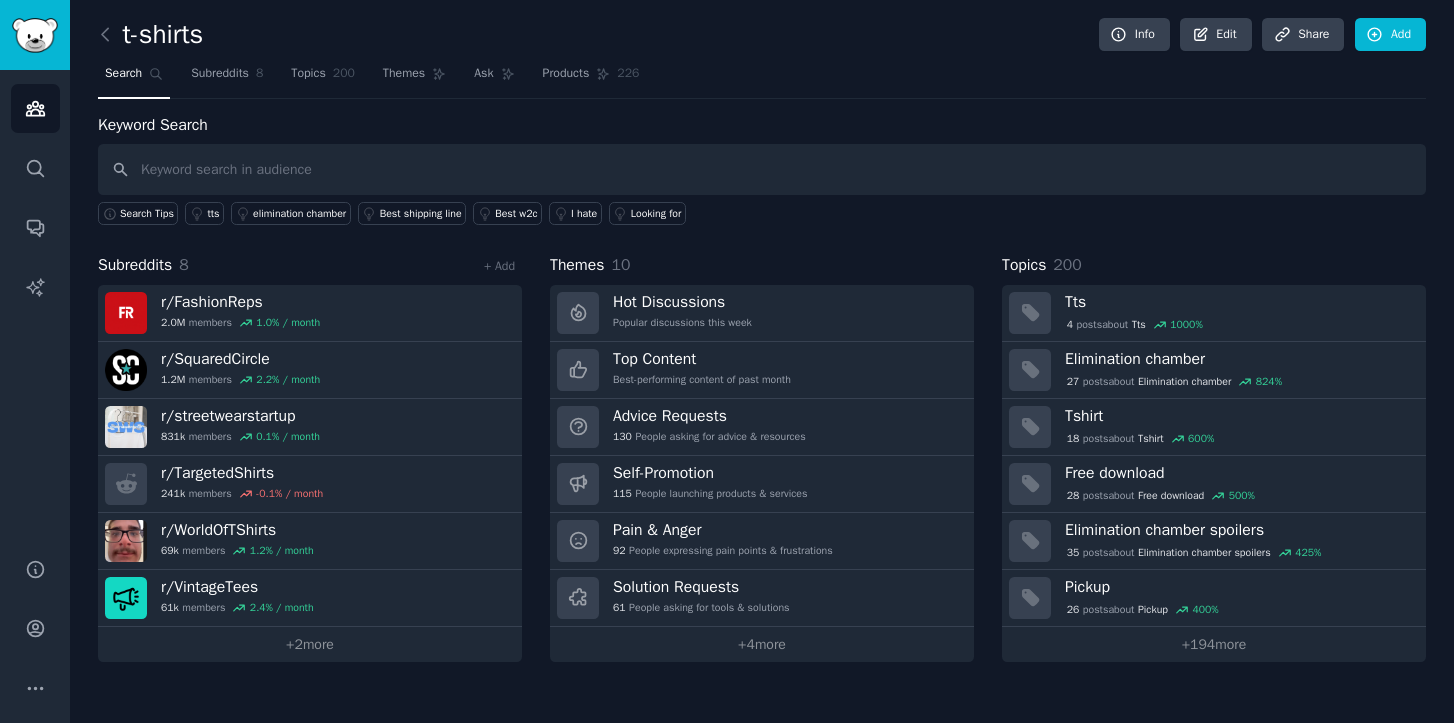 click at bounding box center [762, 169] 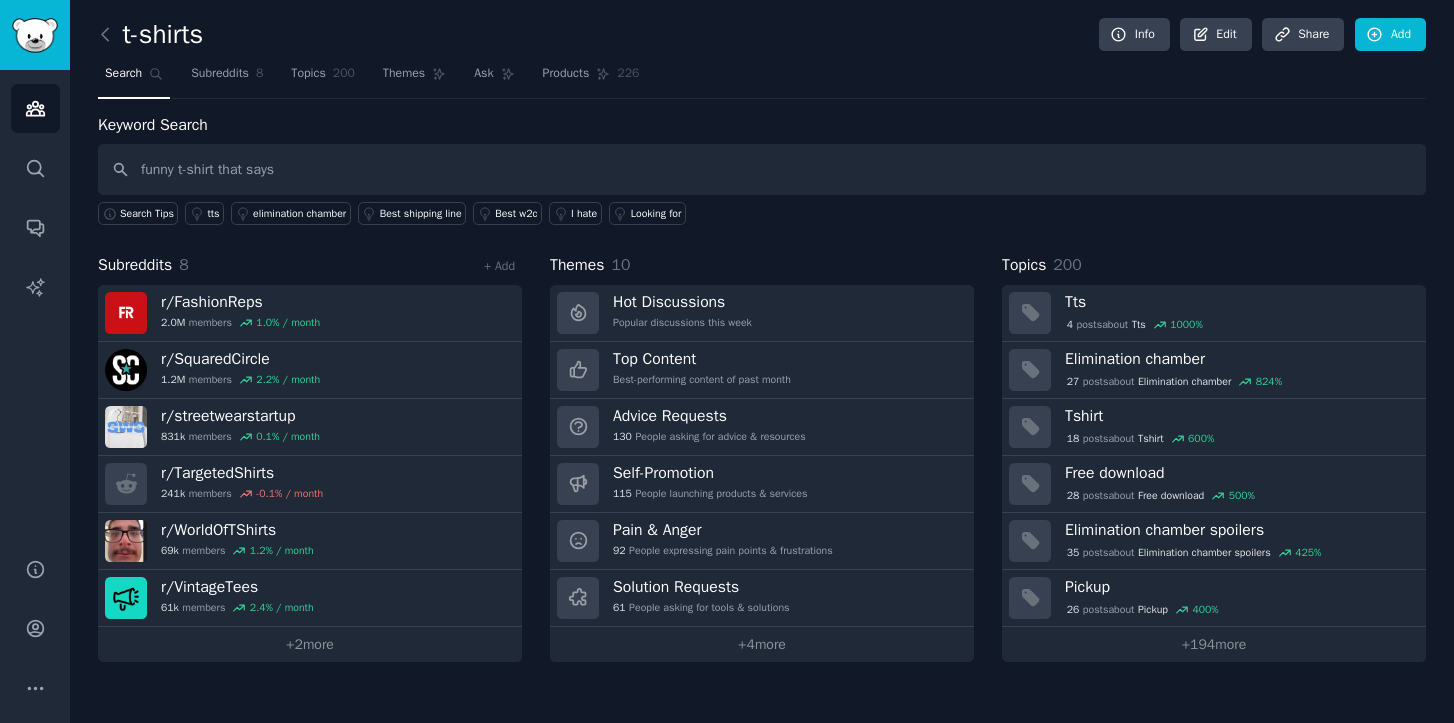 type on "funny t-shirt that says" 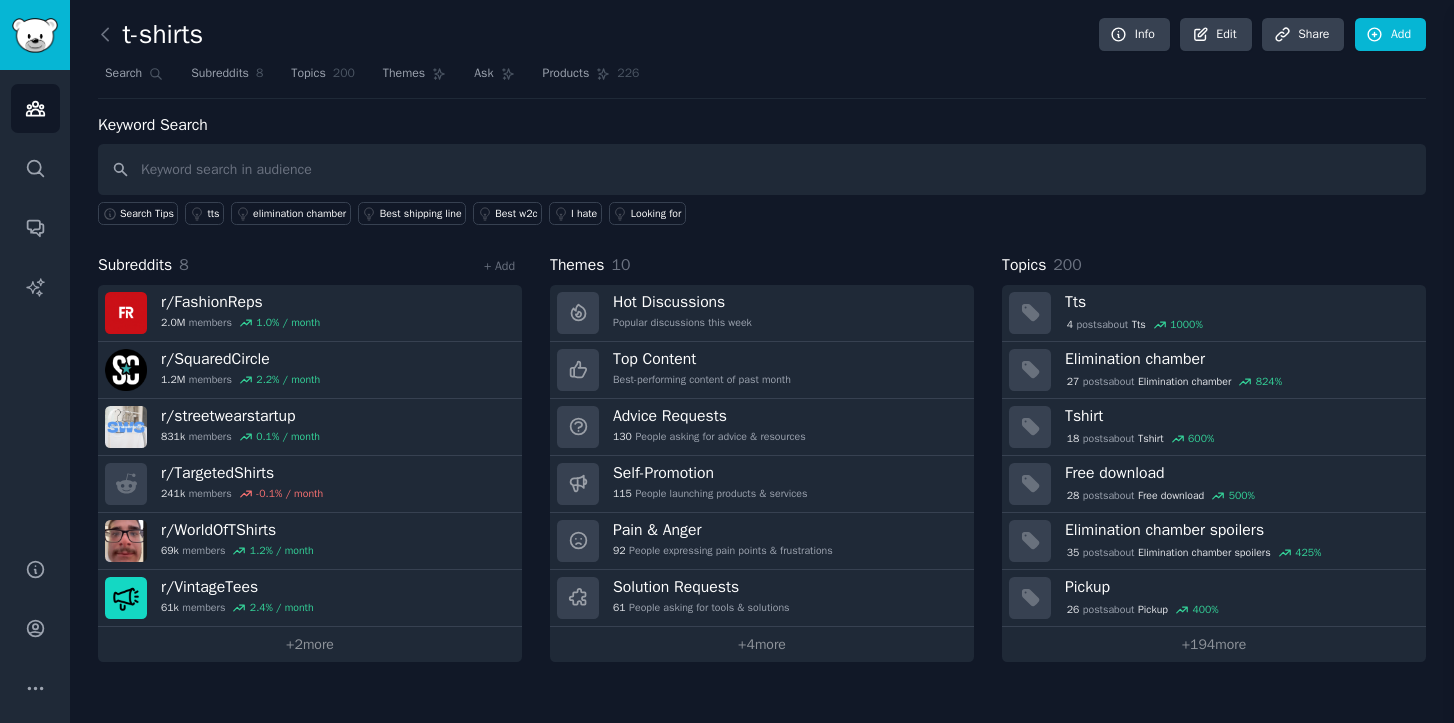 type 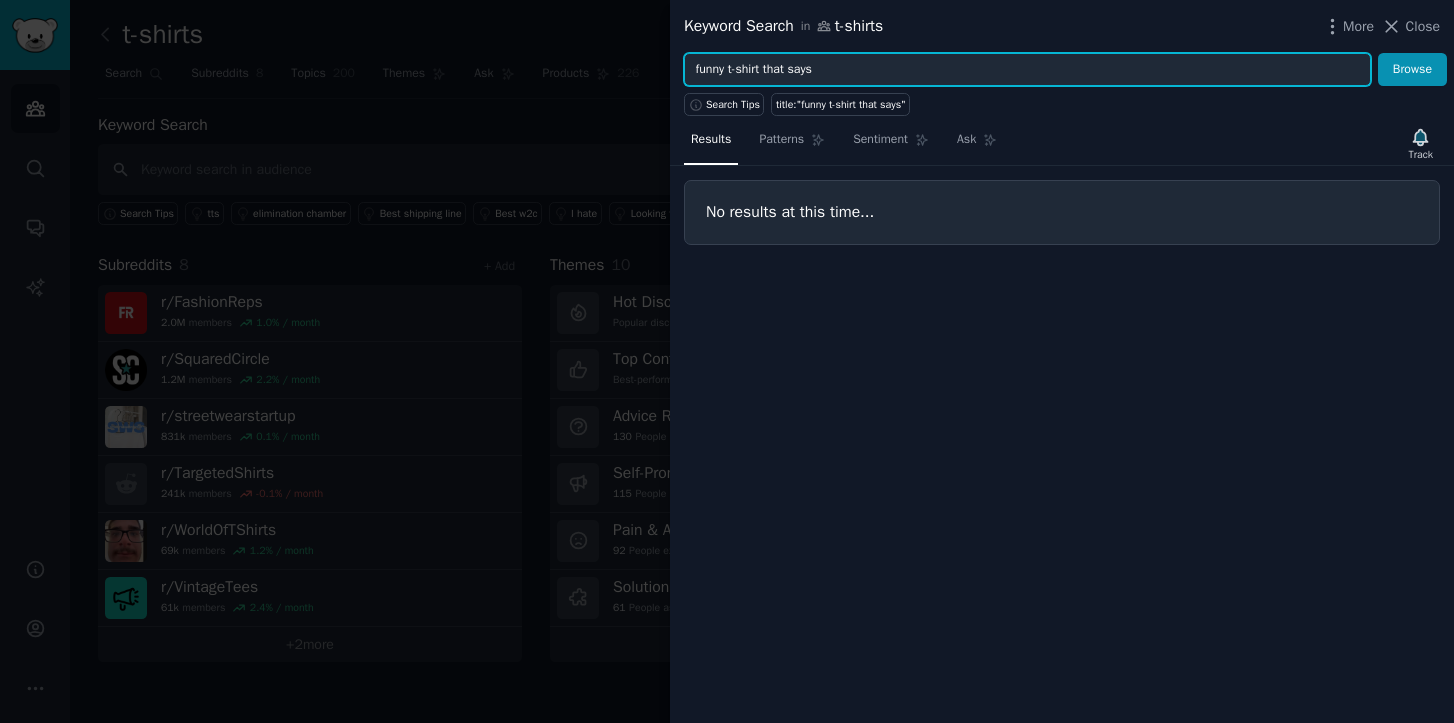 click on "funny t-shirt that says" at bounding box center [1027, 70] 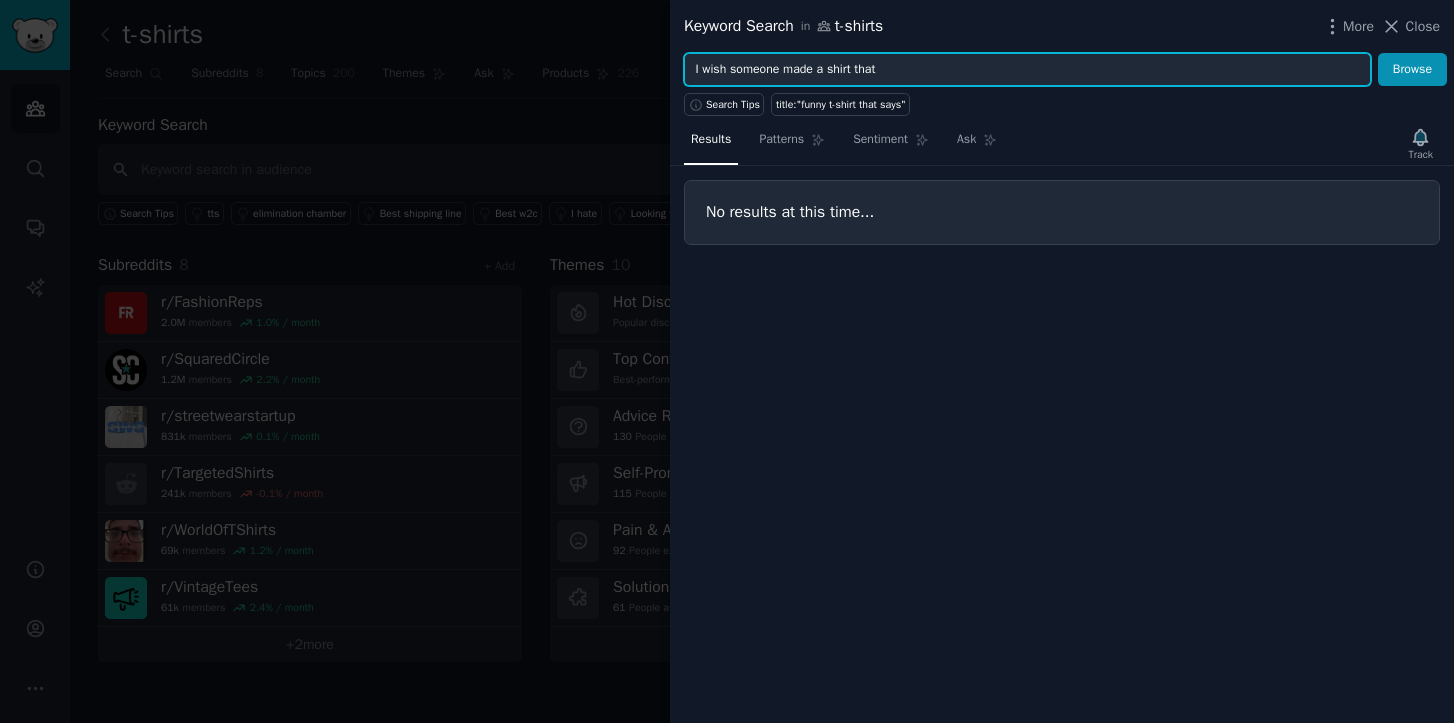 click on "Browse" at bounding box center [1412, 70] 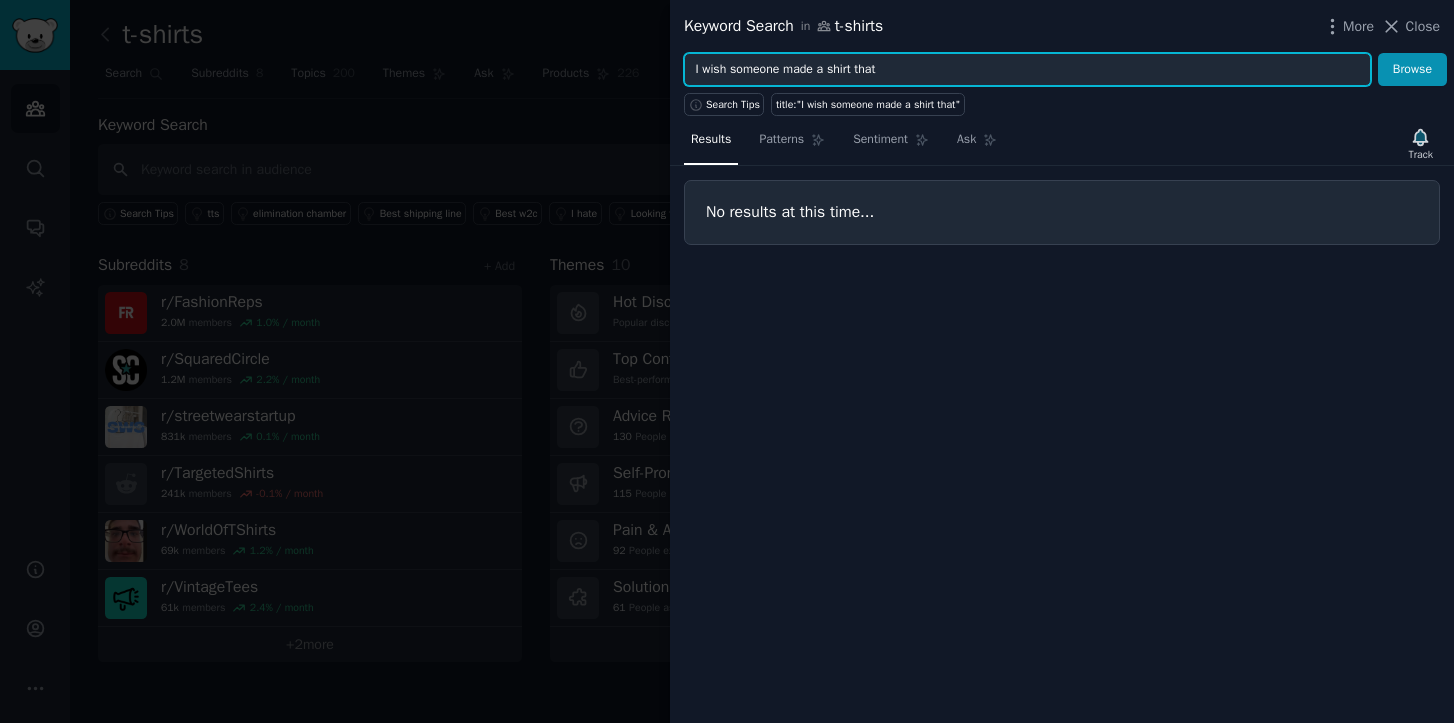 click on "I wish someone made a shirt that" at bounding box center (1027, 70) 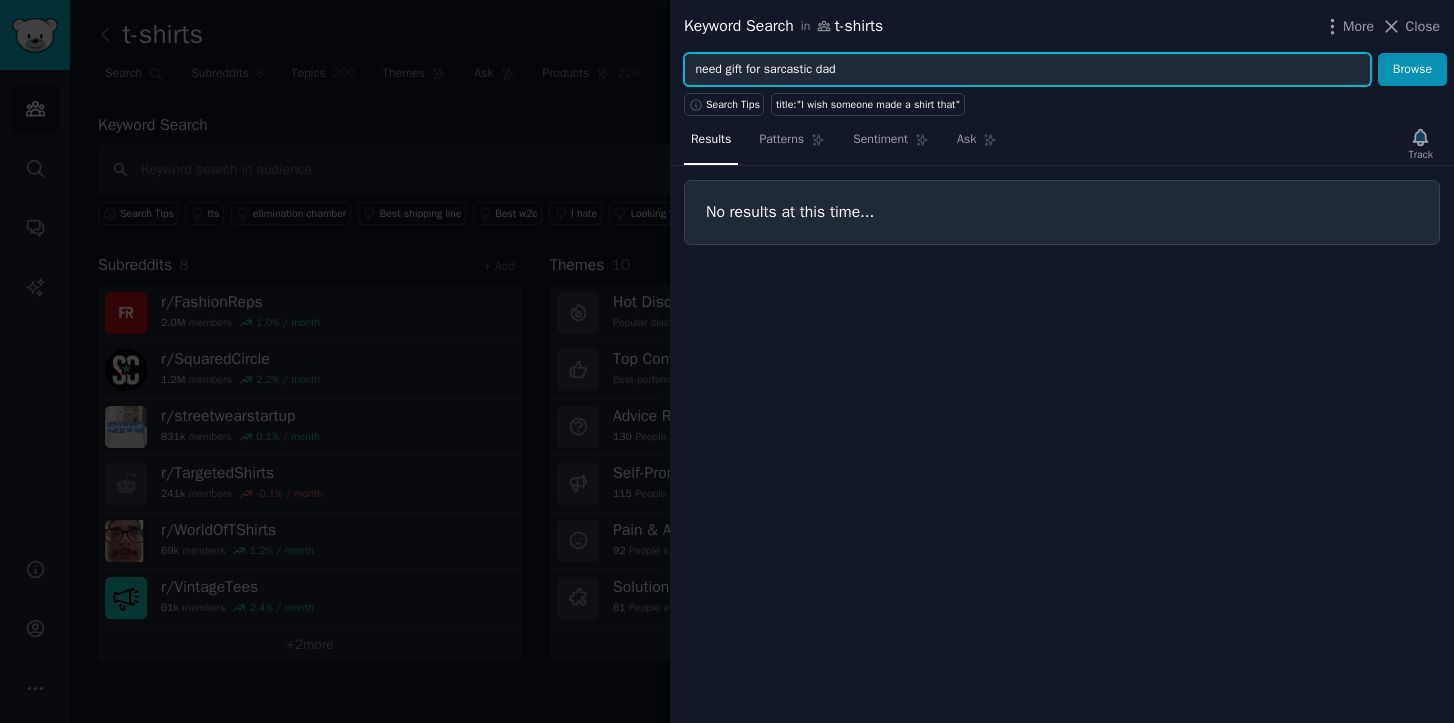 click on "Browse" at bounding box center (1412, 70) 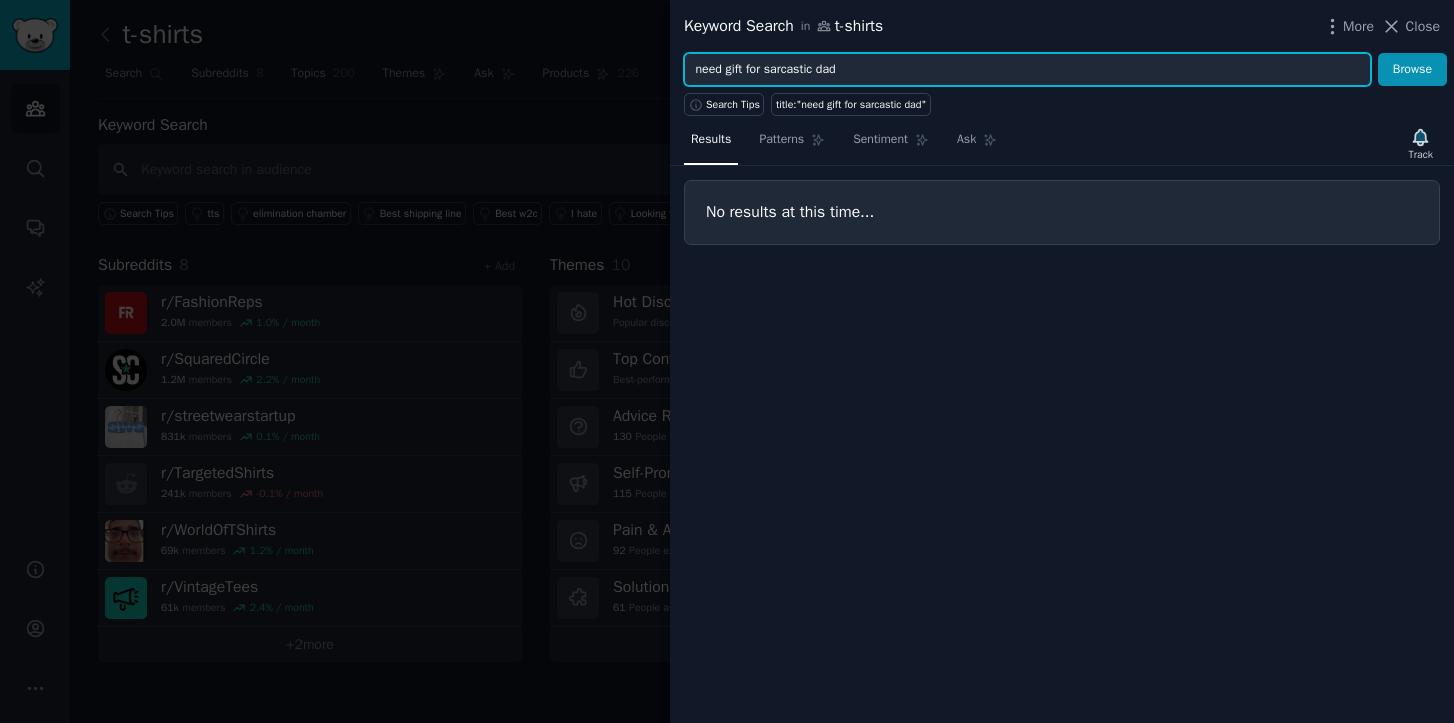 click on "need gift for sarcastic dad" at bounding box center [1027, 70] 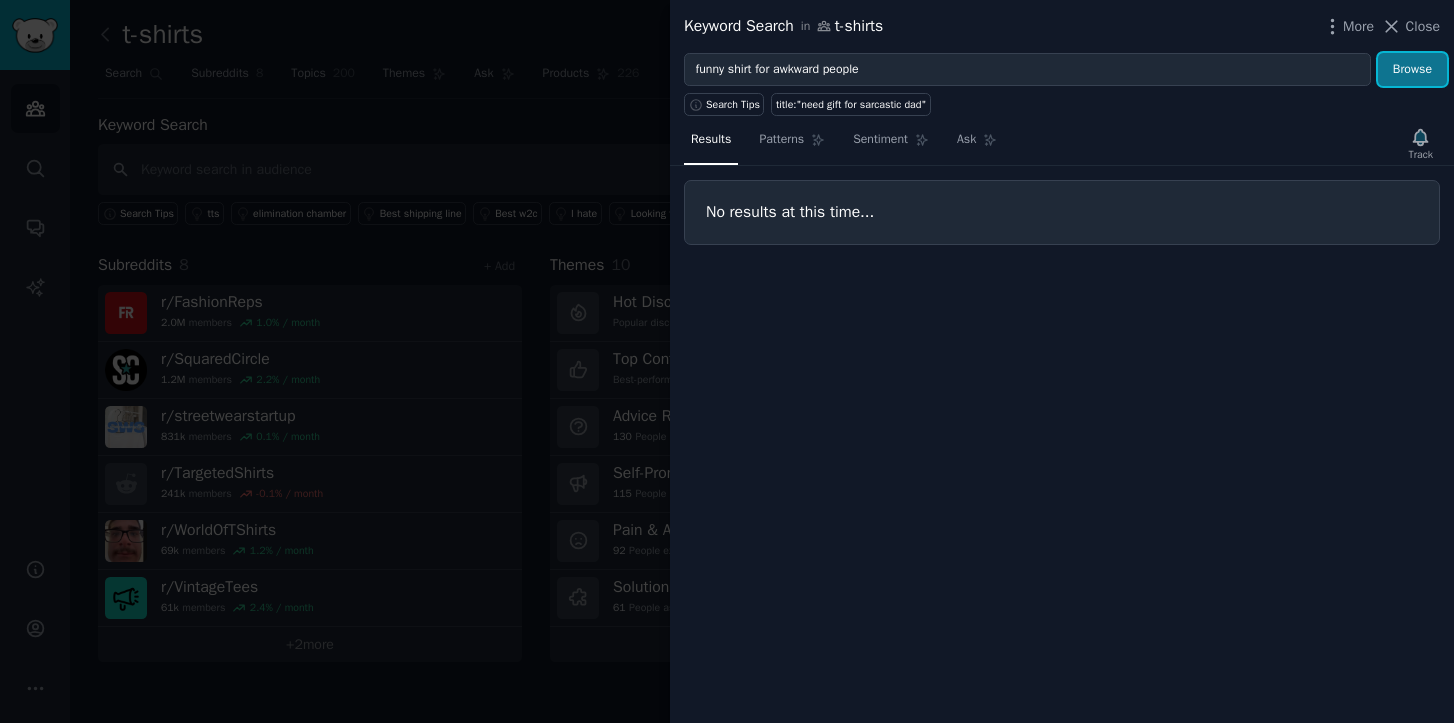 click on "Browse" at bounding box center [1412, 70] 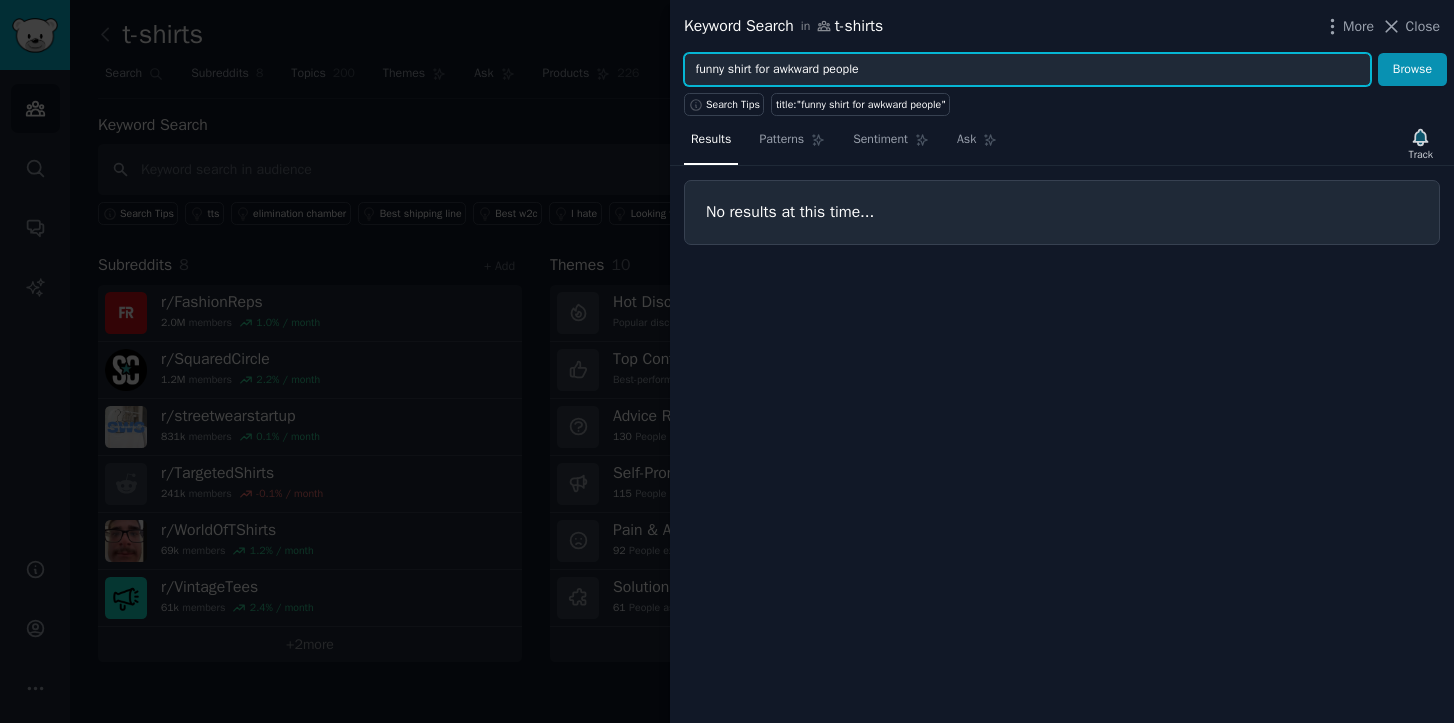 click on "funny shirt for awkward people" at bounding box center [1027, 70] 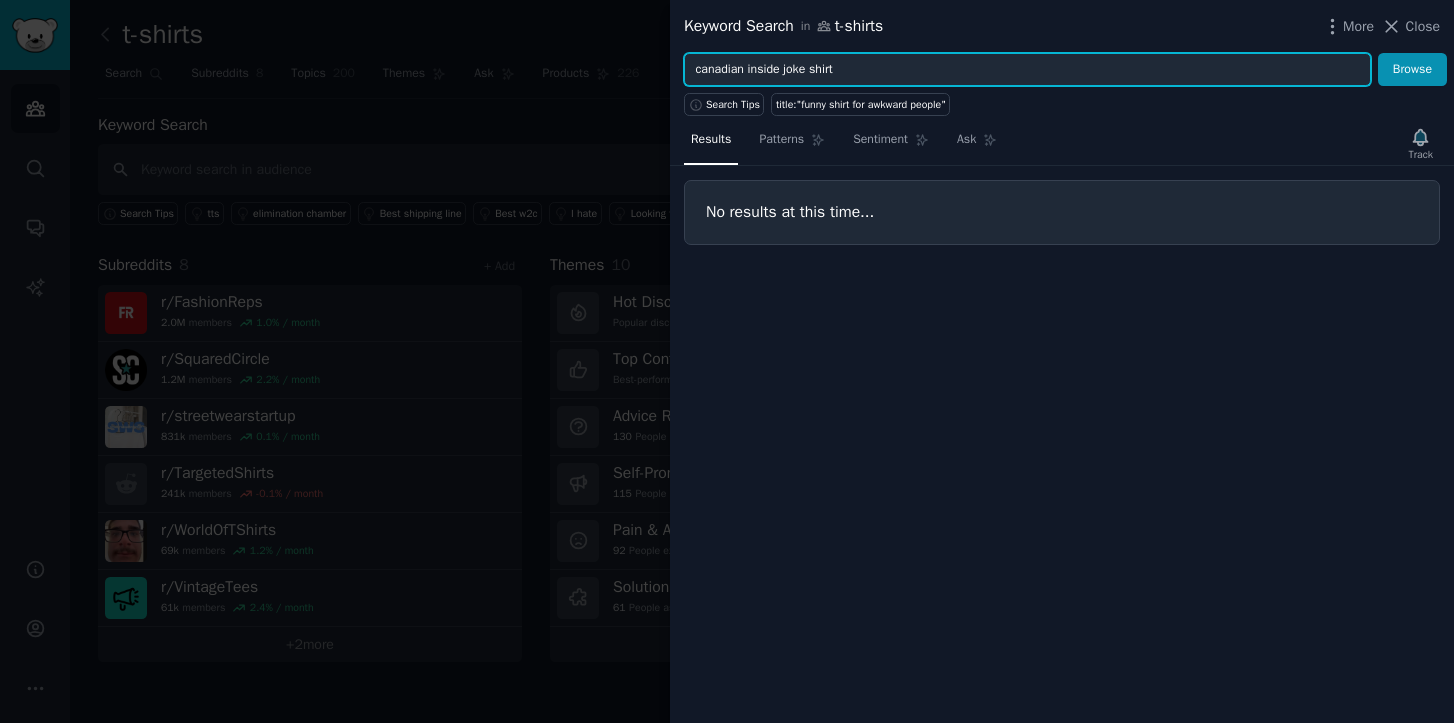 click on "Browse" at bounding box center [1412, 70] 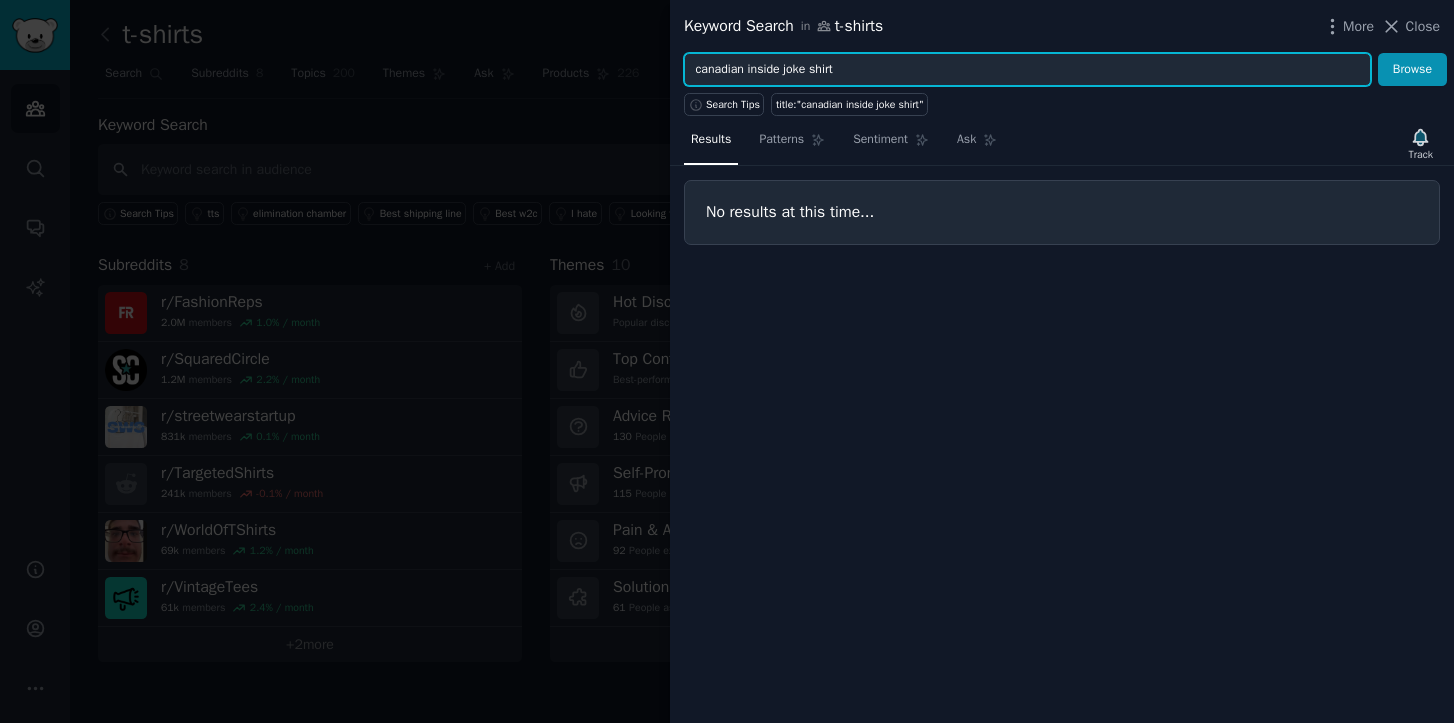 click on "canadian inside joke shirt" at bounding box center (1027, 70) 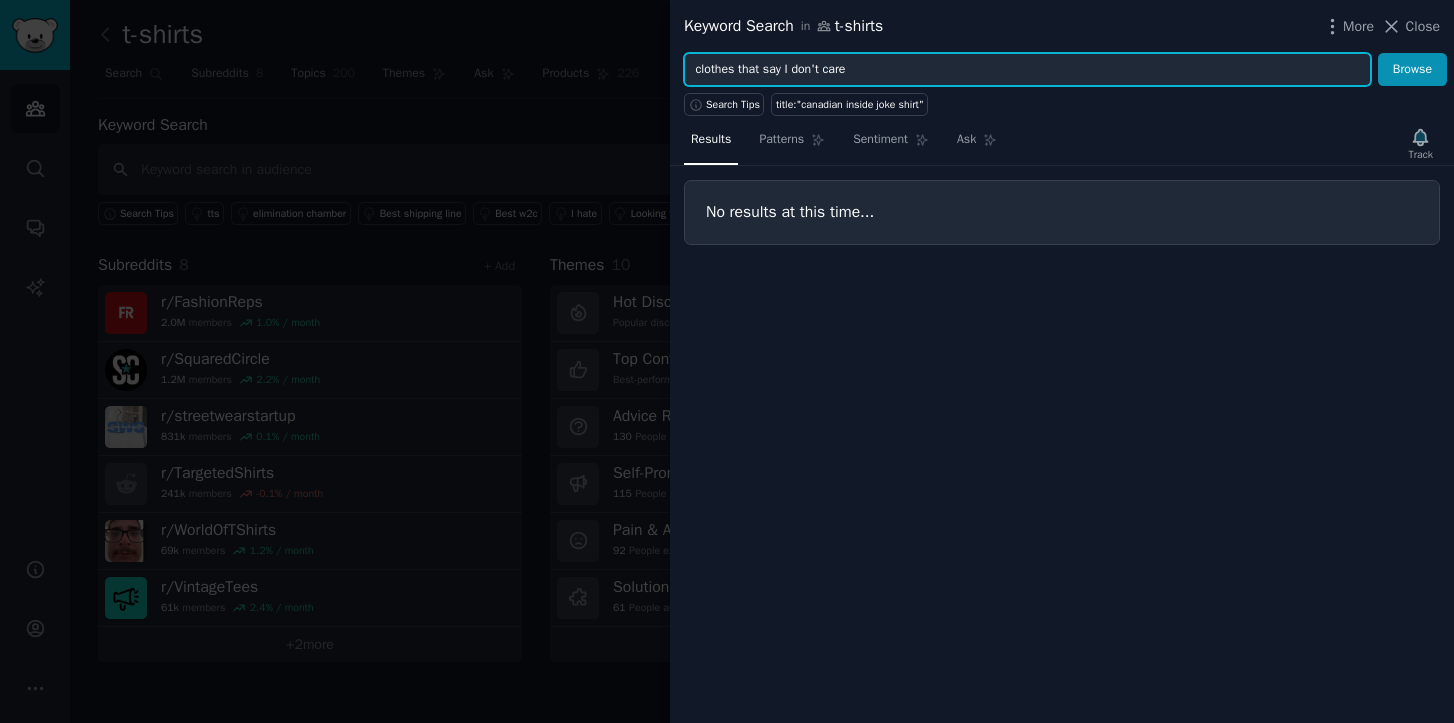 type on "clothes that say I don't care" 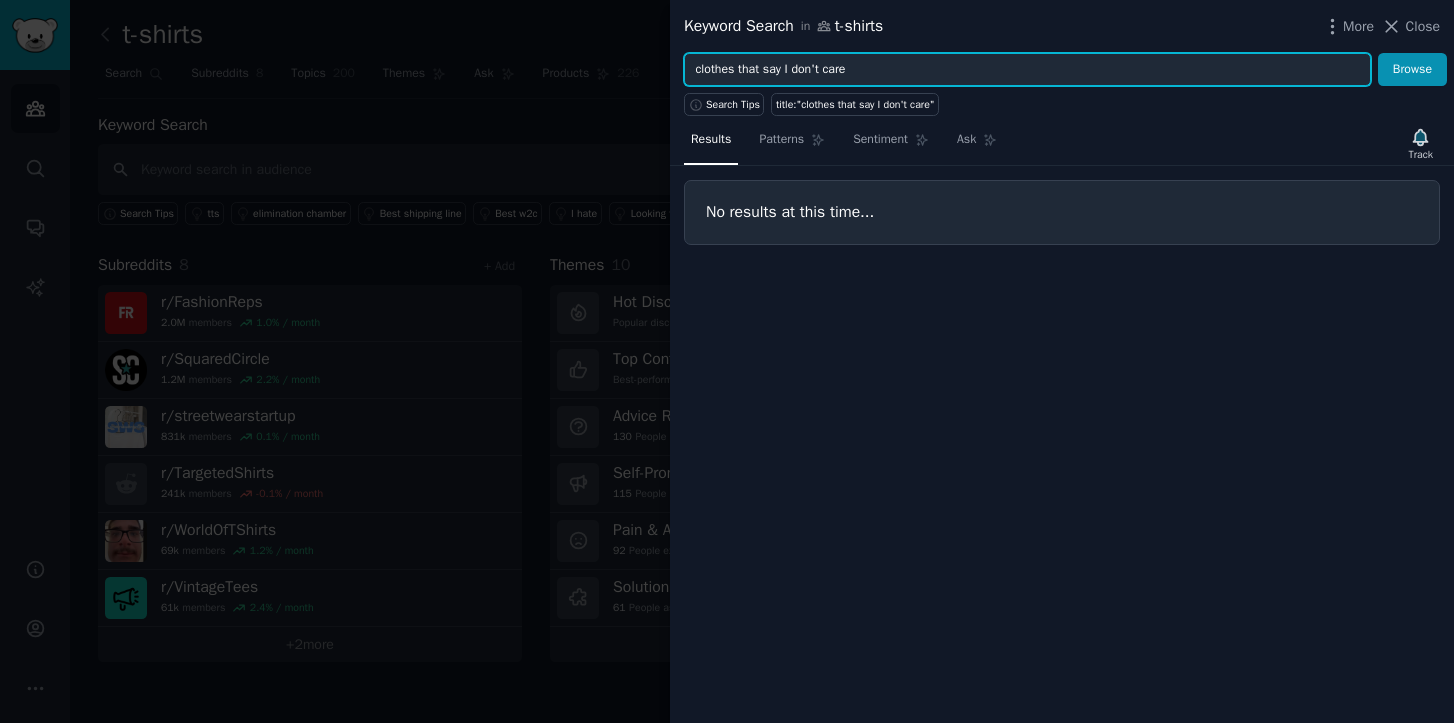 click on "clothes that say I don't care" at bounding box center (1027, 70) 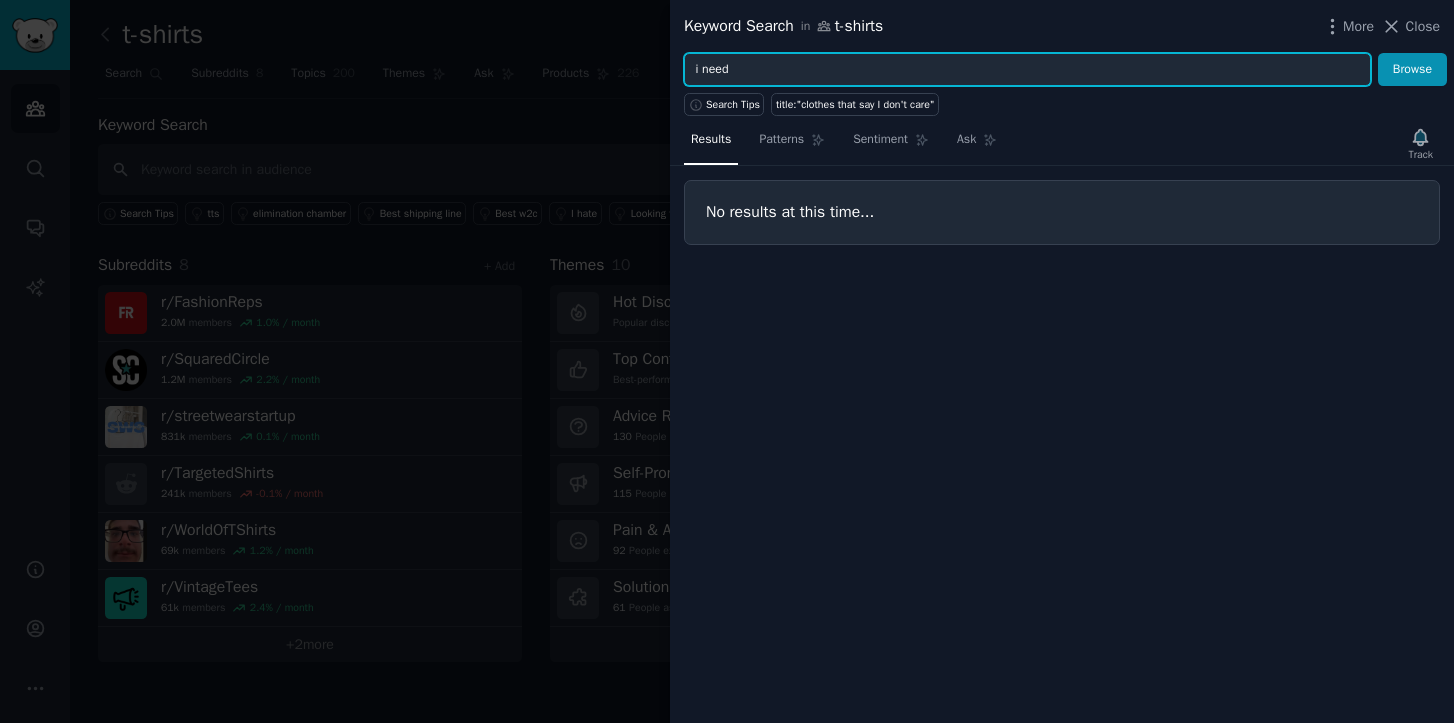 click on "Browse" at bounding box center (1412, 70) 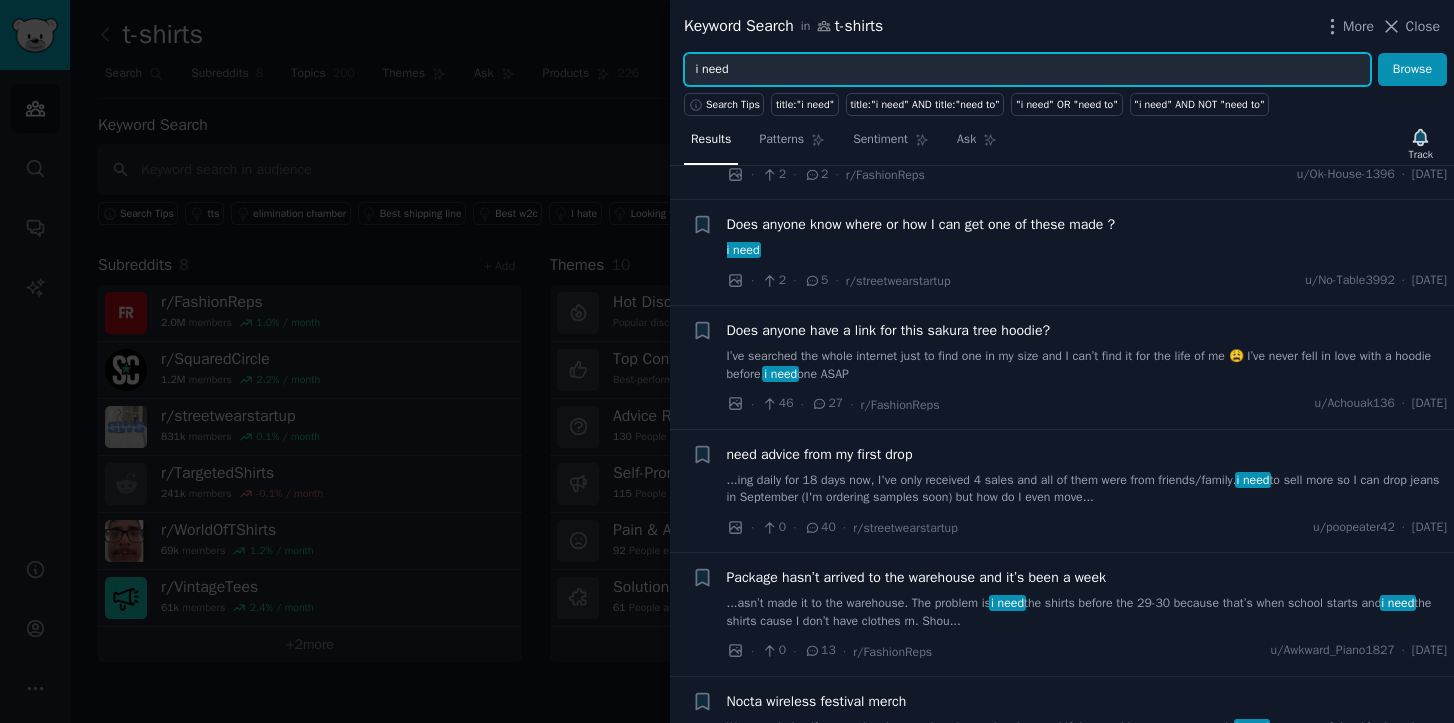 scroll, scrollTop: 195, scrollLeft: 0, axis: vertical 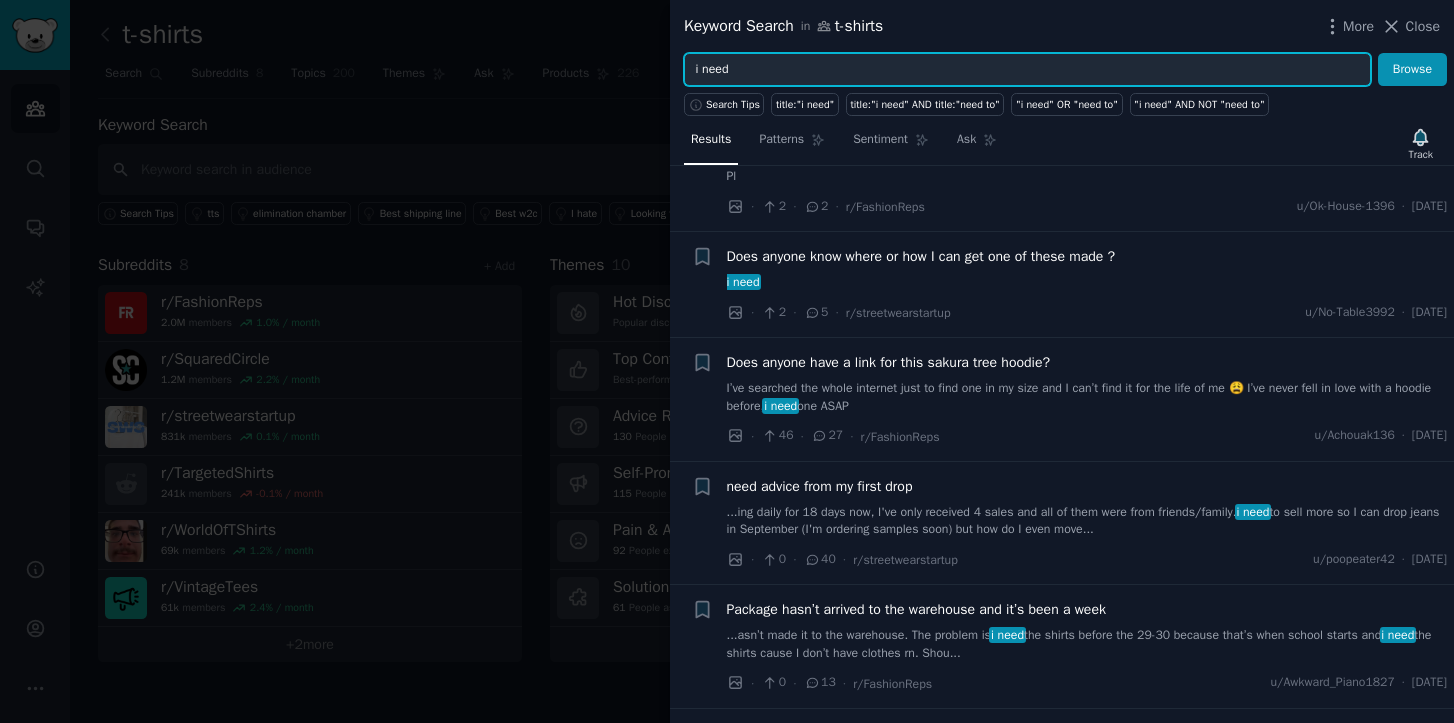 click on "i need" at bounding box center (1027, 70) 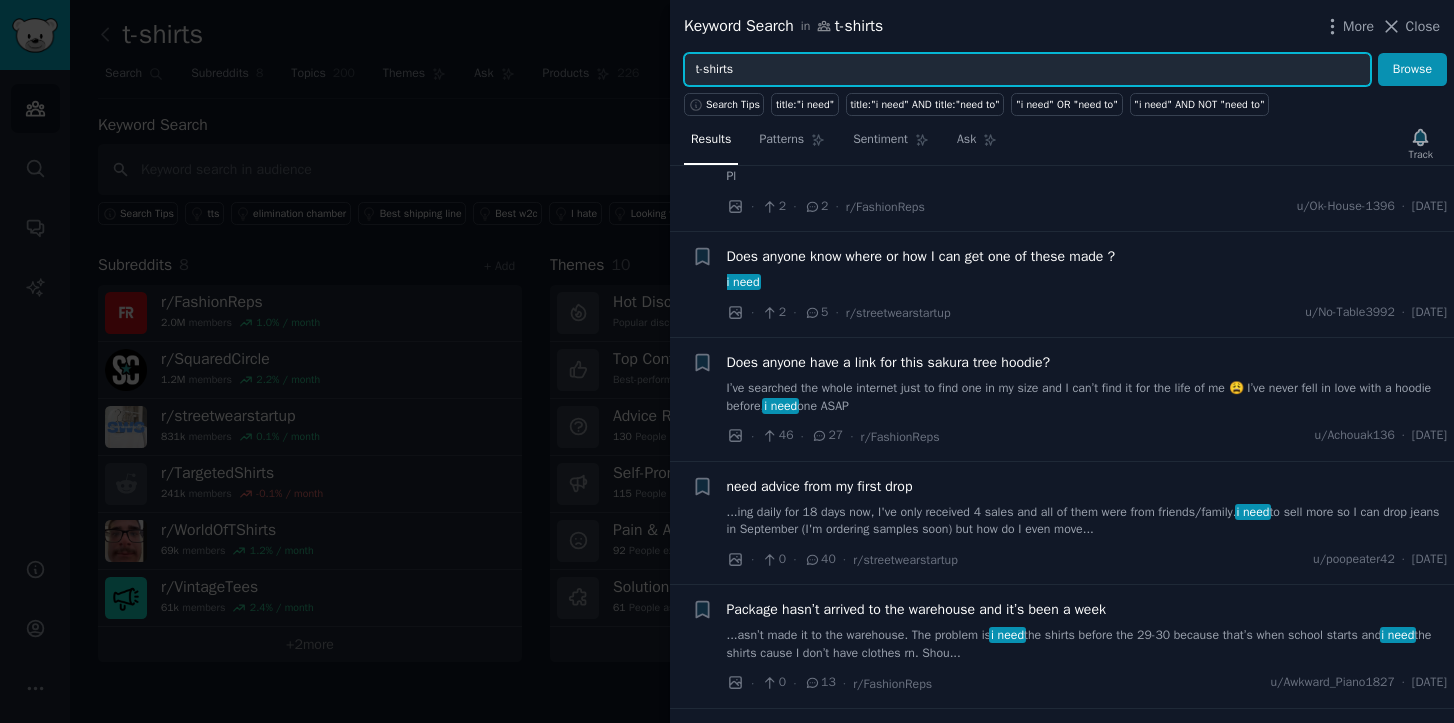 click on "Browse" at bounding box center (1412, 70) 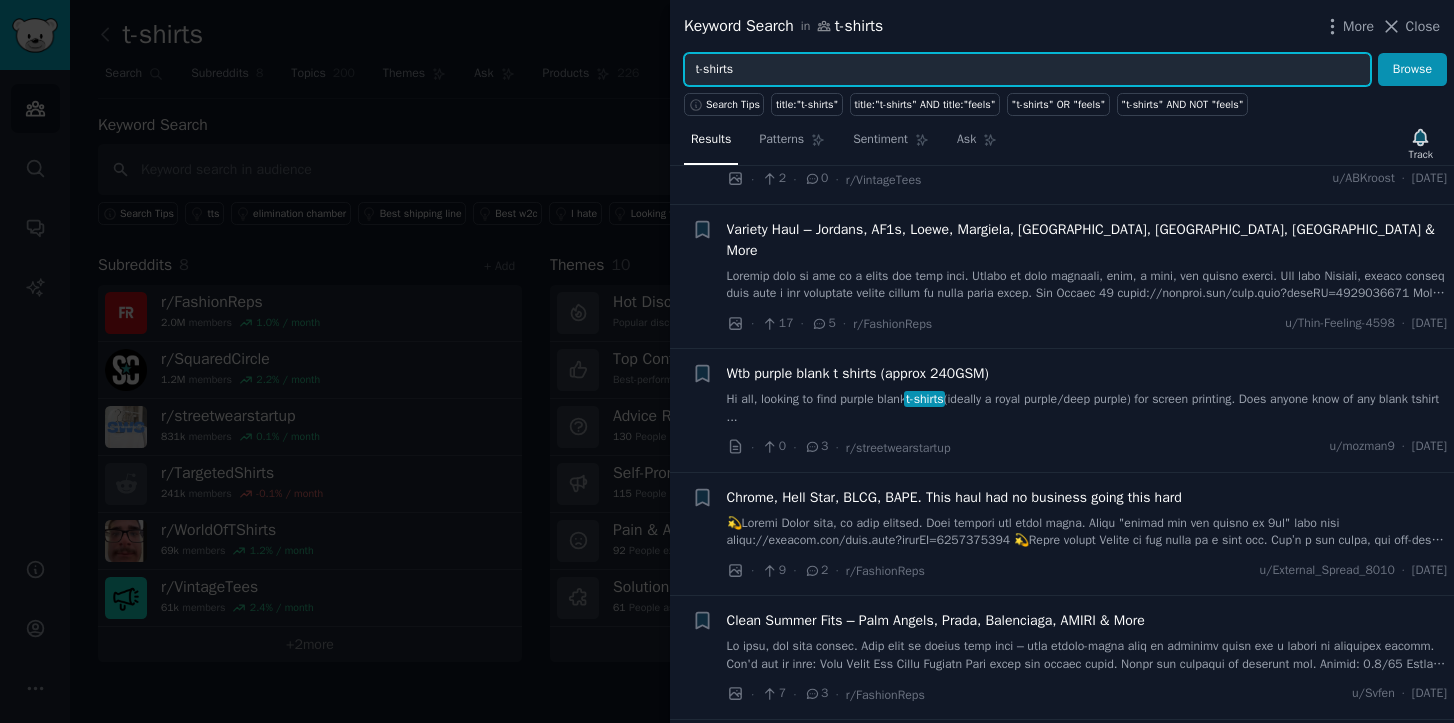 scroll, scrollTop: 110, scrollLeft: 0, axis: vertical 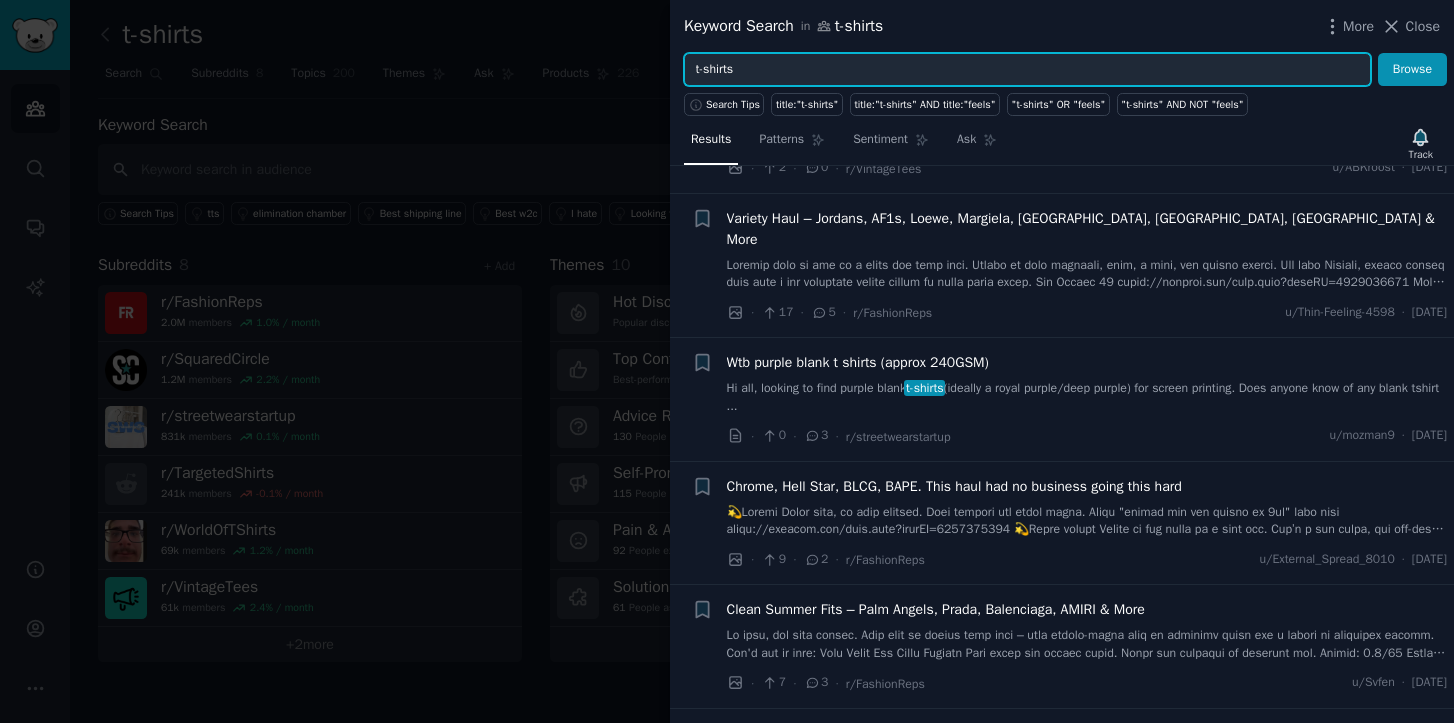 click on "t-shirts" at bounding box center [1027, 70] 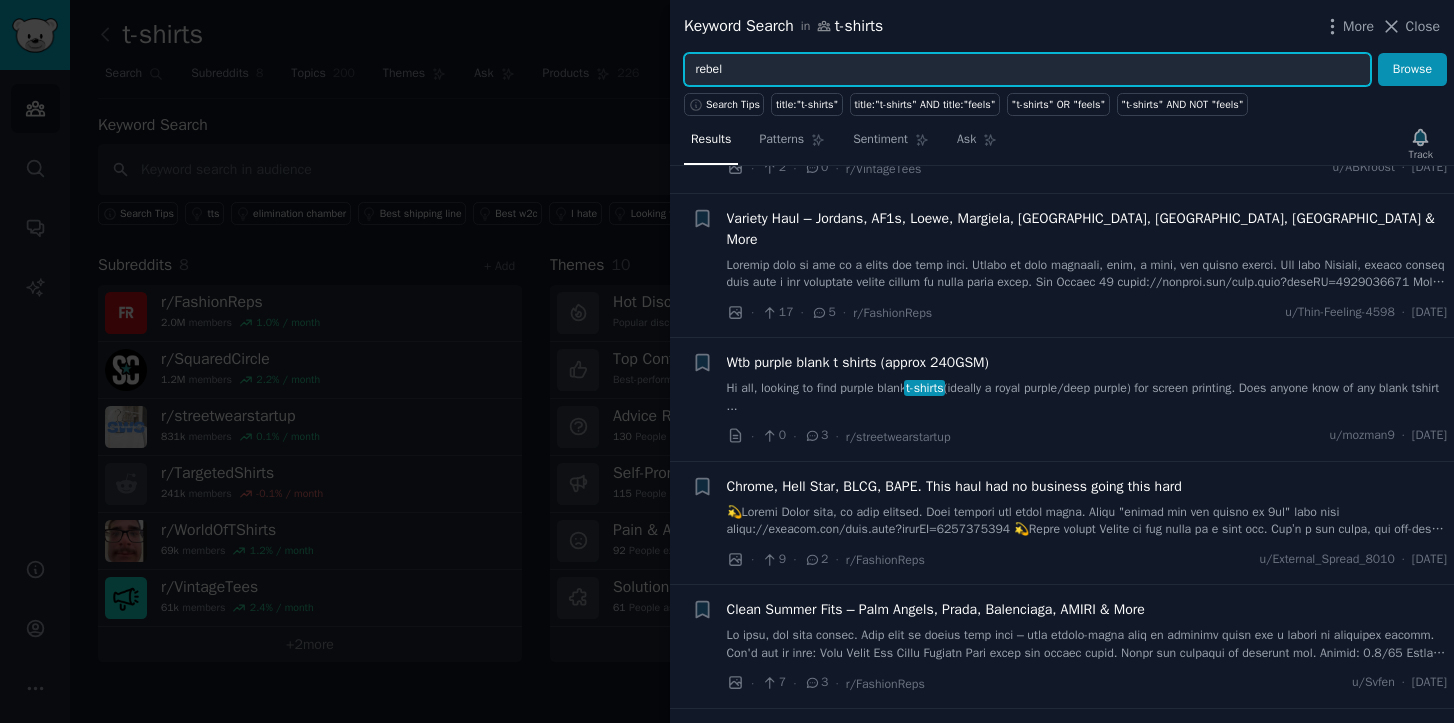 click on "Browse" at bounding box center [1412, 70] 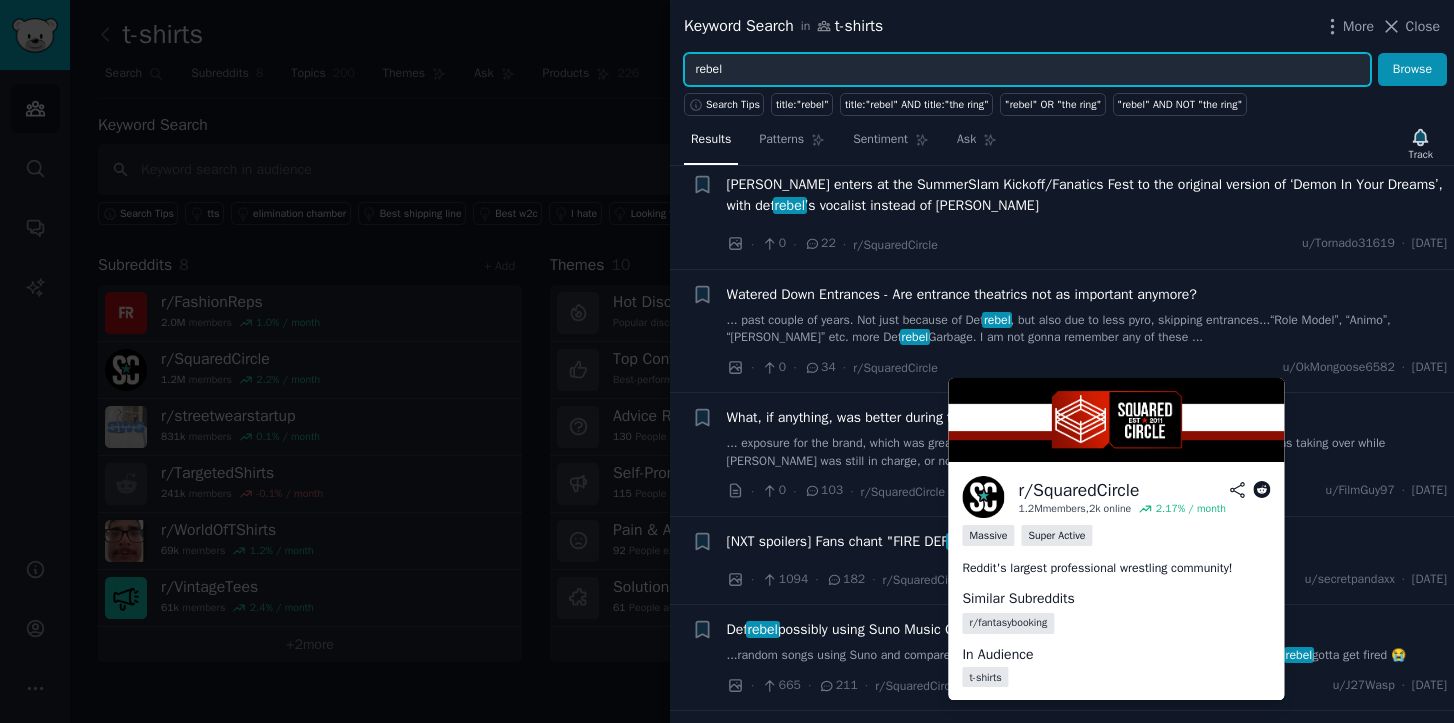 scroll, scrollTop: 361, scrollLeft: 0, axis: vertical 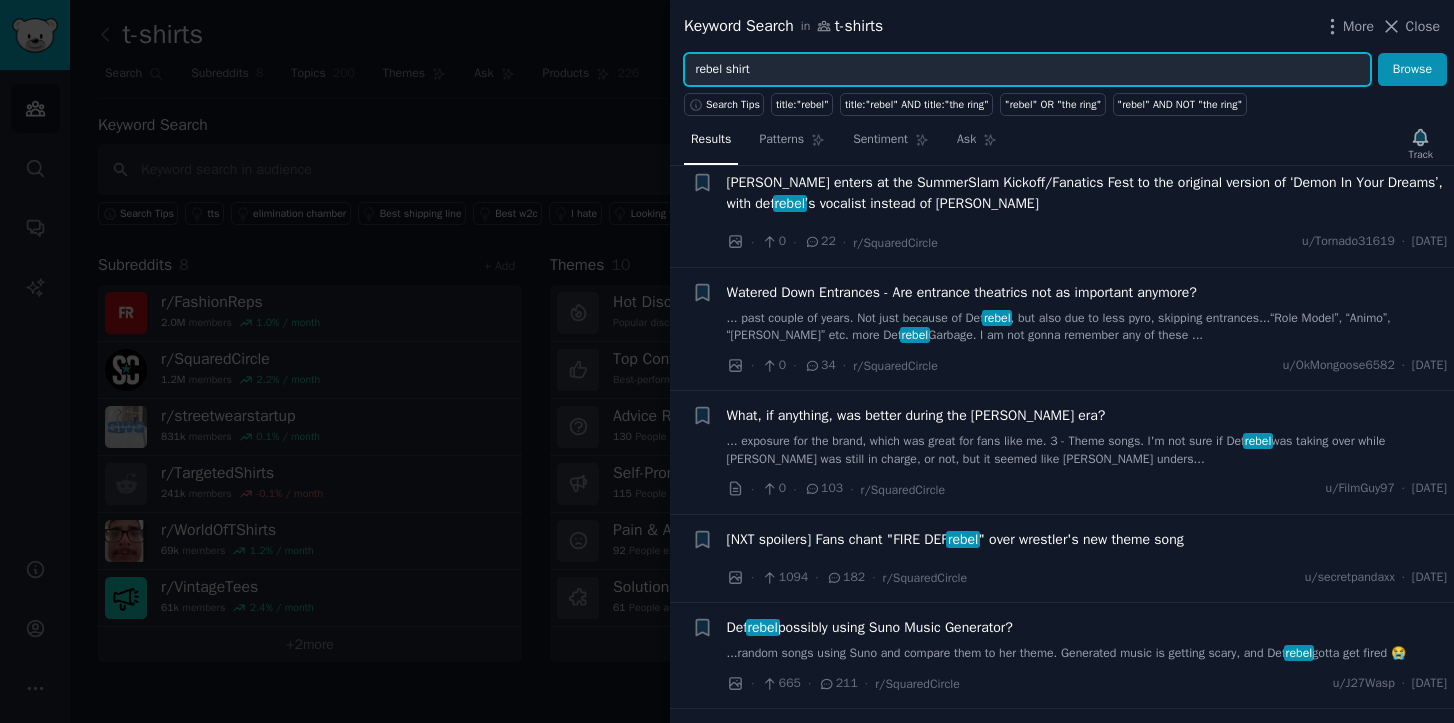 click on "Browse" at bounding box center (1412, 70) 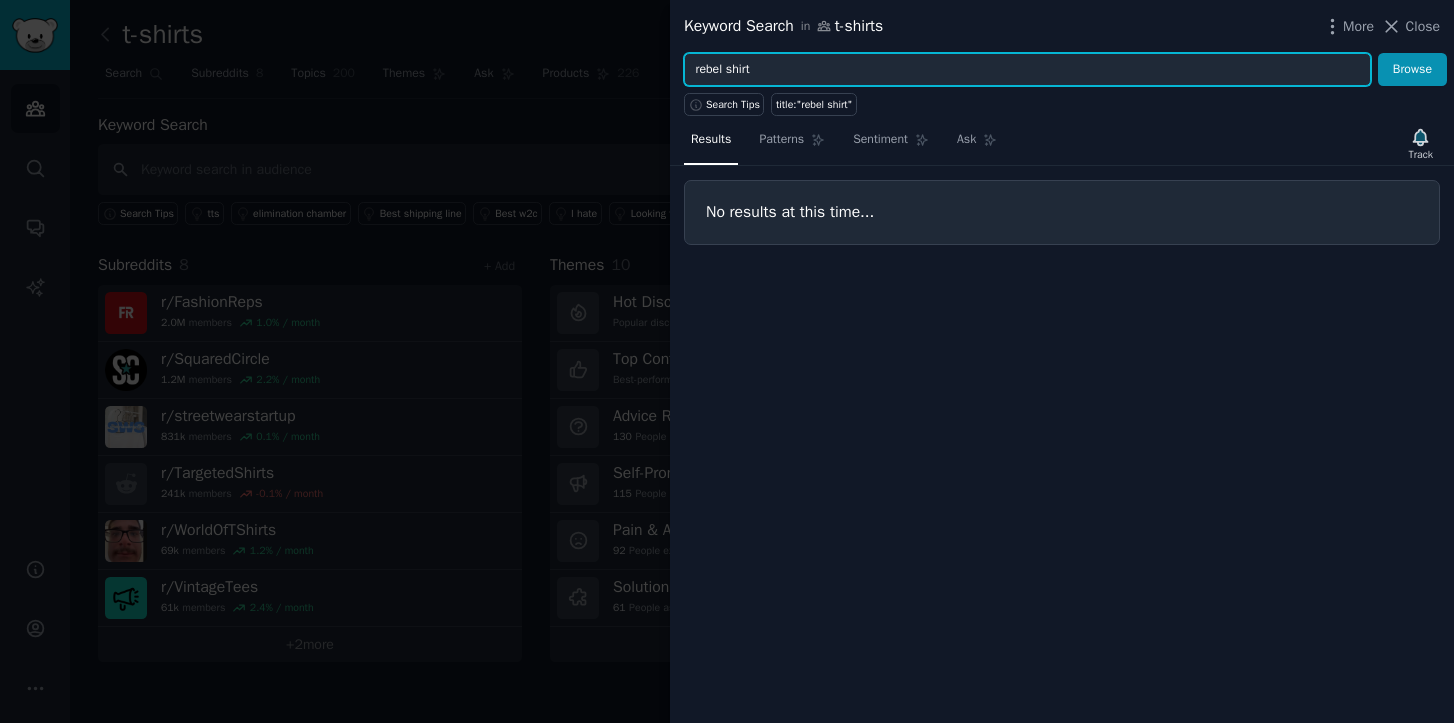 click on "rebel shirt" at bounding box center [1027, 70] 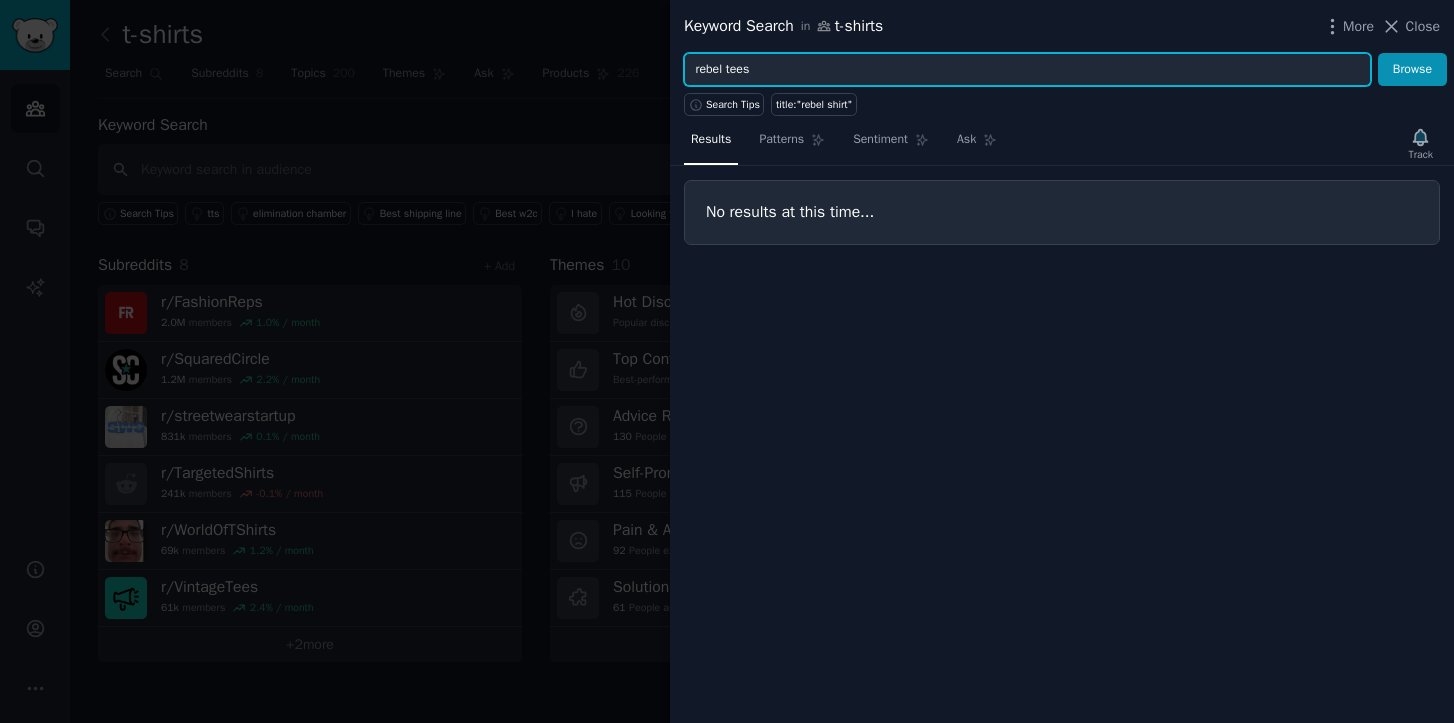 click on "Browse" at bounding box center [1412, 70] 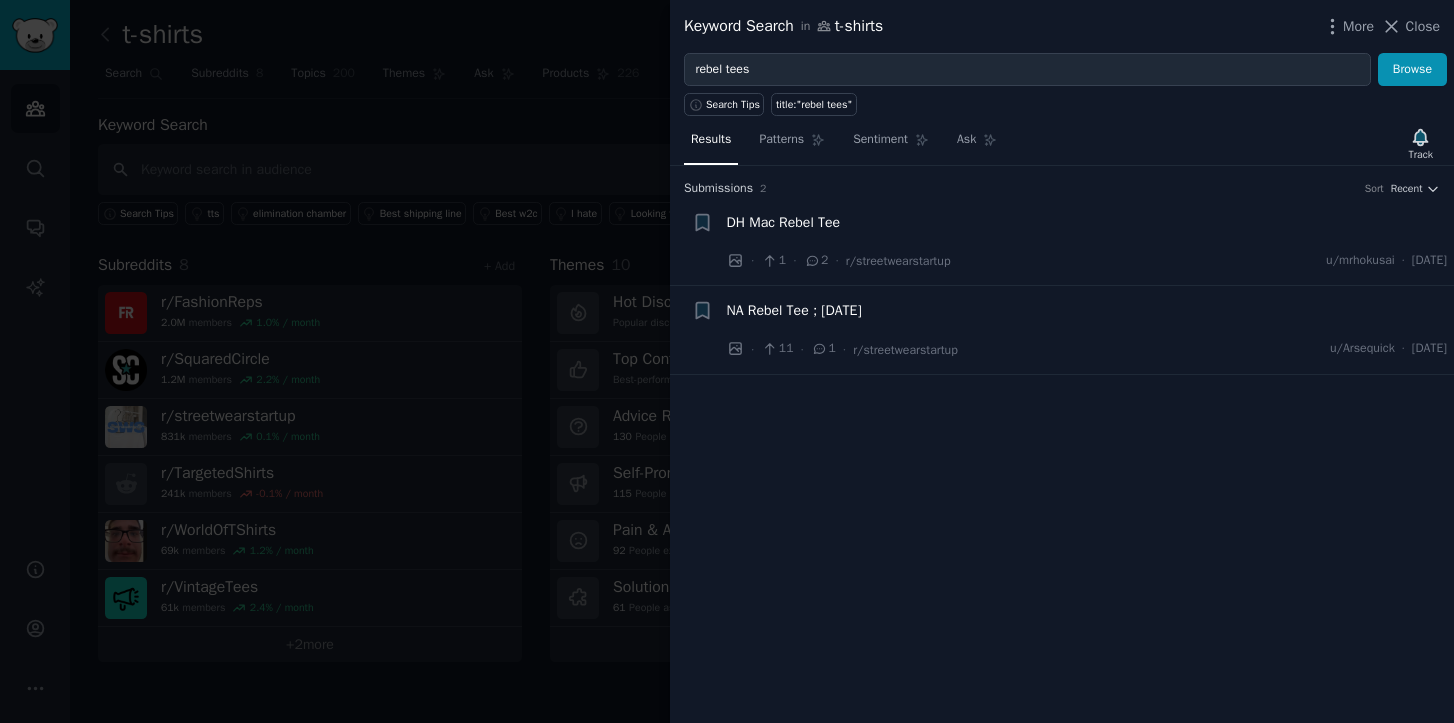 click on "DH Mac Rebel Tee · 1 · 2 · r/streetwearstartup u/mrhokusai · [DATE]" at bounding box center [1087, 242] 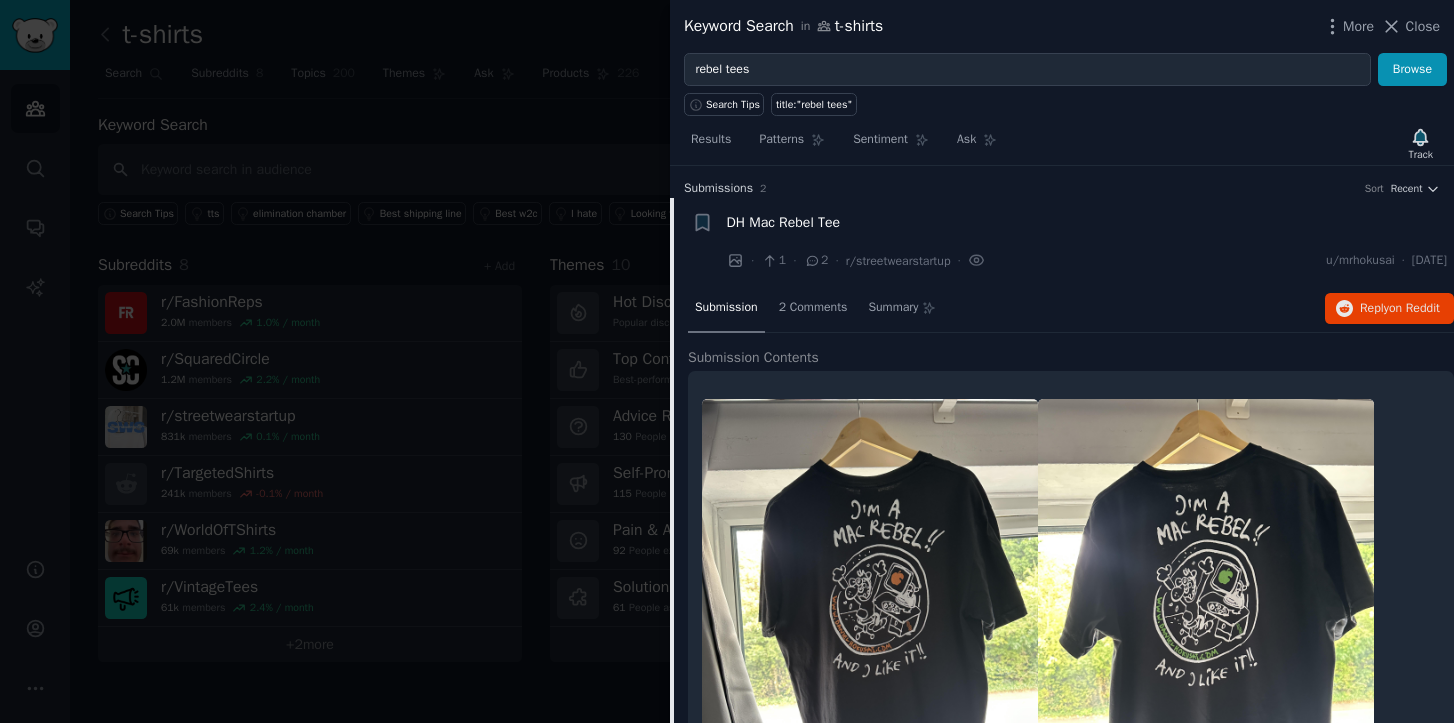 scroll, scrollTop: 29, scrollLeft: 0, axis: vertical 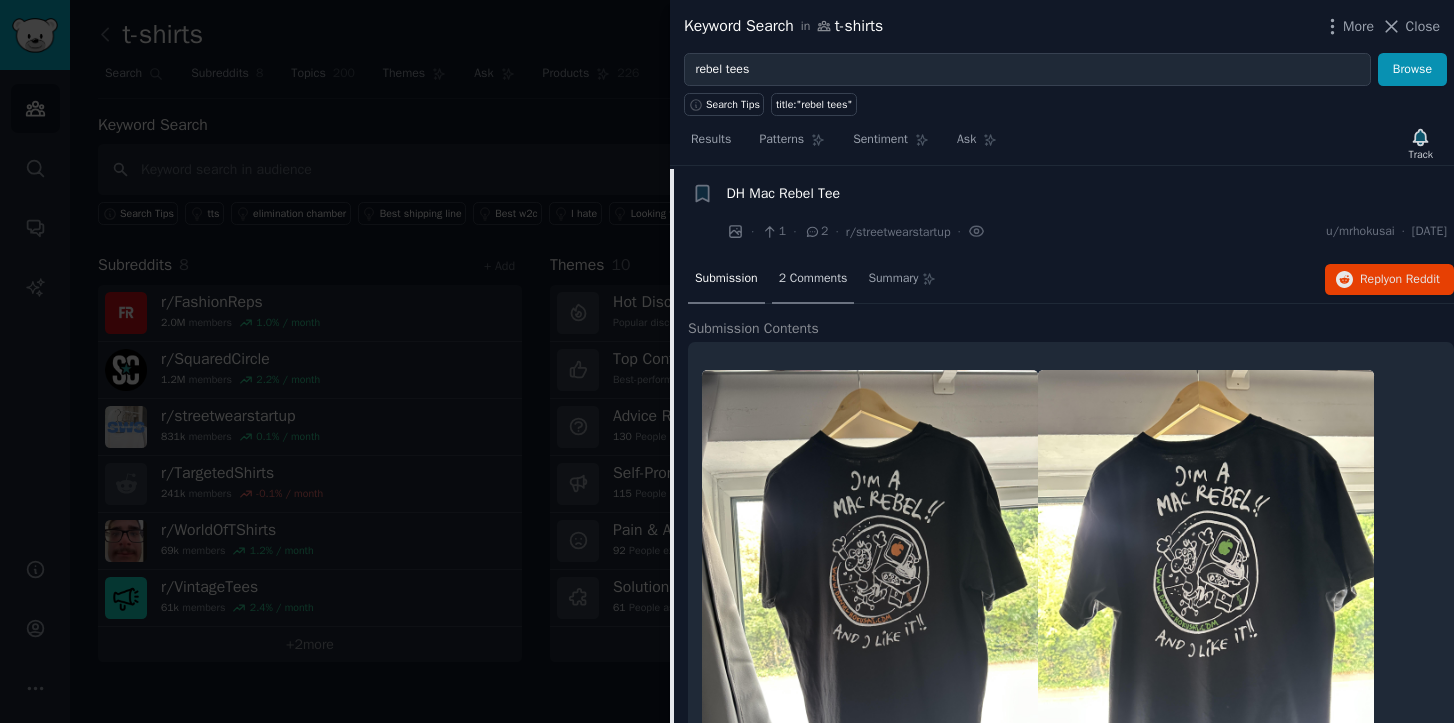 click on "2 Comments" at bounding box center (813, 279) 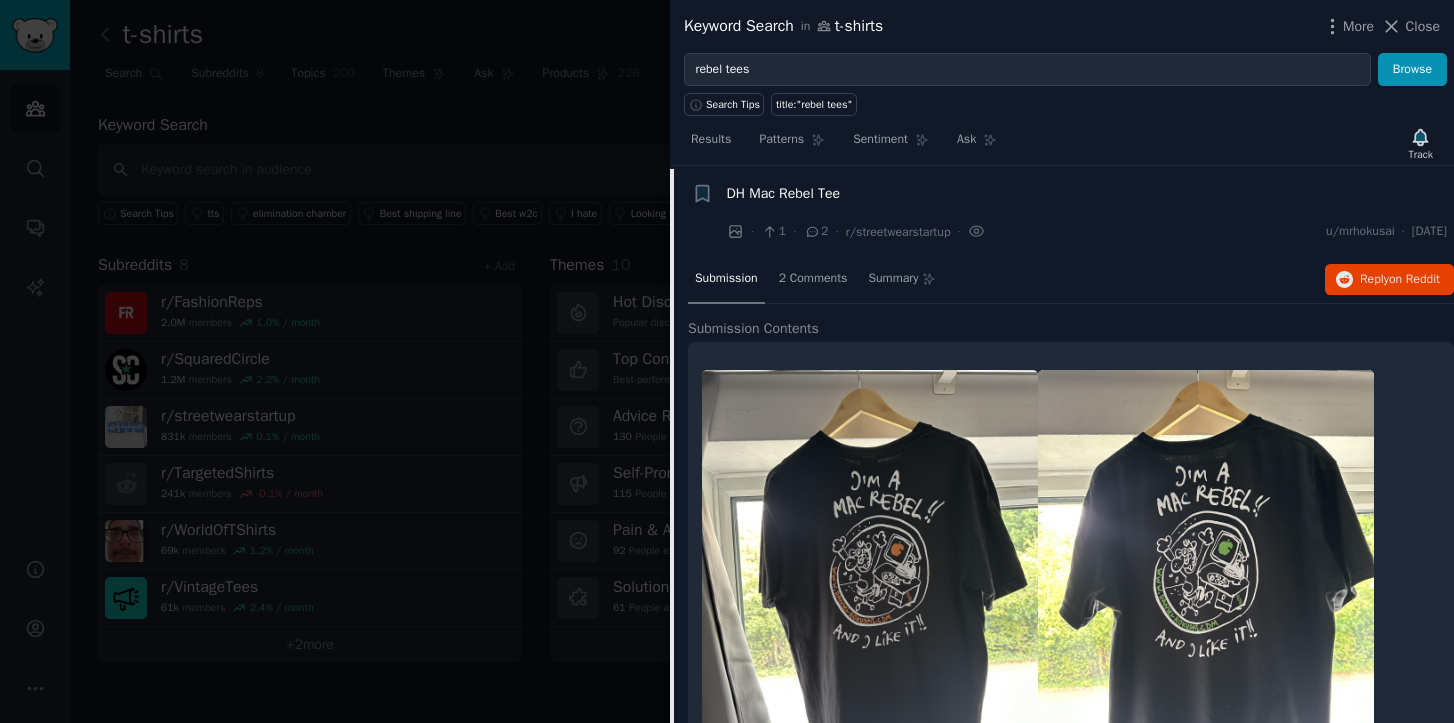scroll, scrollTop: 0, scrollLeft: 0, axis: both 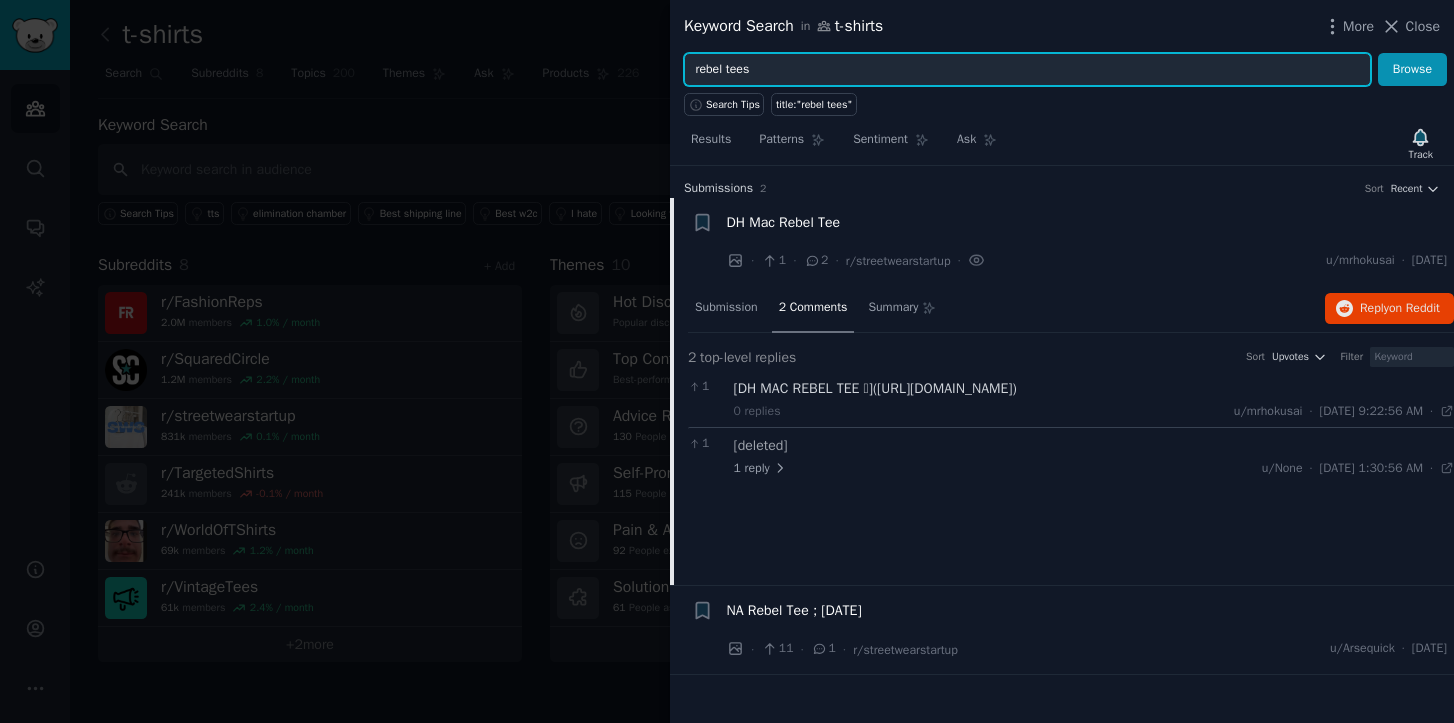 click on "rebel tees" at bounding box center (1027, 70) 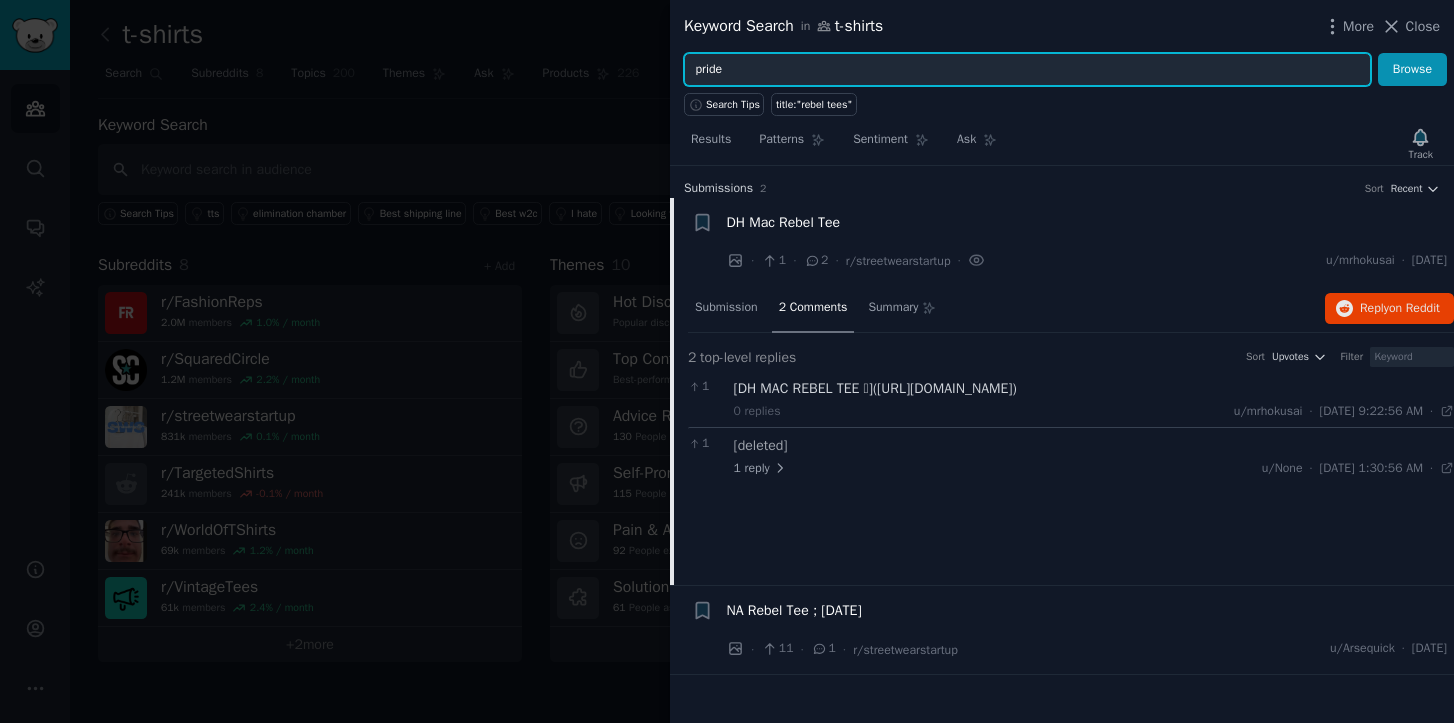 click on "Browse" at bounding box center [1412, 70] 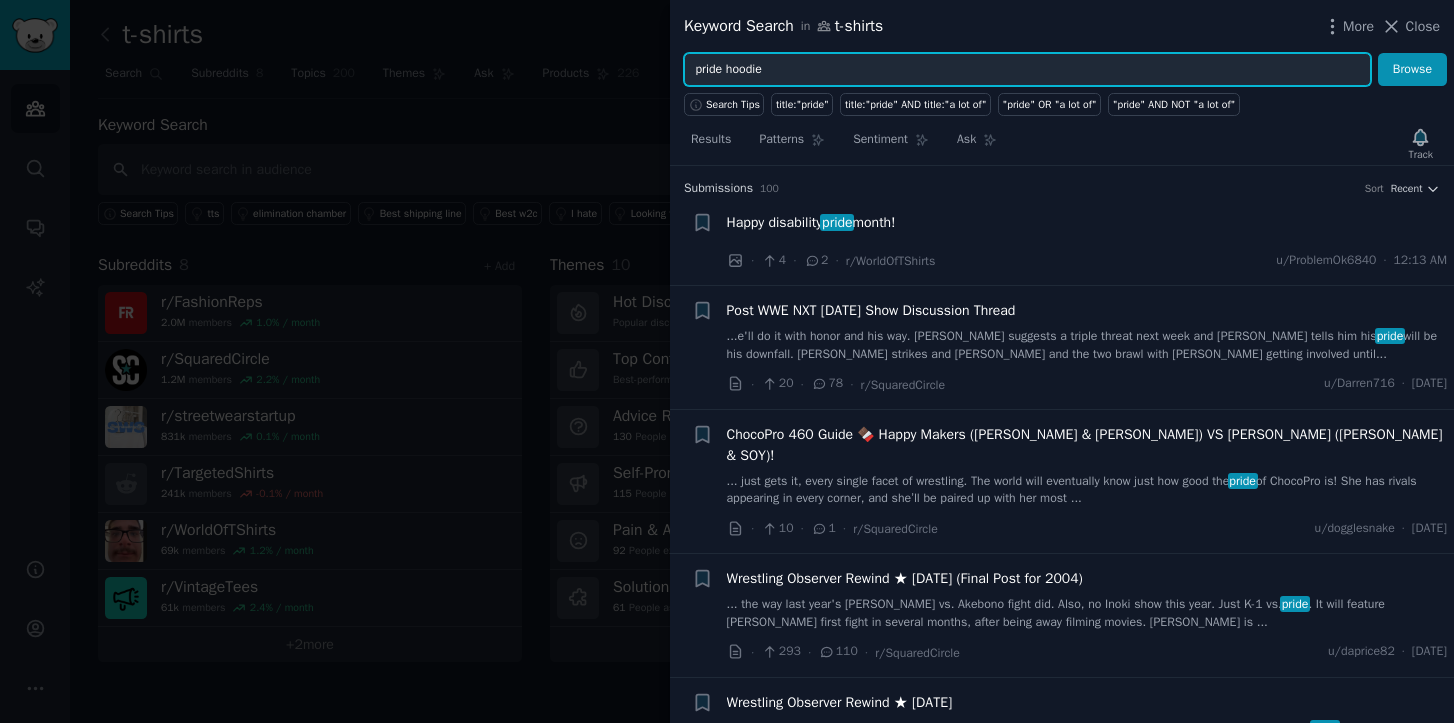 click on "Browse" at bounding box center [1412, 70] 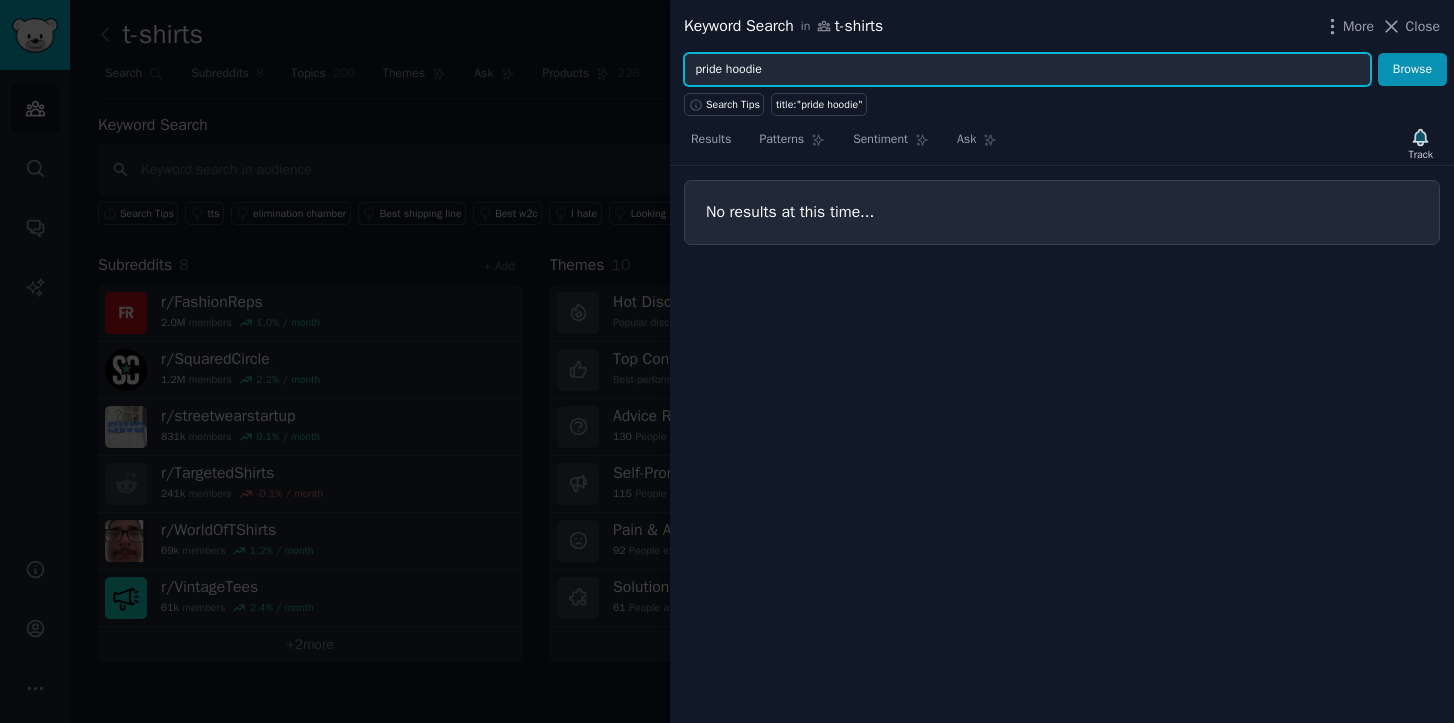 click on "pride hoodie" at bounding box center [1027, 70] 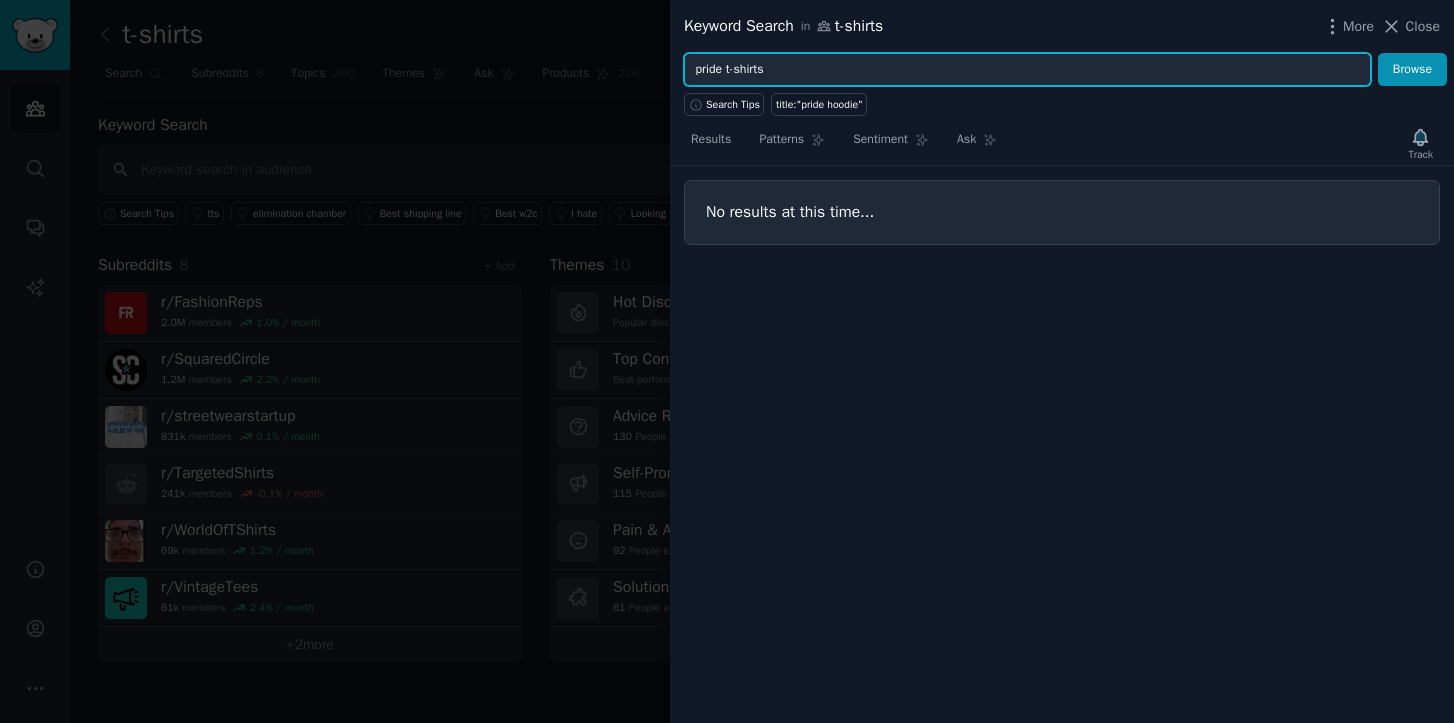 click on "Browse" at bounding box center [1412, 70] 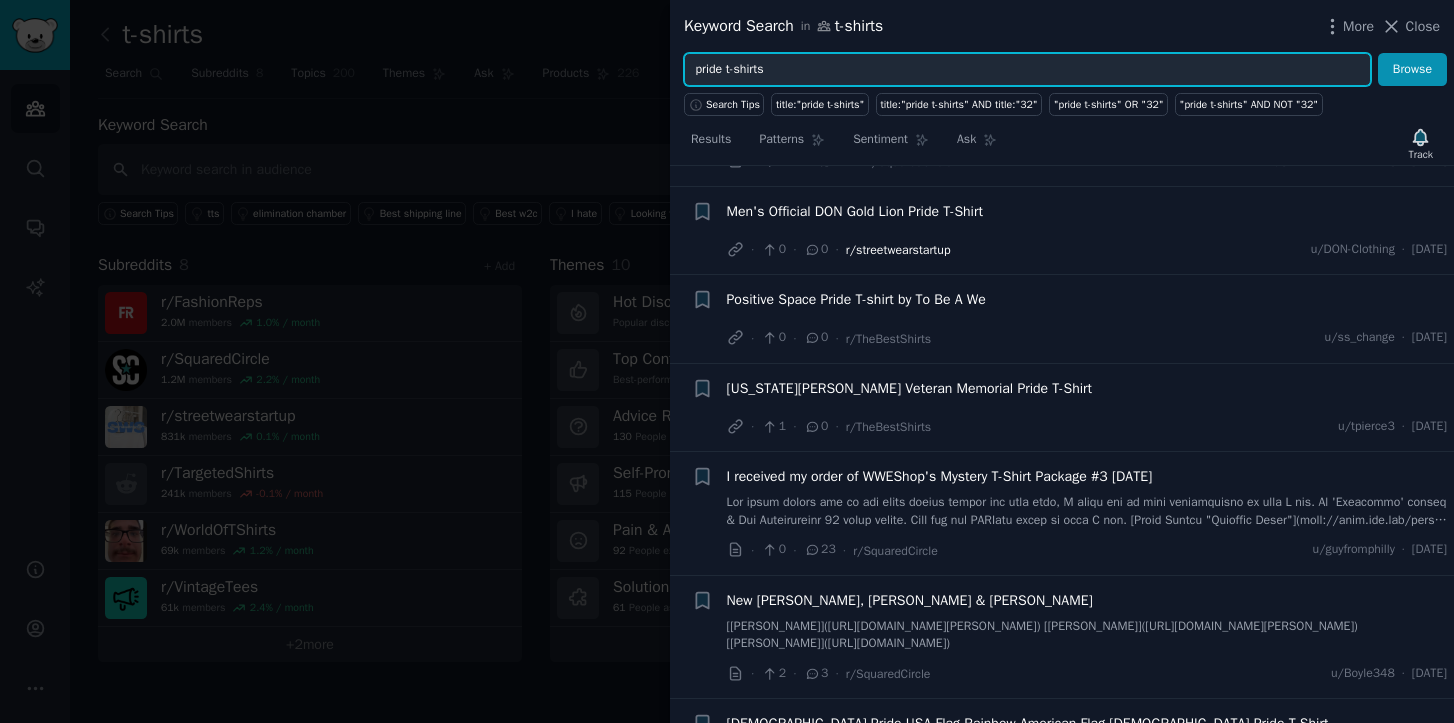 scroll, scrollTop: 309, scrollLeft: 0, axis: vertical 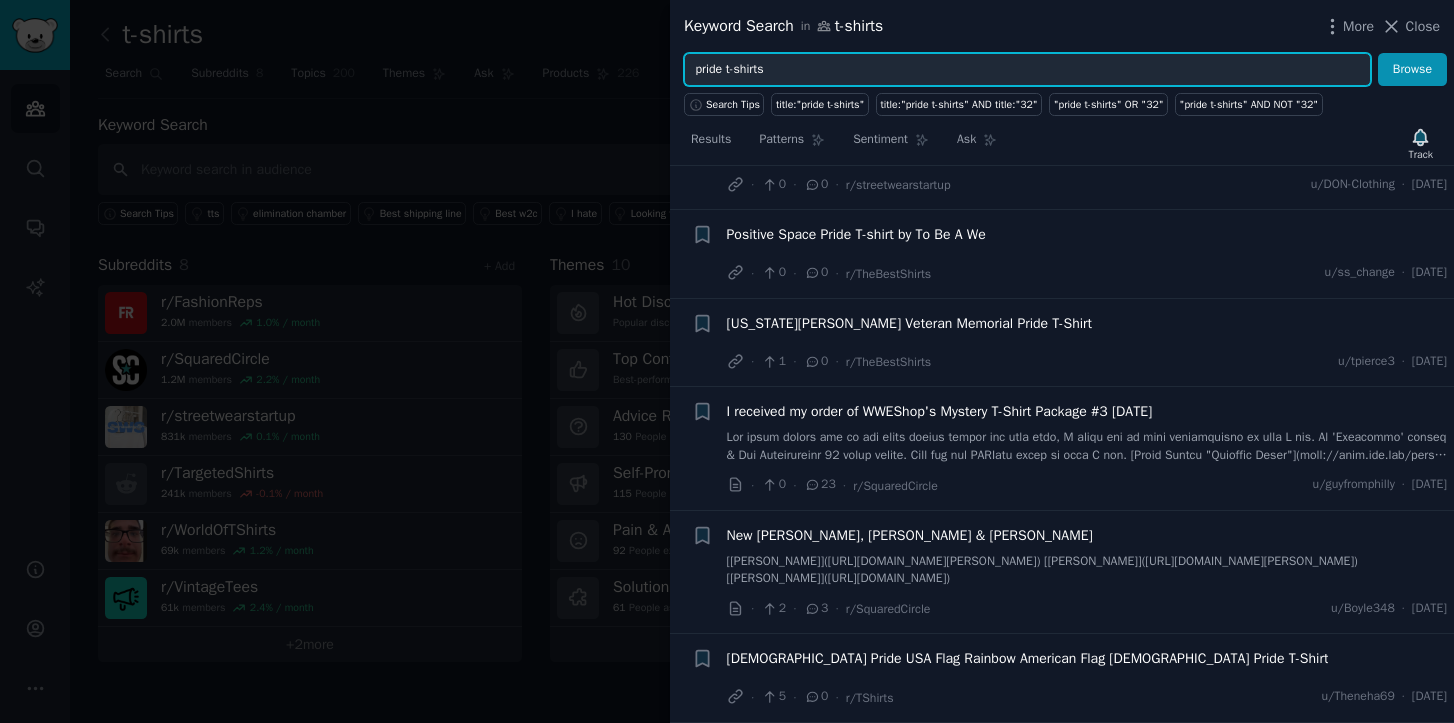 drag, startPoint x: 729, startPoint y: 67, endPoint x: 793, endPoint y: 77, distance: 64.77654 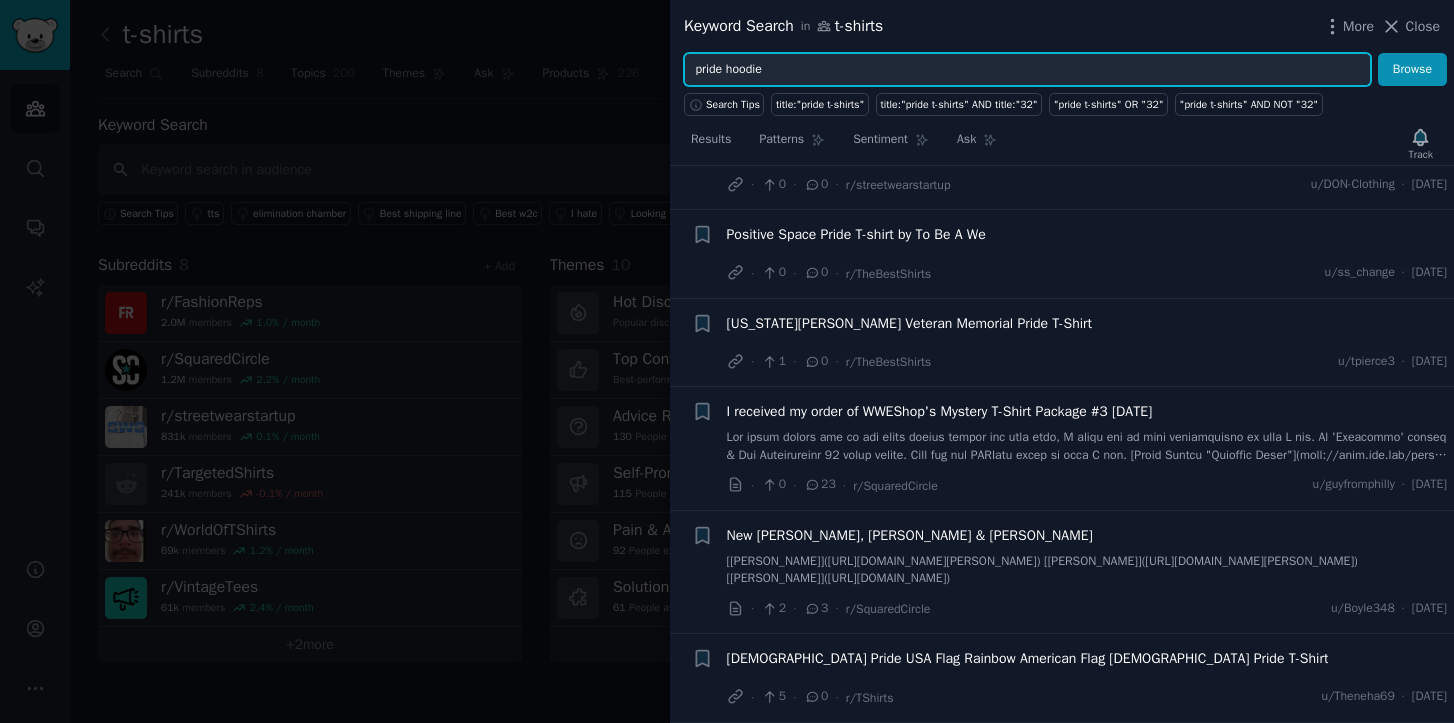 click on "Browse" at bounding box center (1412, 70) 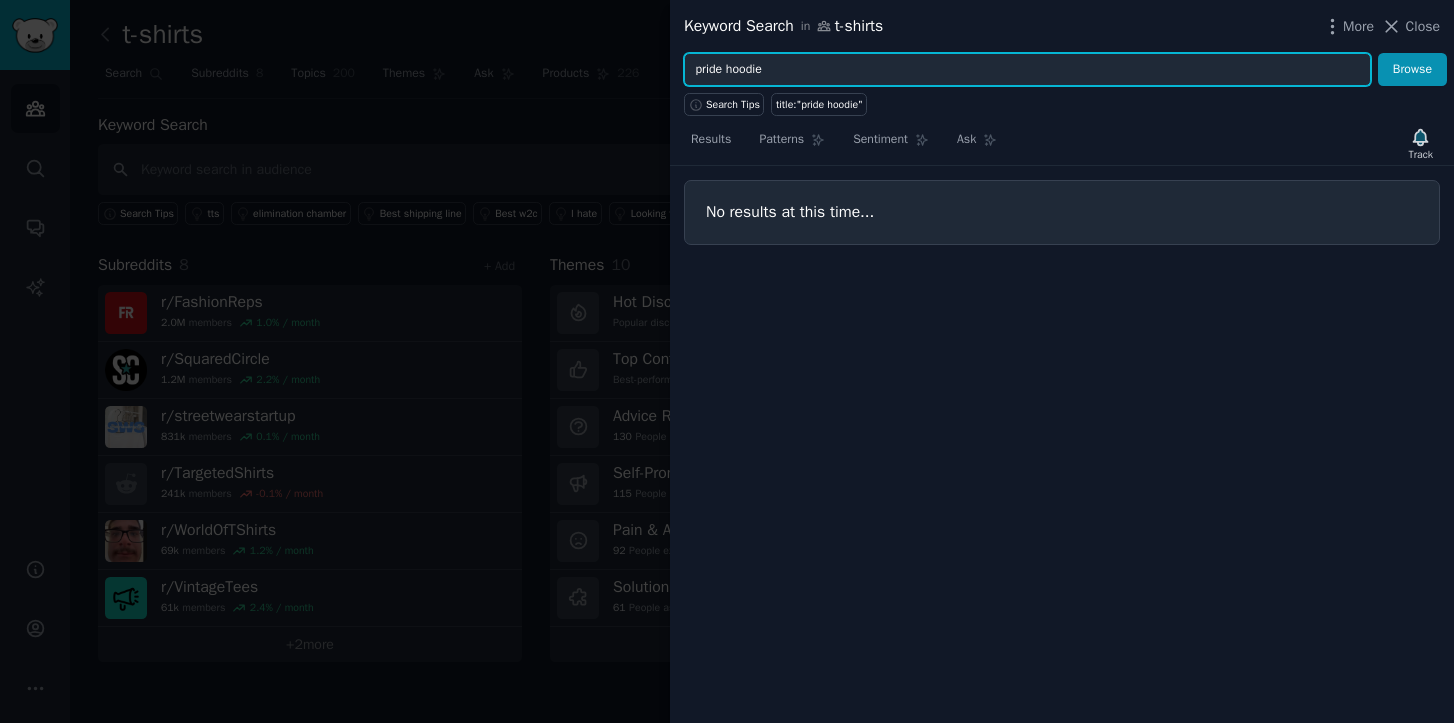 click on "pride hoodie" at bounding box center (1027, 70) 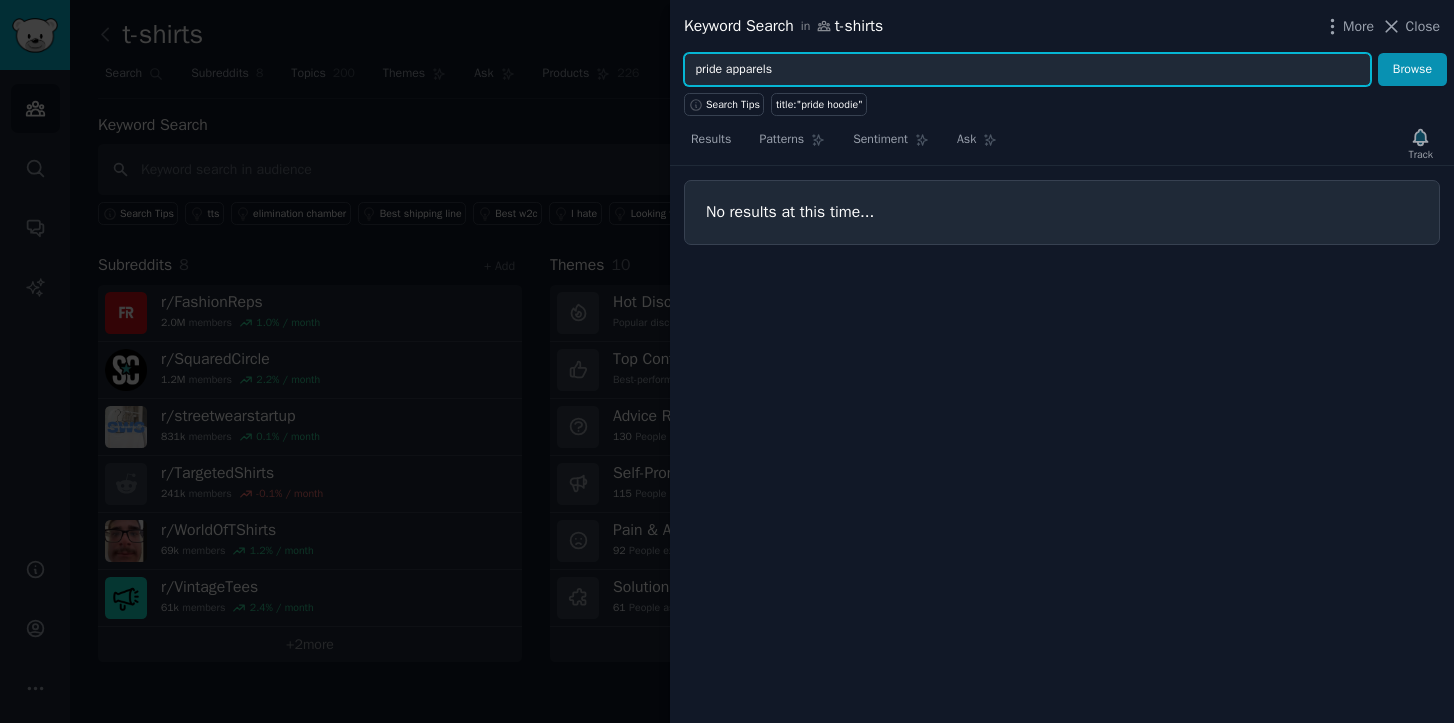 click on "Browse" at bounding box center [1412, 70] 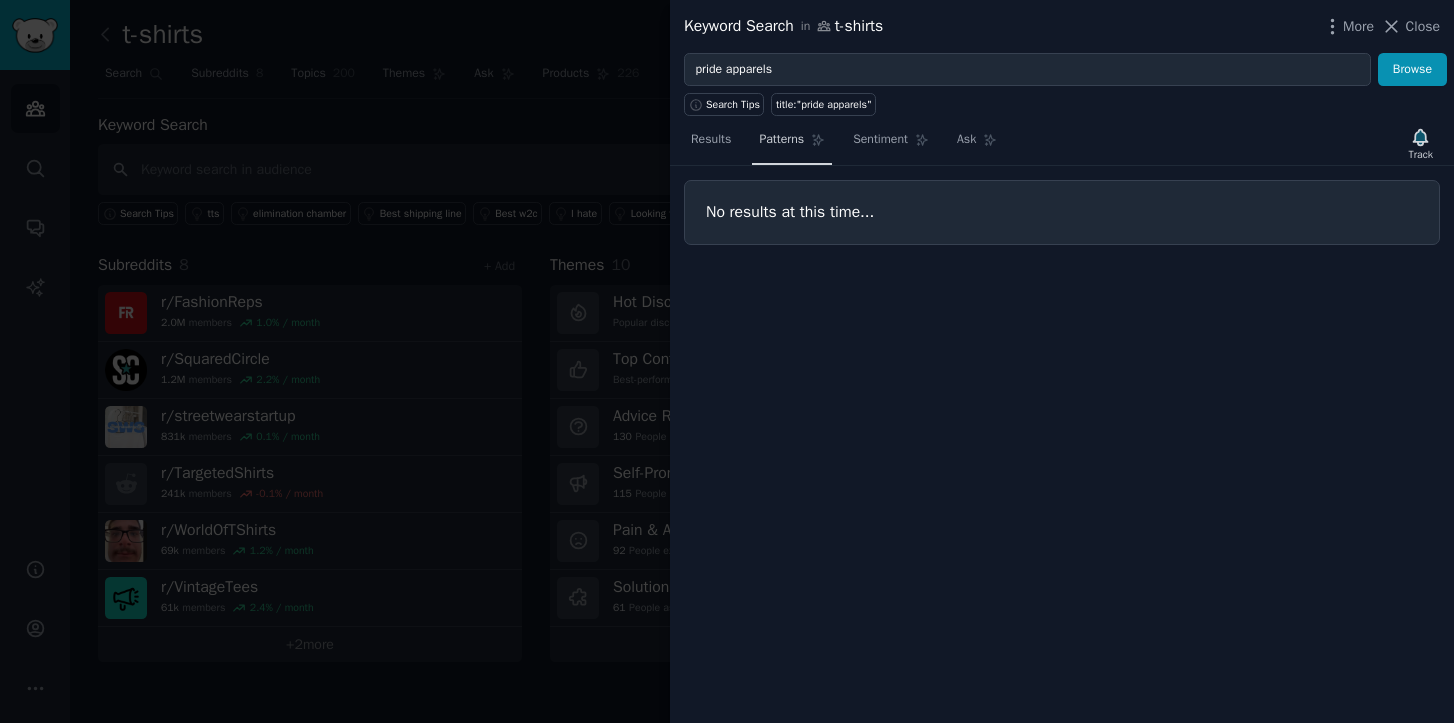 click on "Patterns" at bounding box center (792, 144) 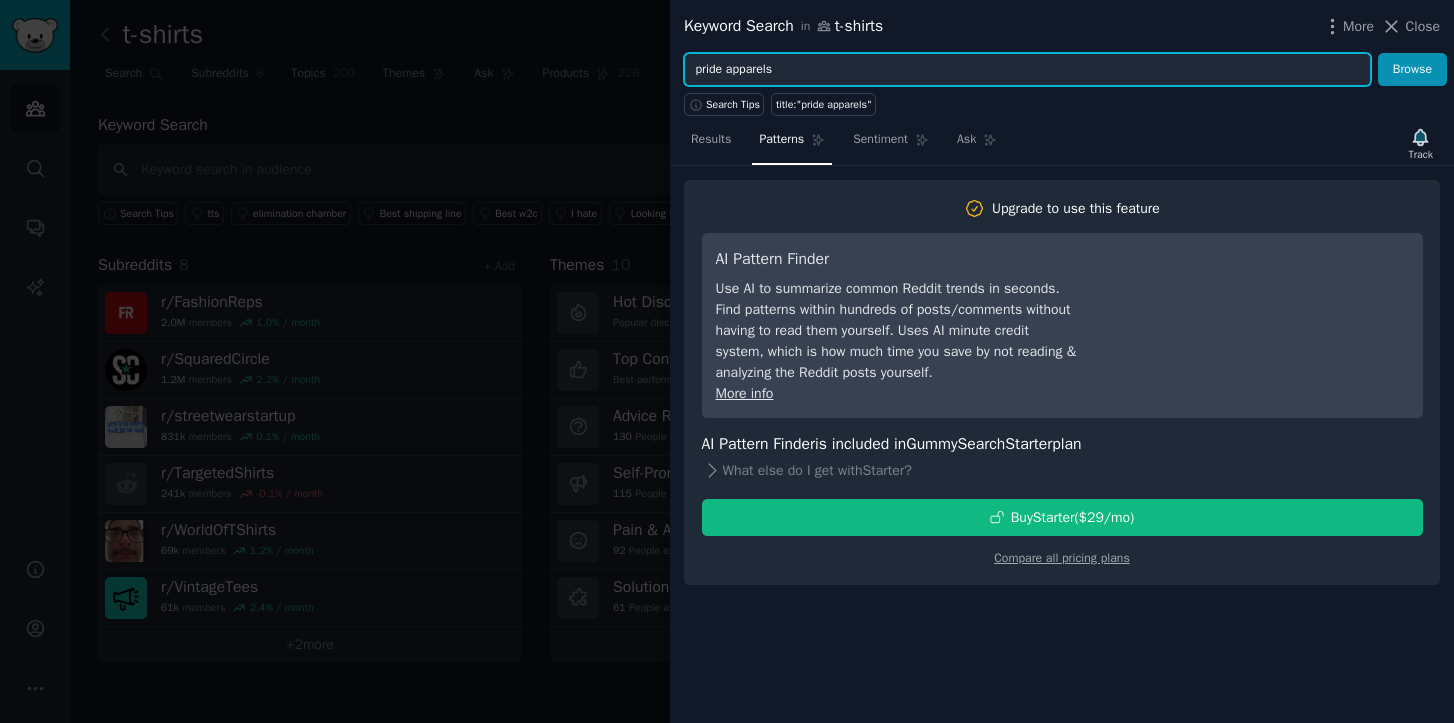 drag, startPoint x: 733, startPoint y: 70, endPoint x: 796, endPoint y: 72, distance: 63.03174 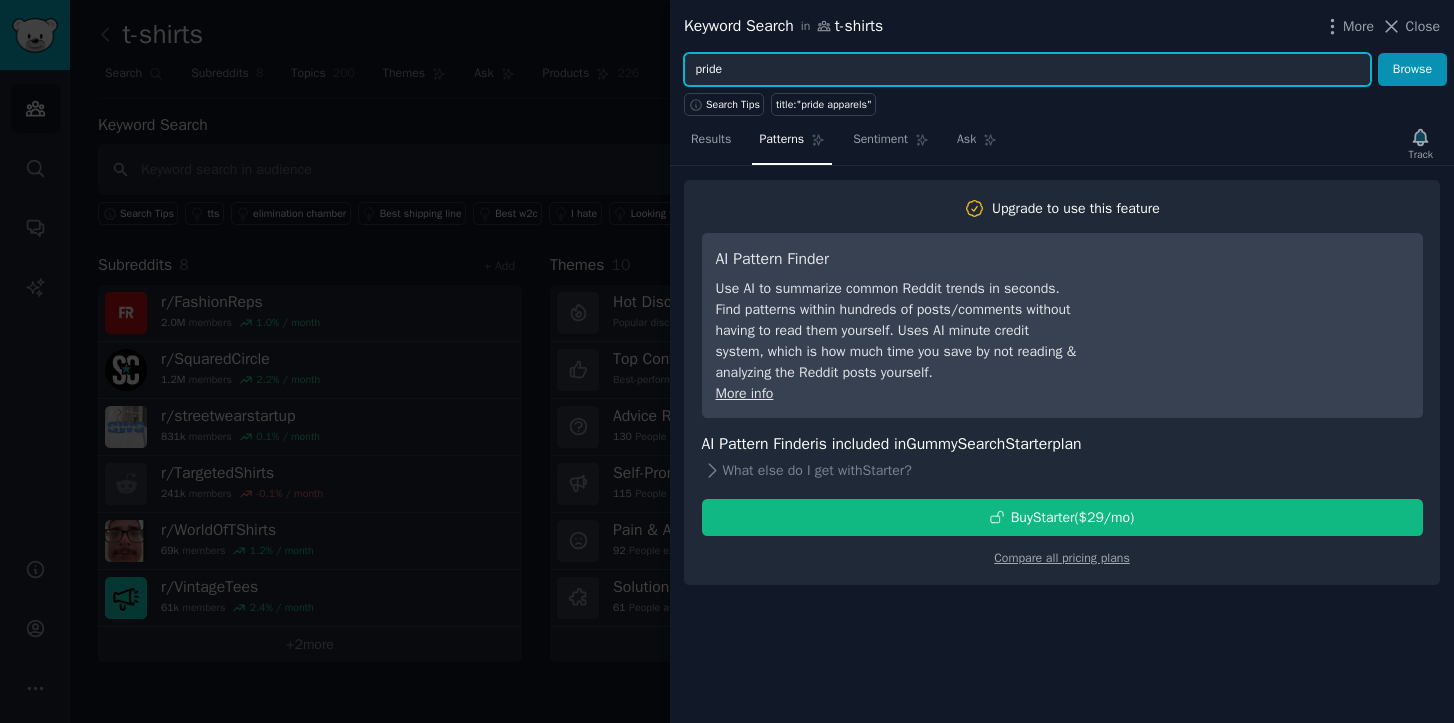 type on "pride" 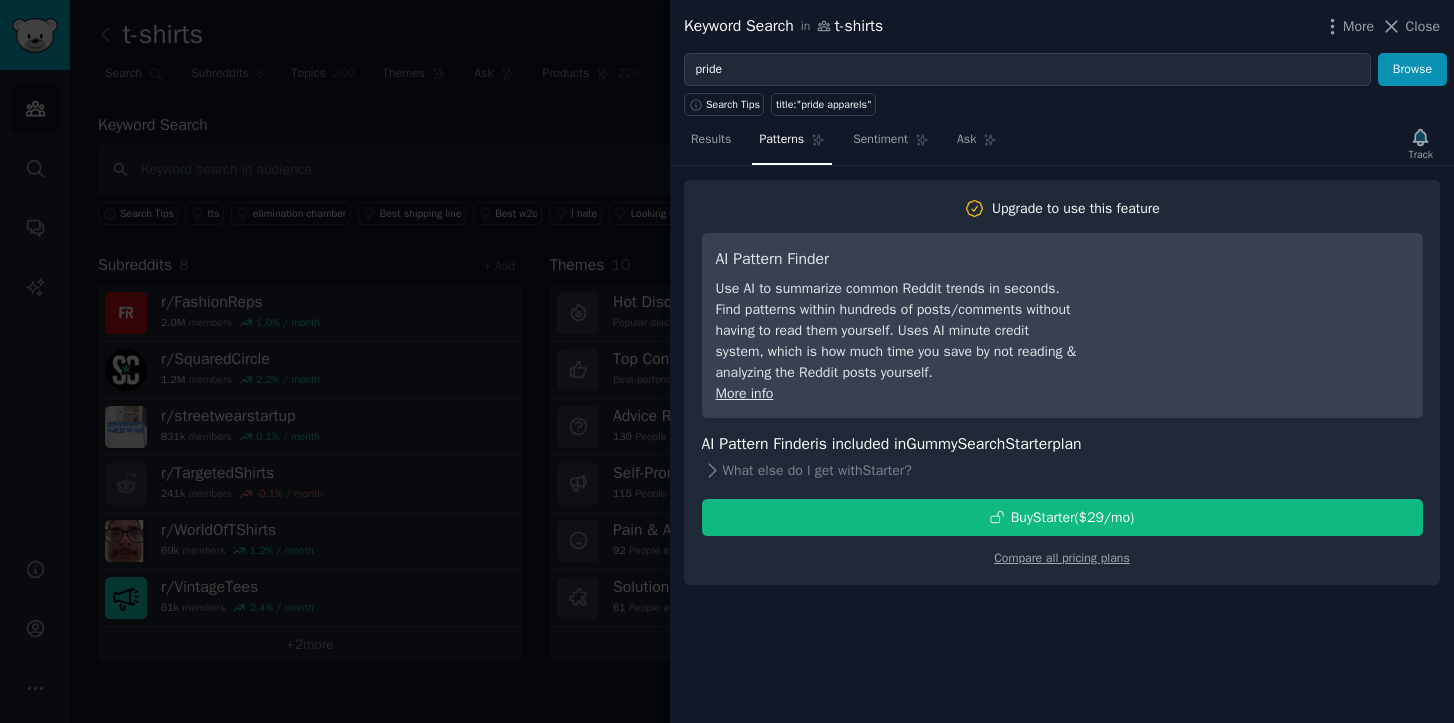 click at bounding box center [727, 361] 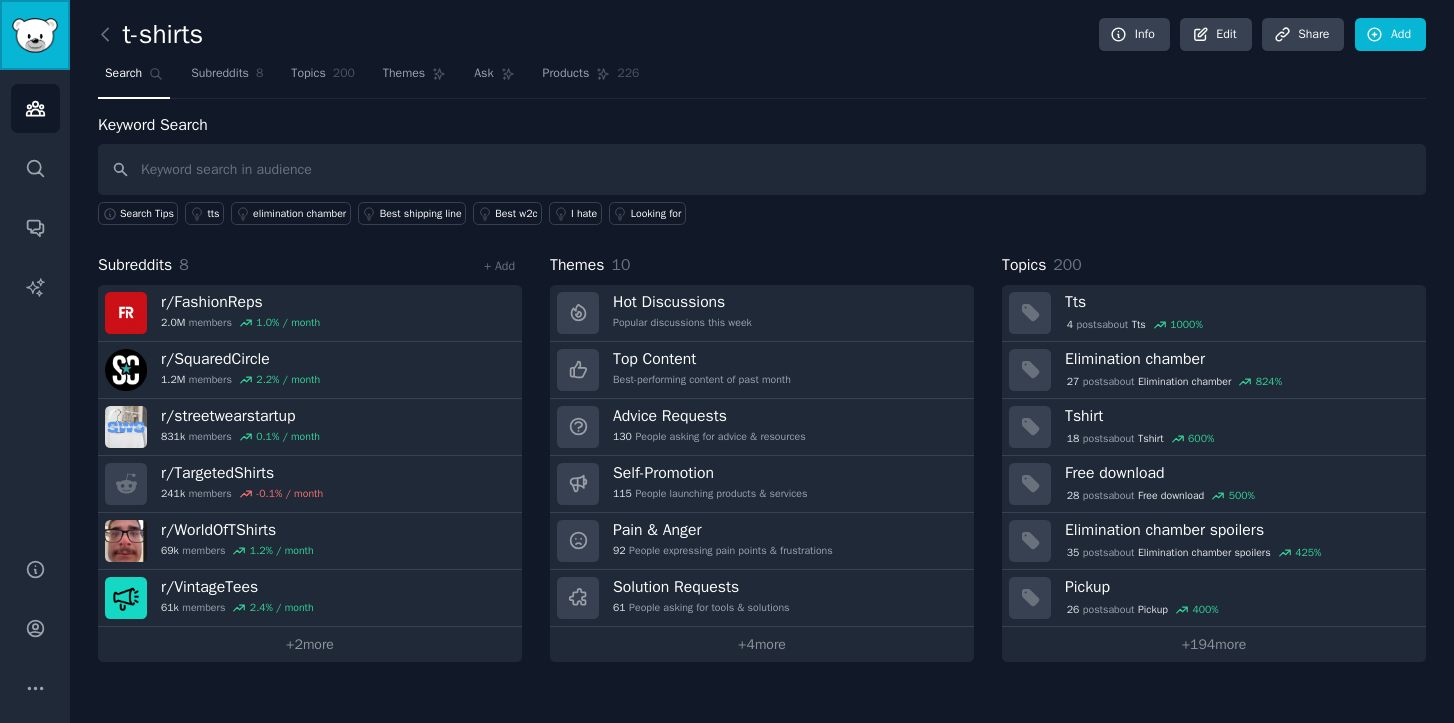 click at bounding box center [35, 35] 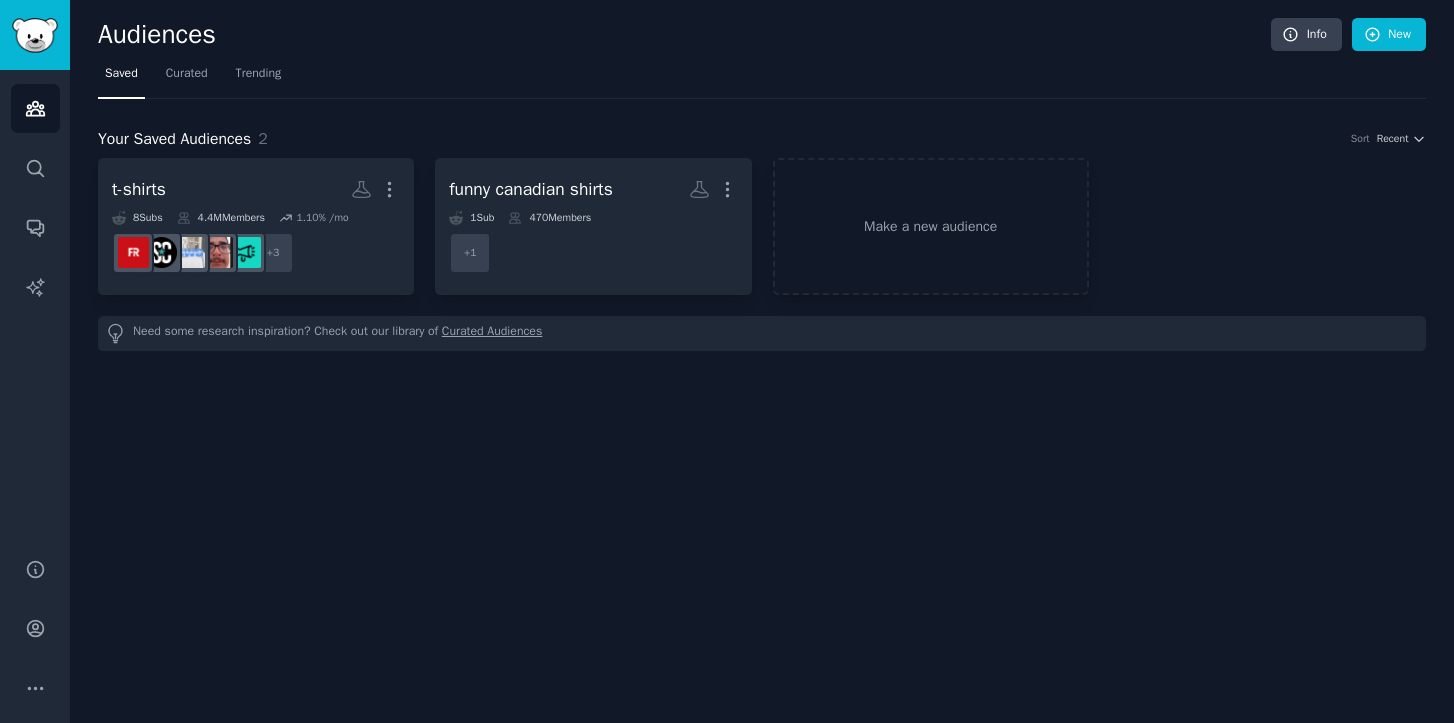 click on "Your Saved Audiences" at bounding box center [174, 139] 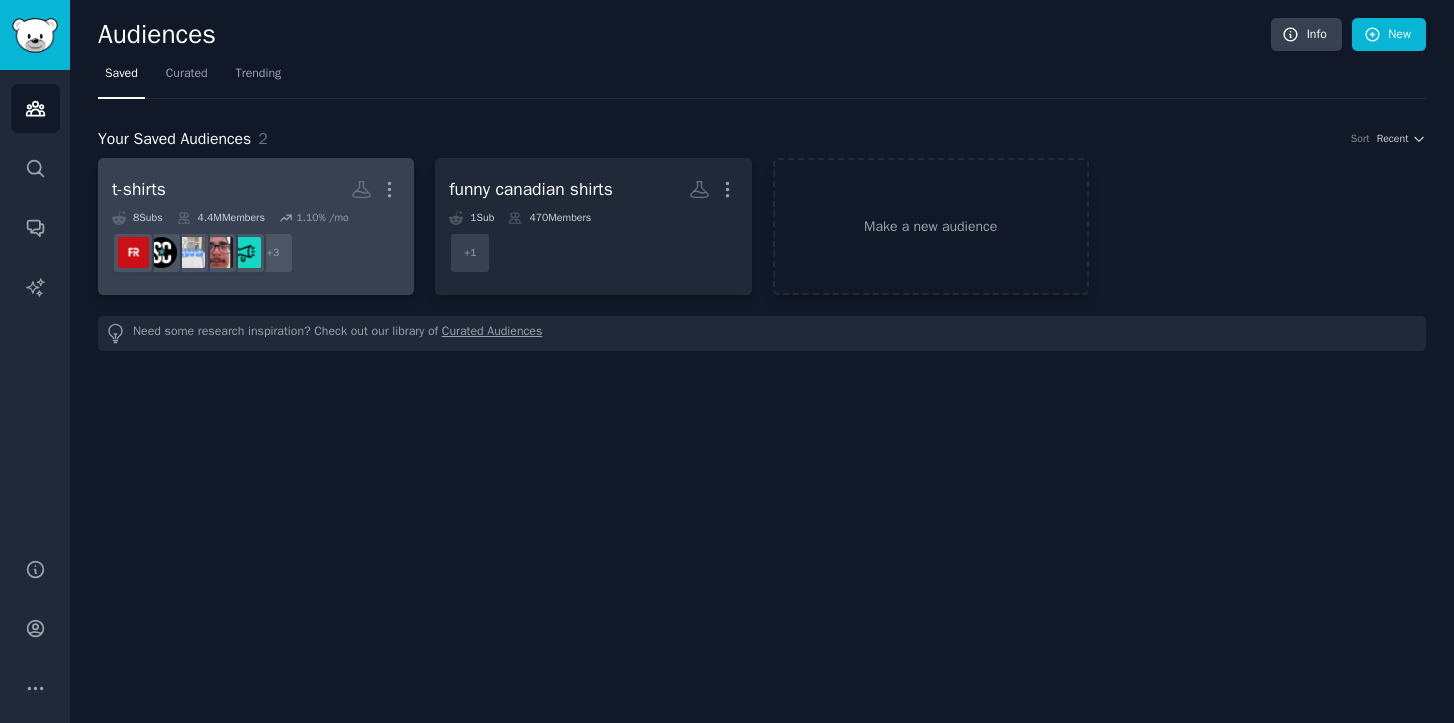 click on "t-shirts Custom Audience More" at bounding box center (256, 189) 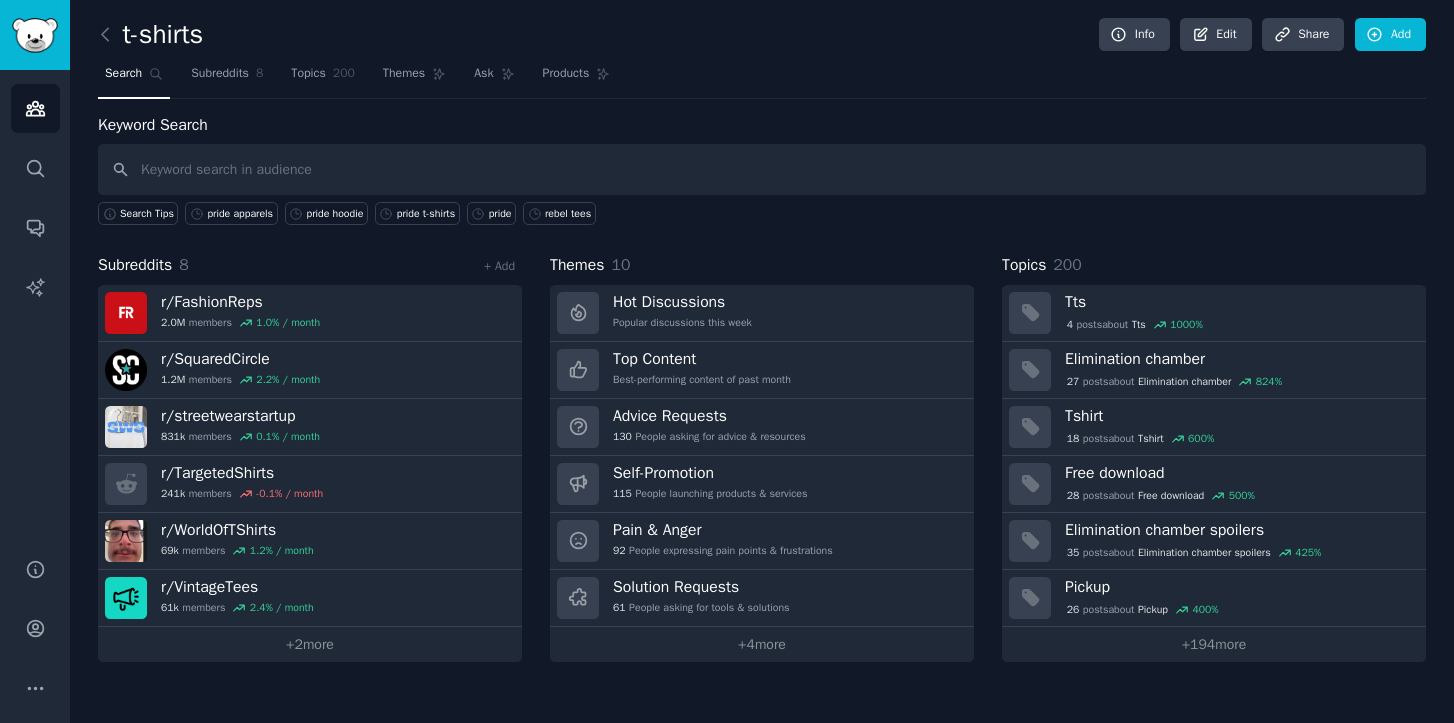 click at bounding box center [762, 169] 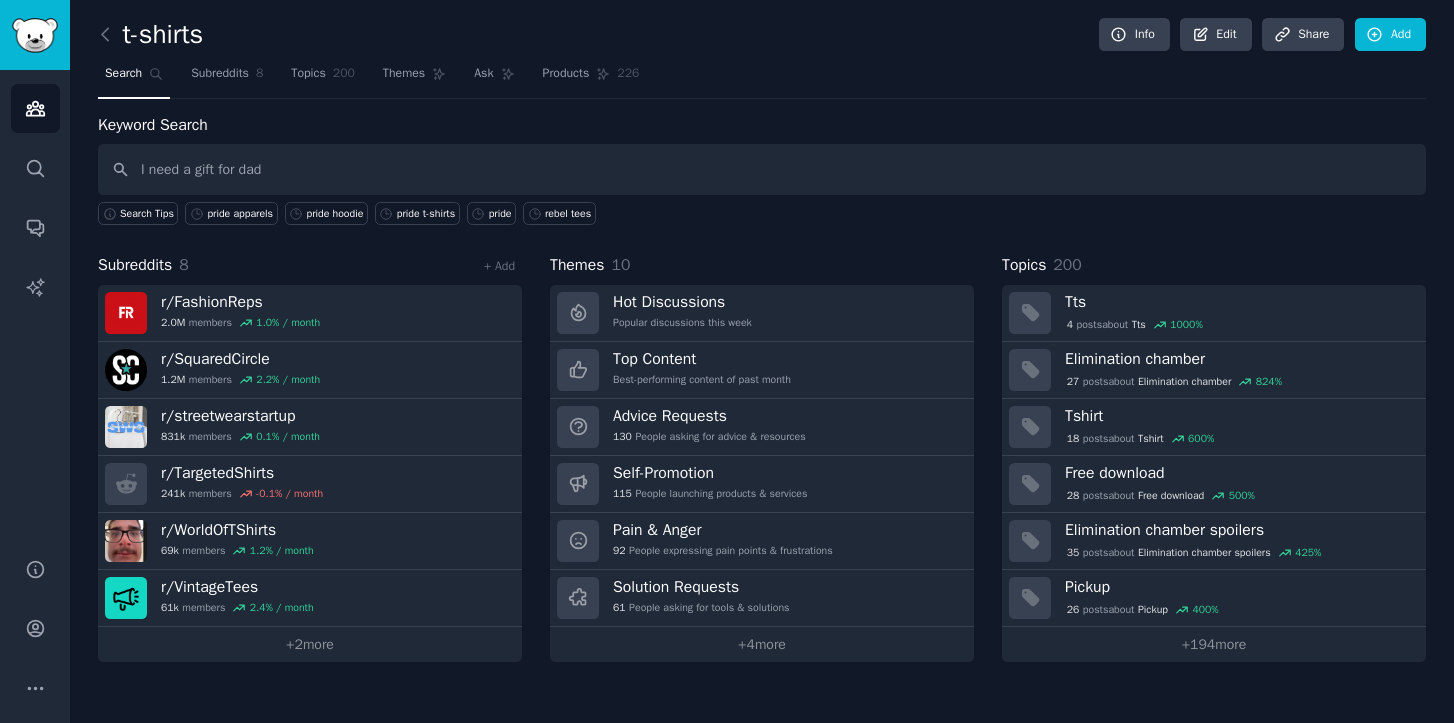 type on "I need a gift for dad" 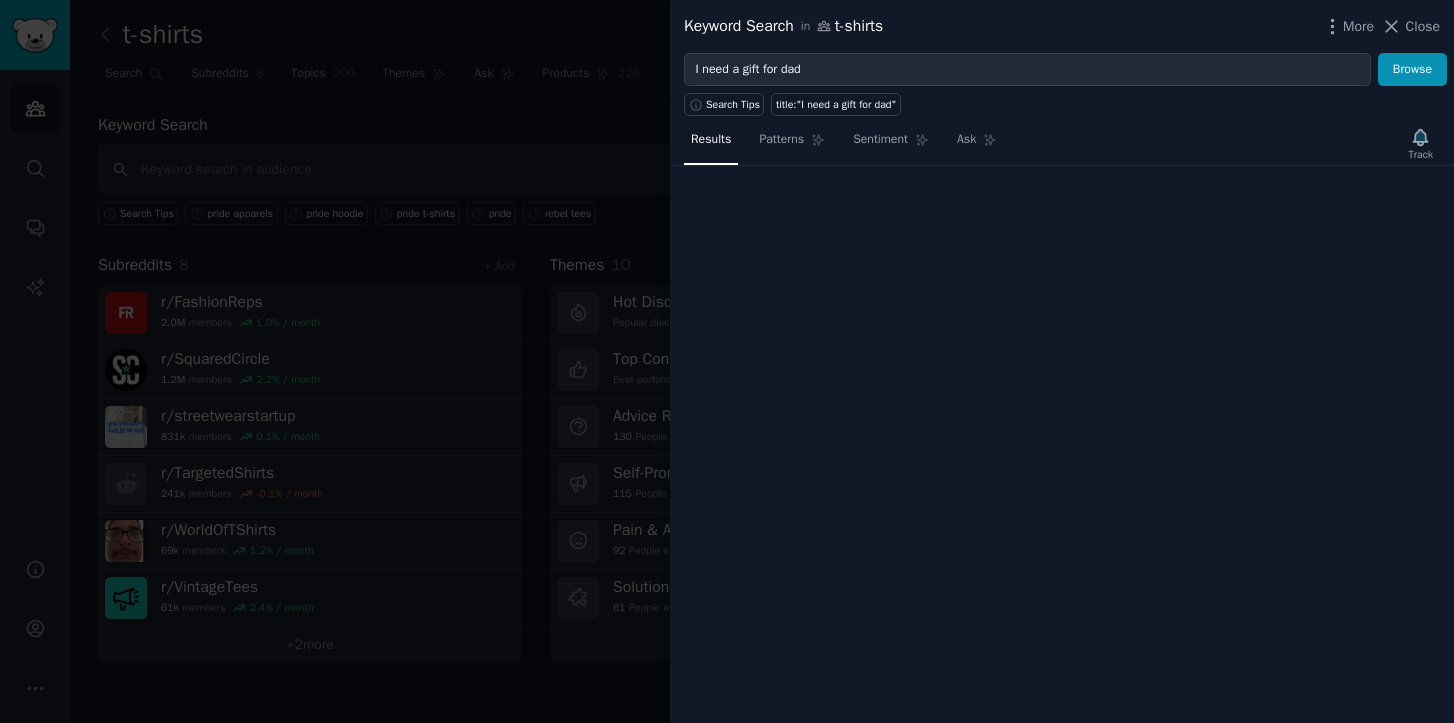 type 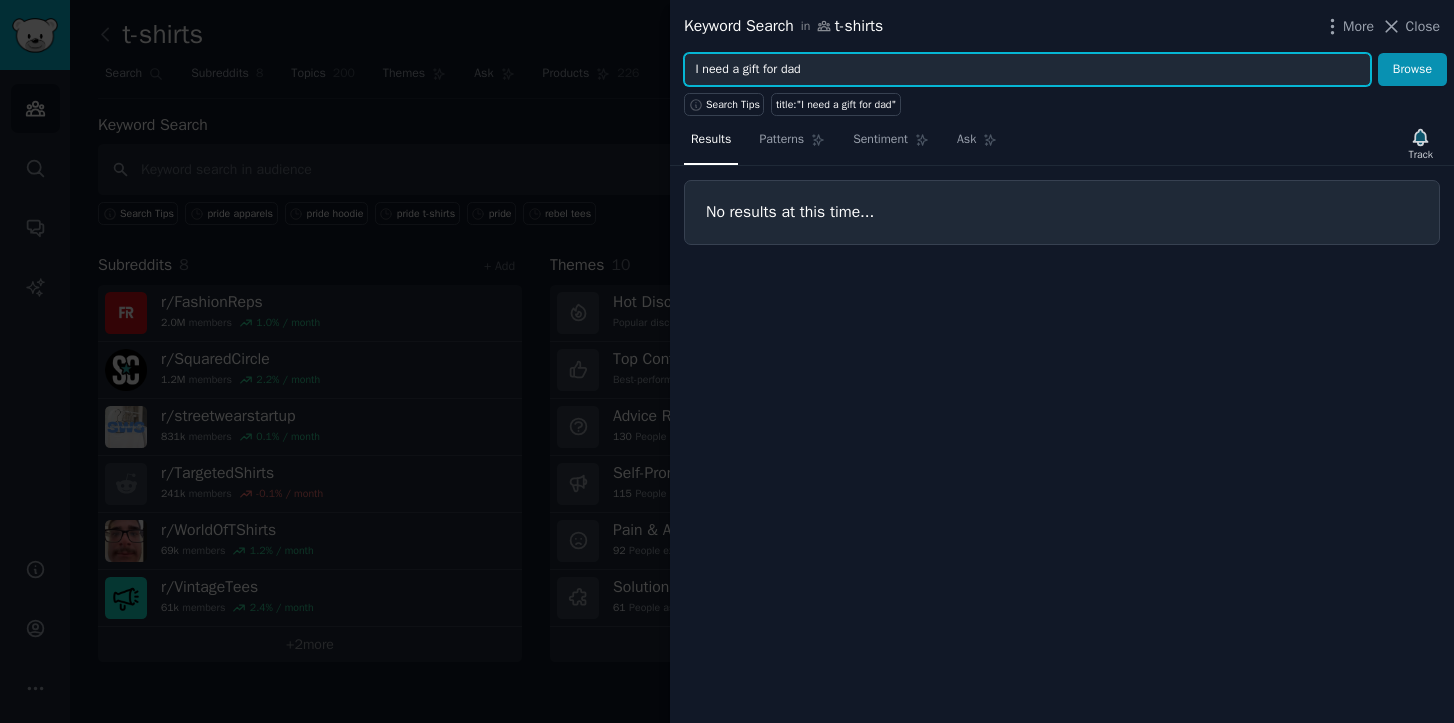 click on "I need a gift for dad" at bounding box center (1027, 70) 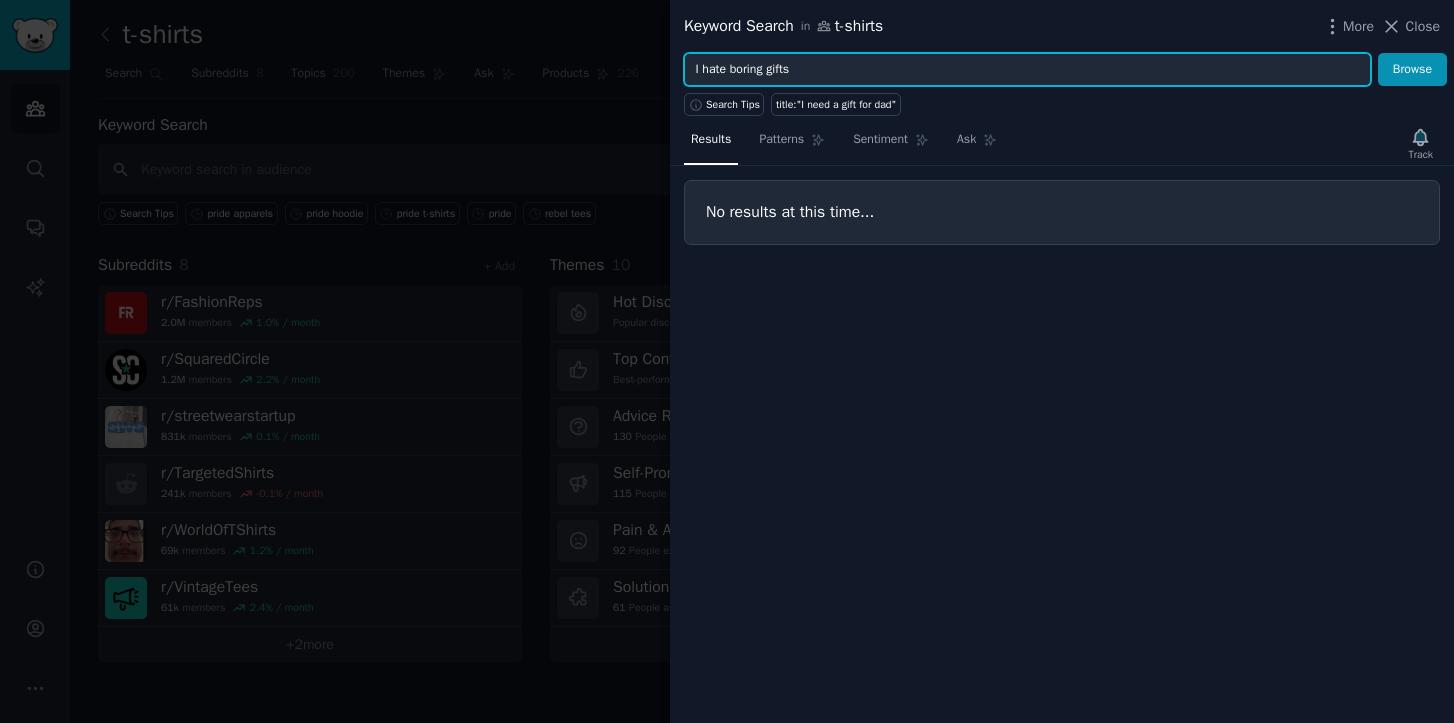 type on "I hate boring gifts" 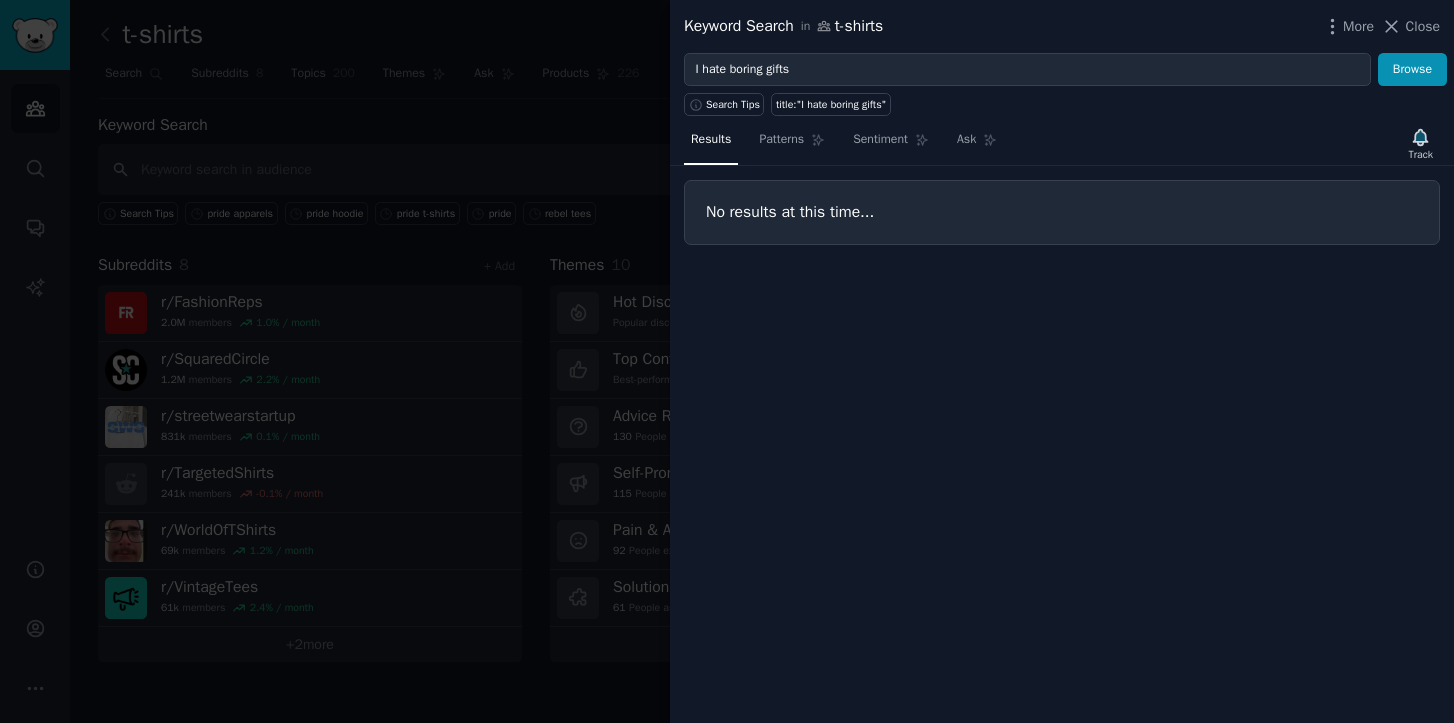 click at bounding box center [727, 361] 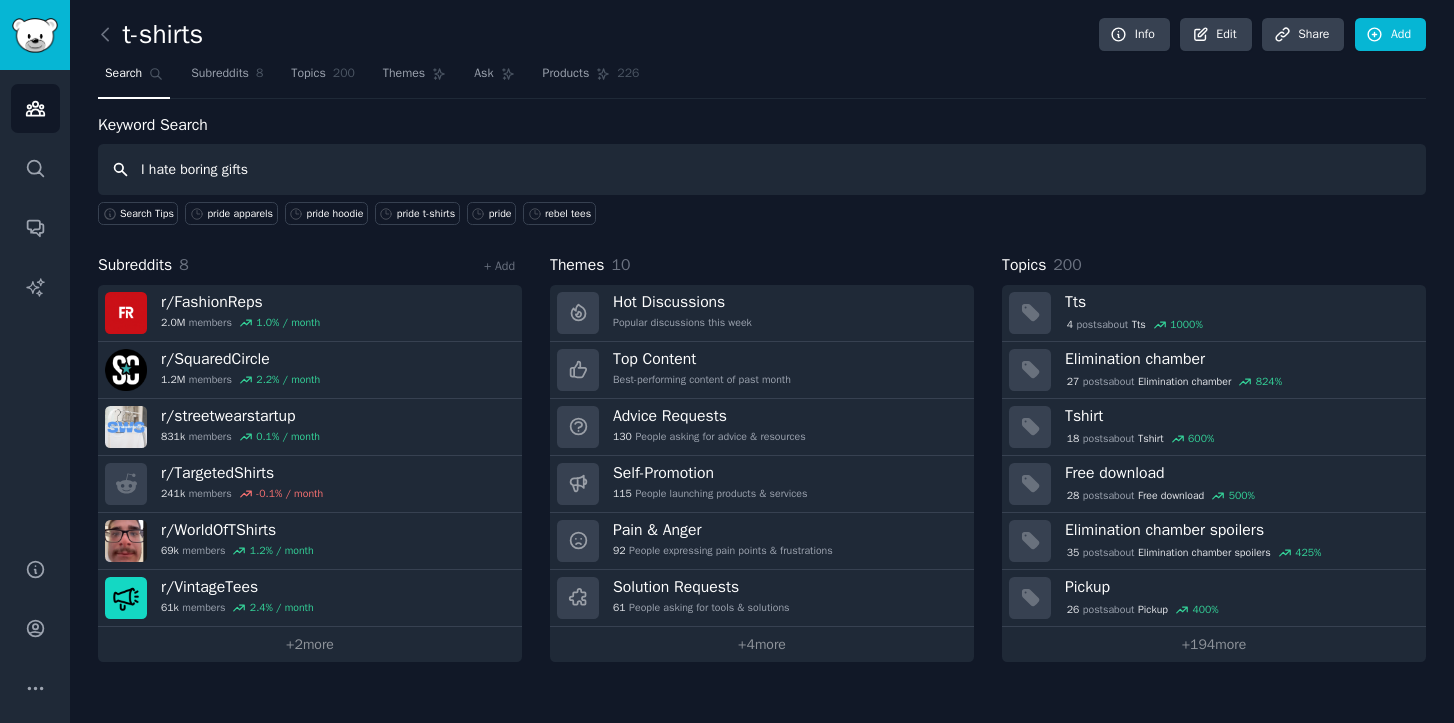 type on "I hate boring gifts" 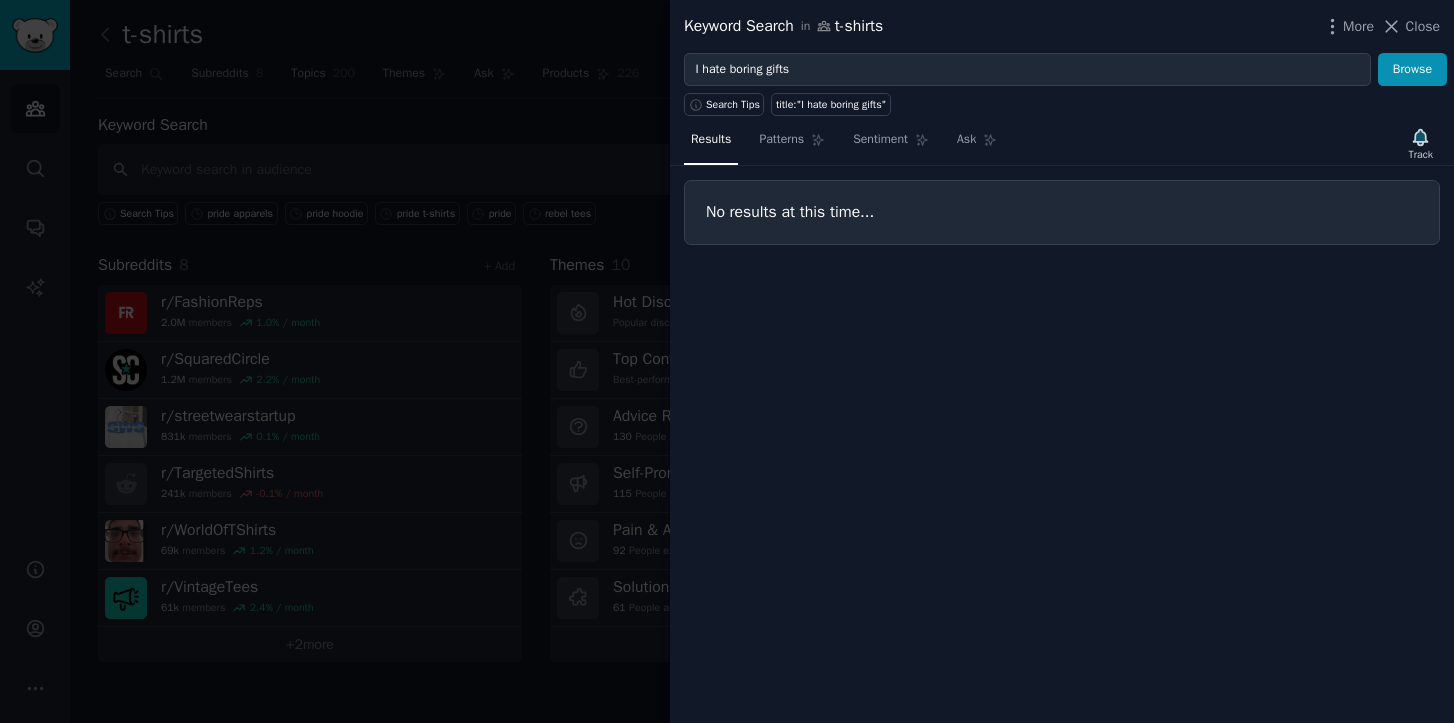 click at bounding box center (727, 361) 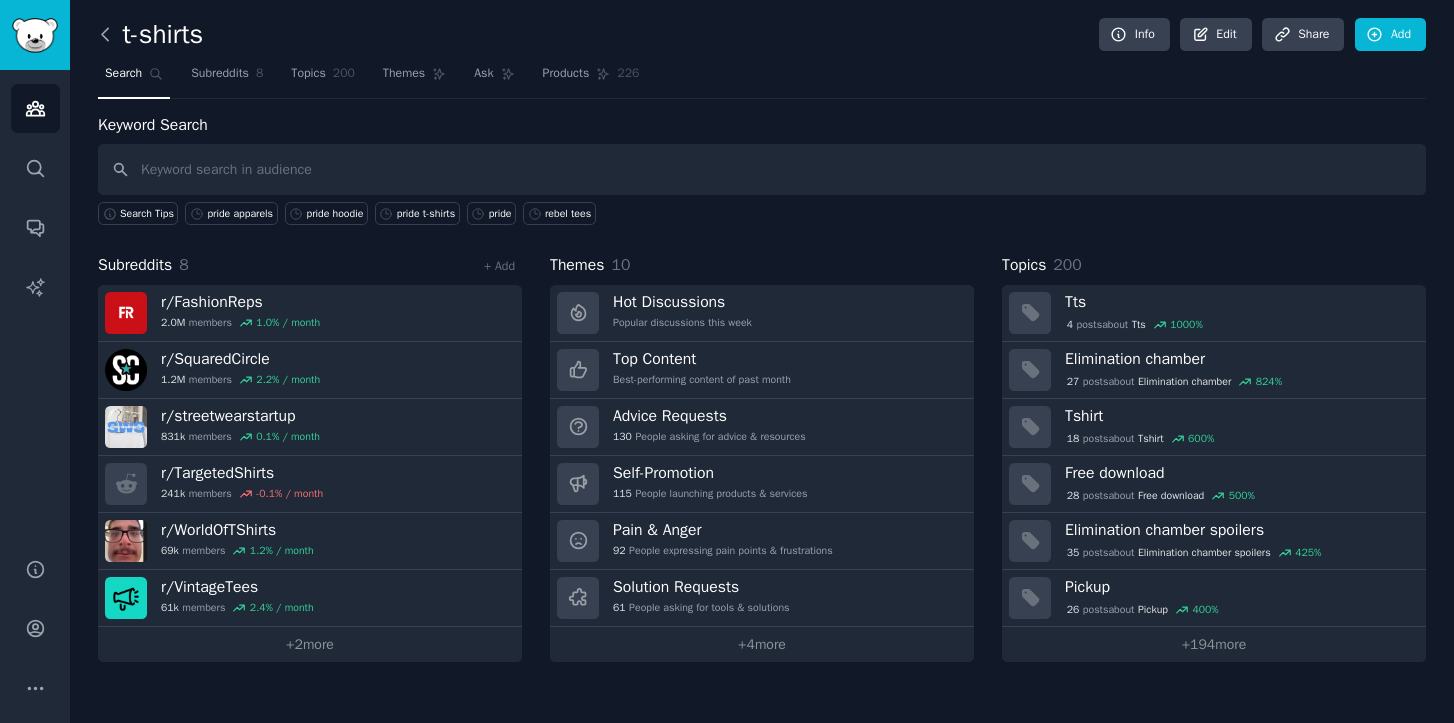 click 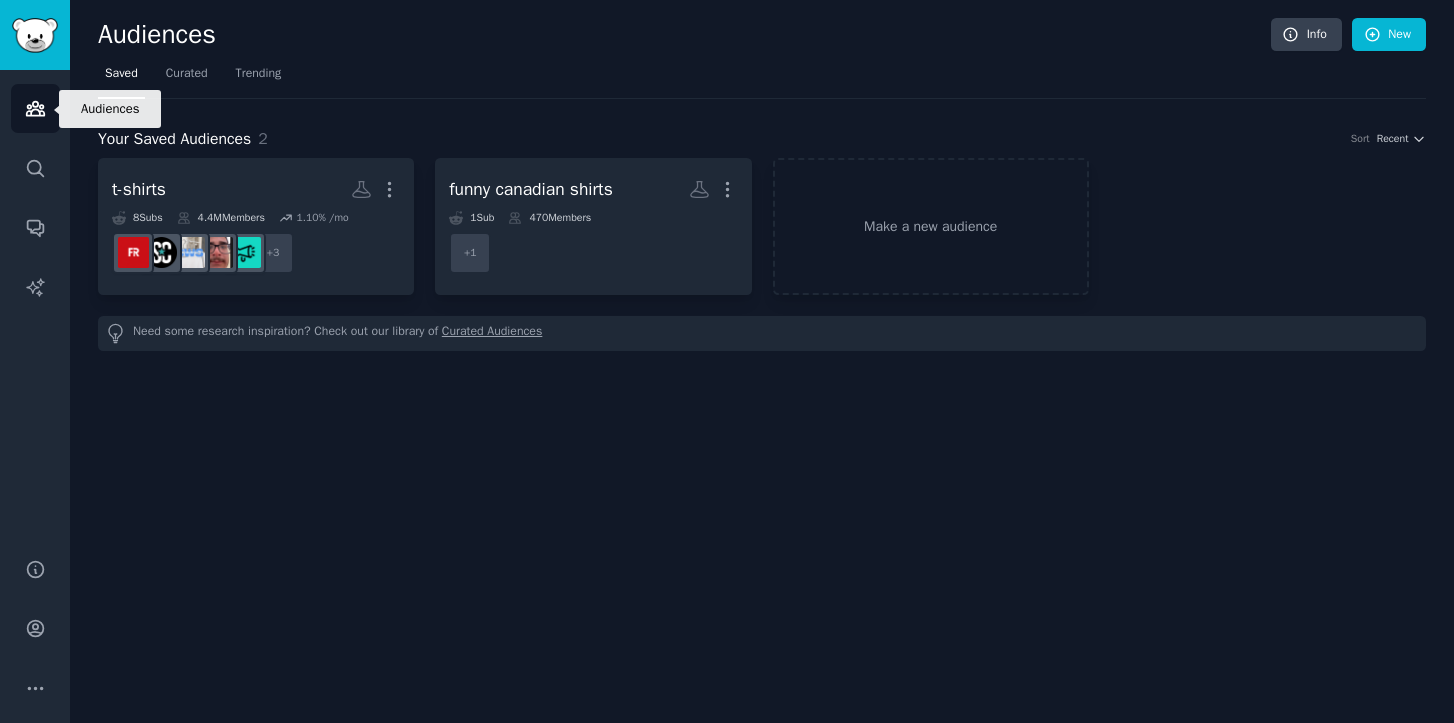 click 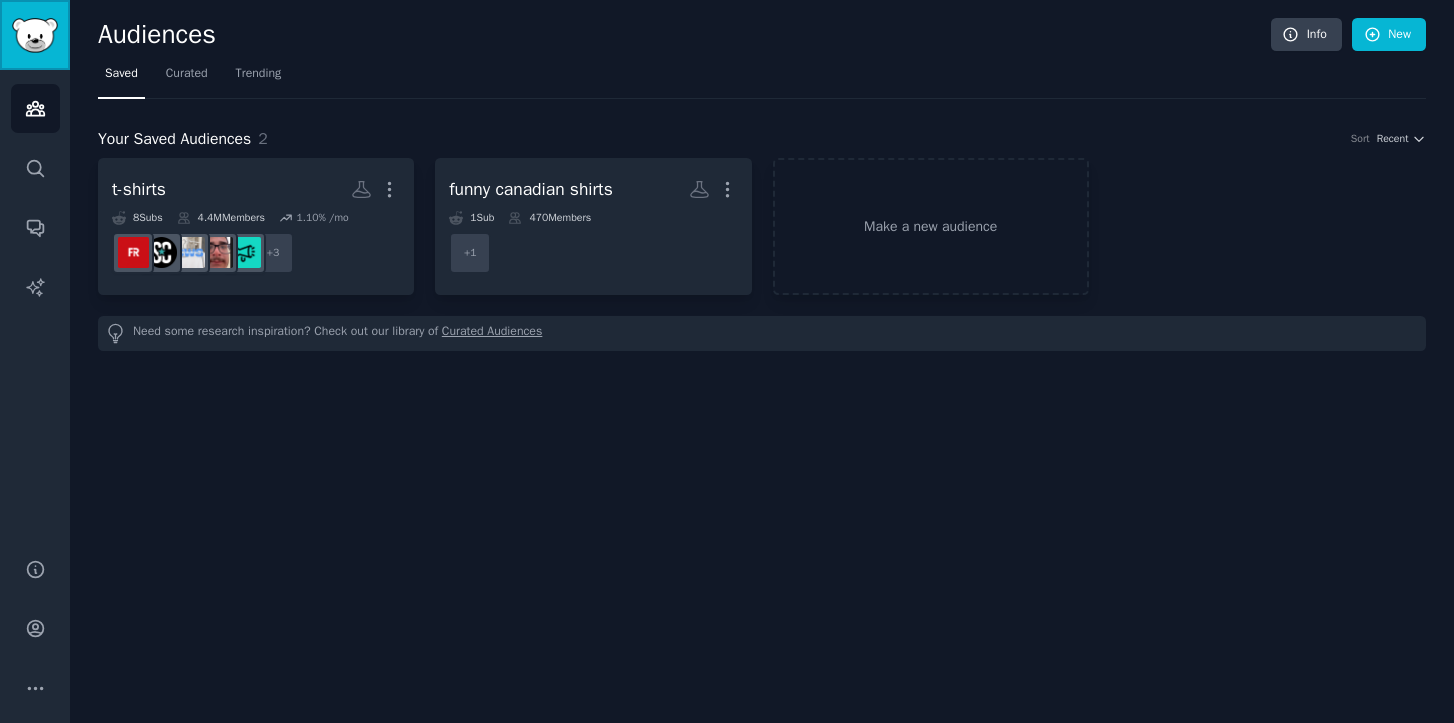click at bounding box center [35, 35] 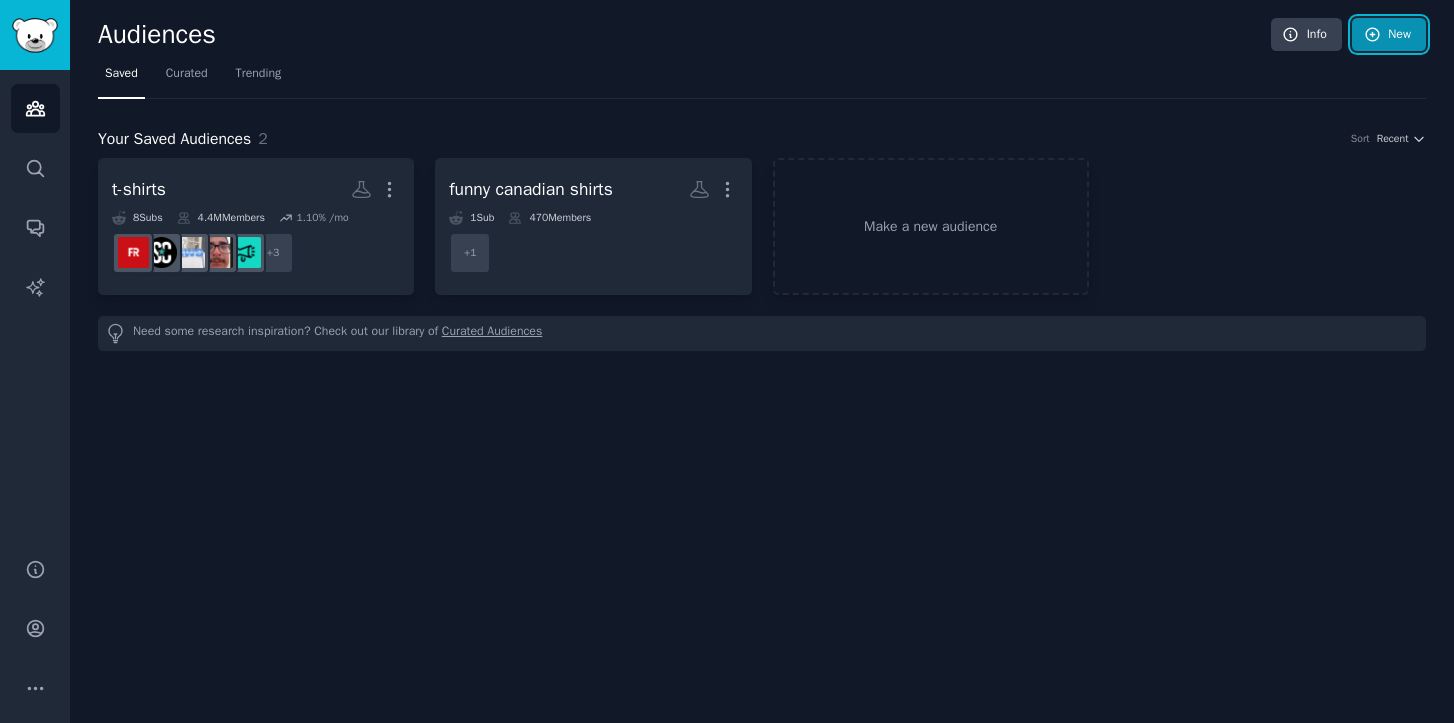 click on "New" at bounding box center [1389, 35] 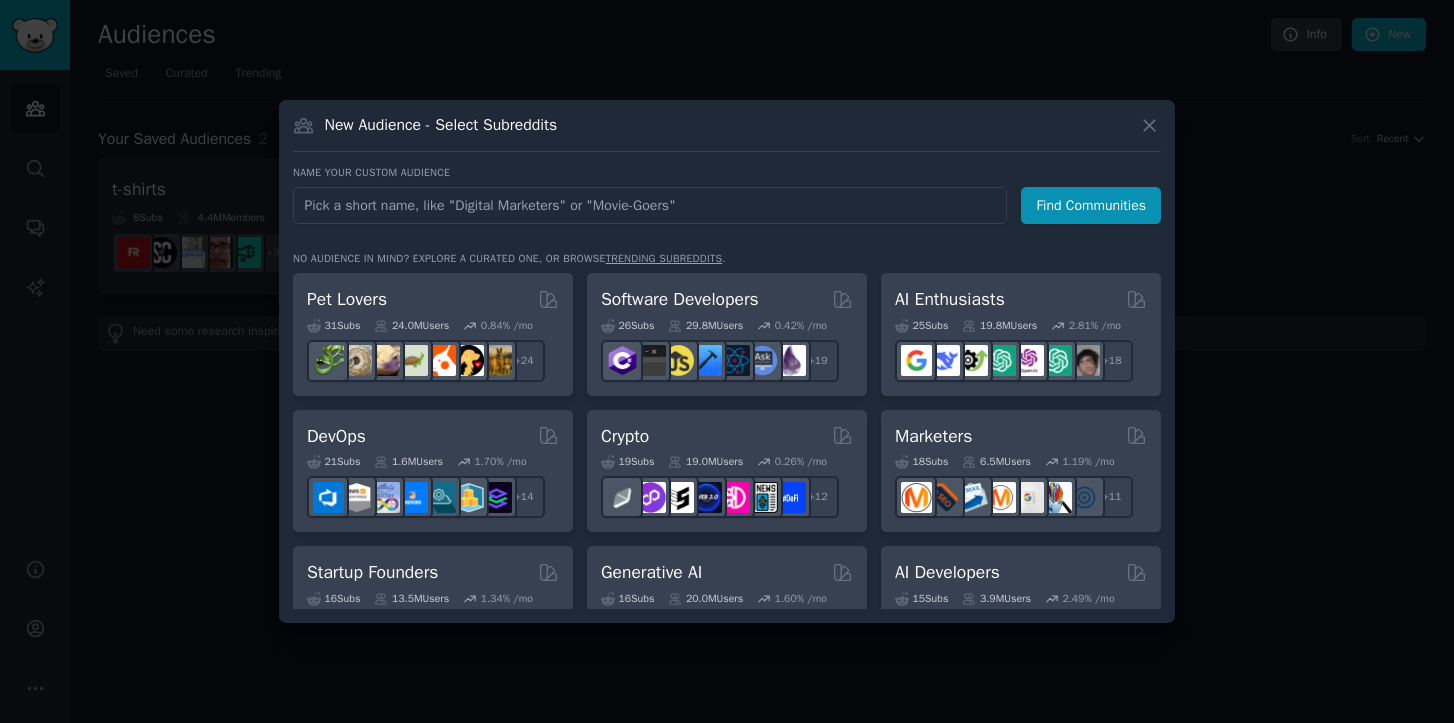 type on "I hate boring gifts" 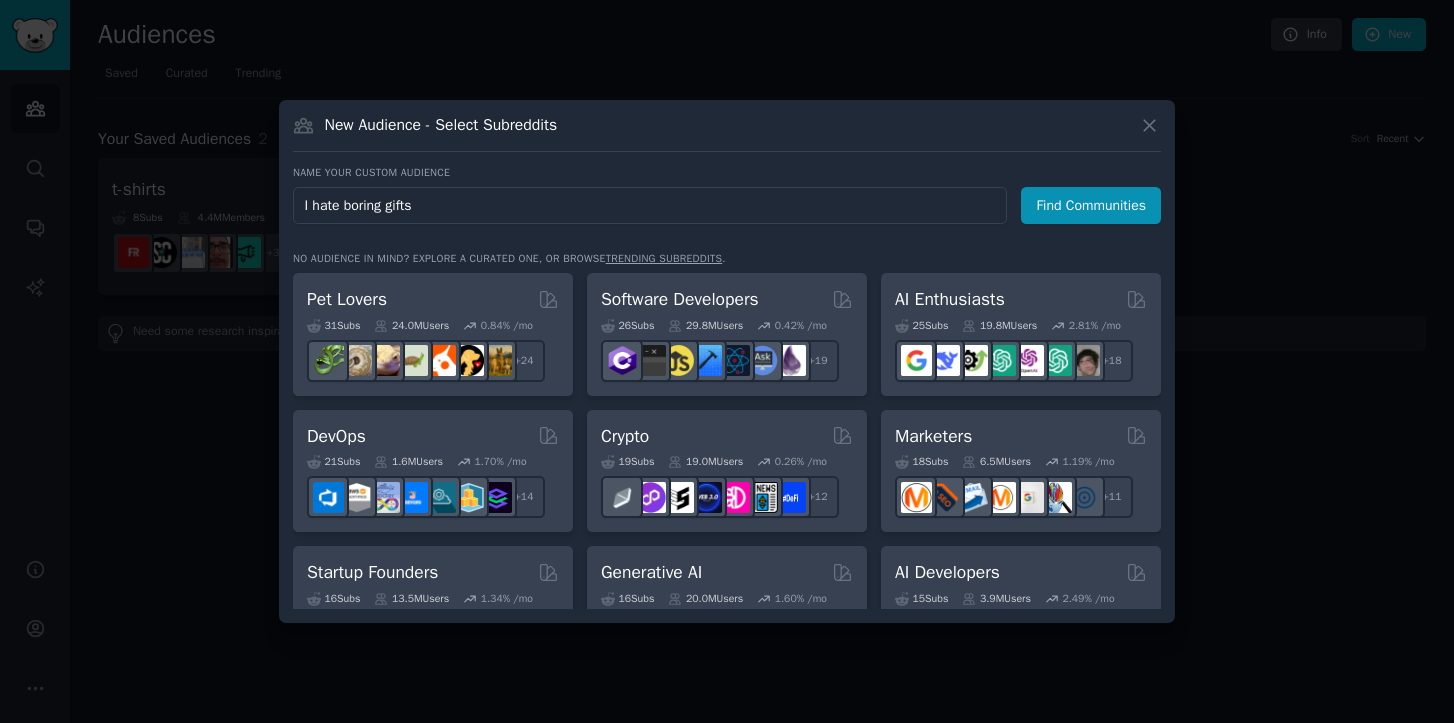click on "Find Communities" at bounding box center (1091, 205) 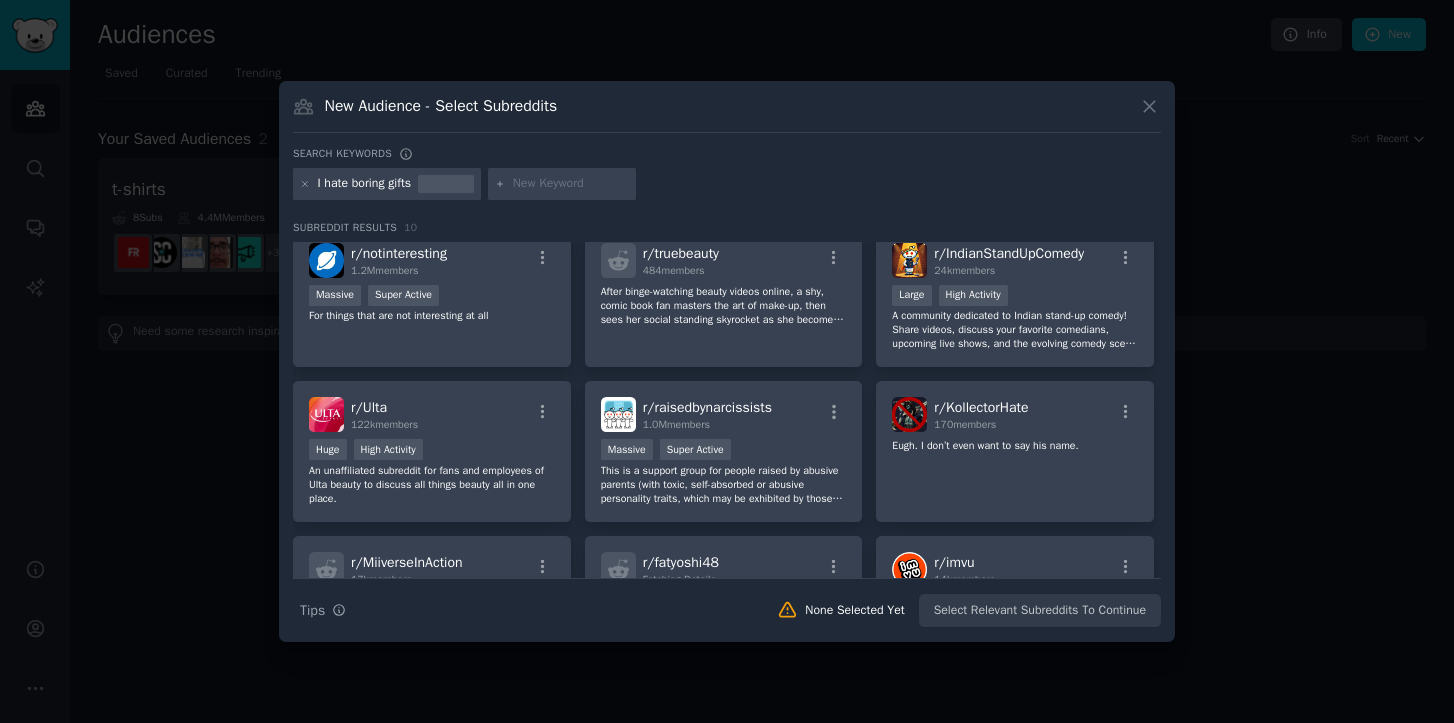 scroll, scrollTop: 0, scrollLeft: 0, axis: both 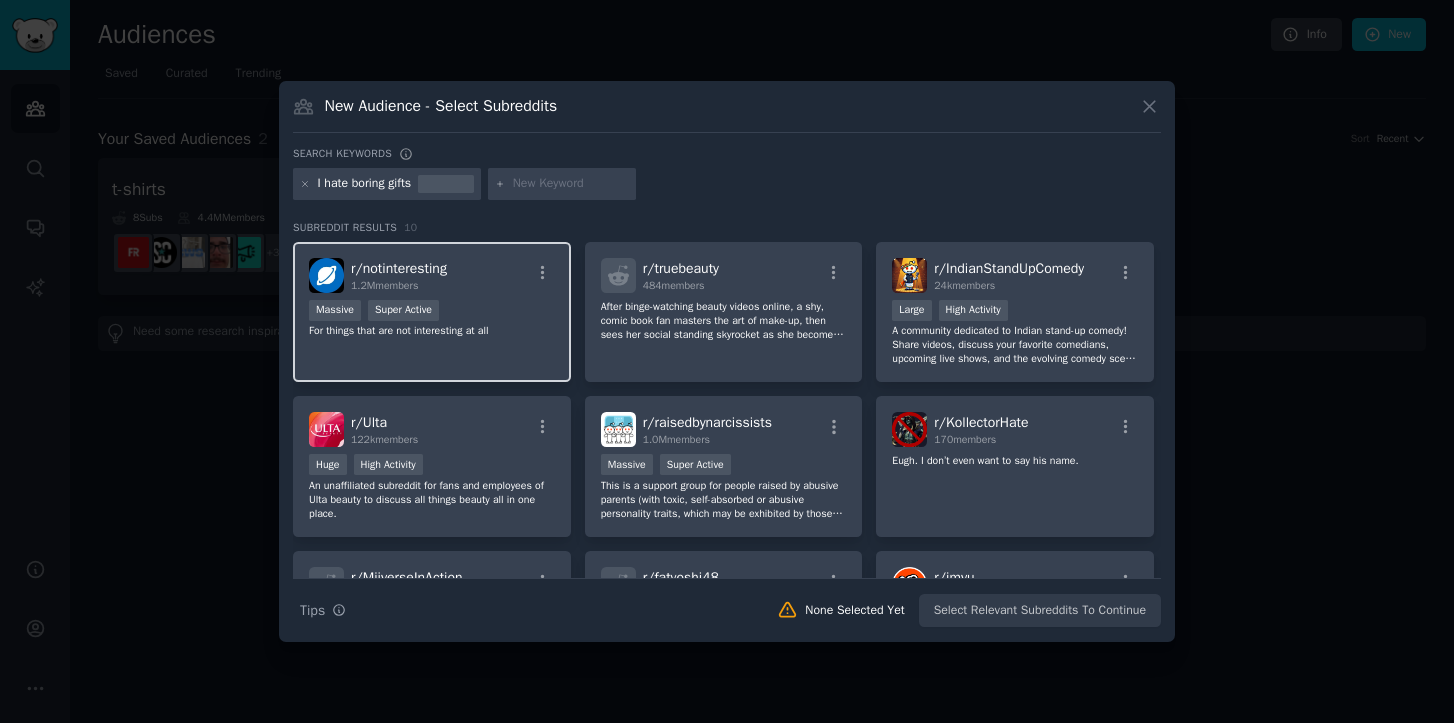 click on "r/ notinteresting 1.2M  members >= 95th percentile for submissions / day Massive Super Active For things that are not interesting at all" at bounding box center (432, 312) 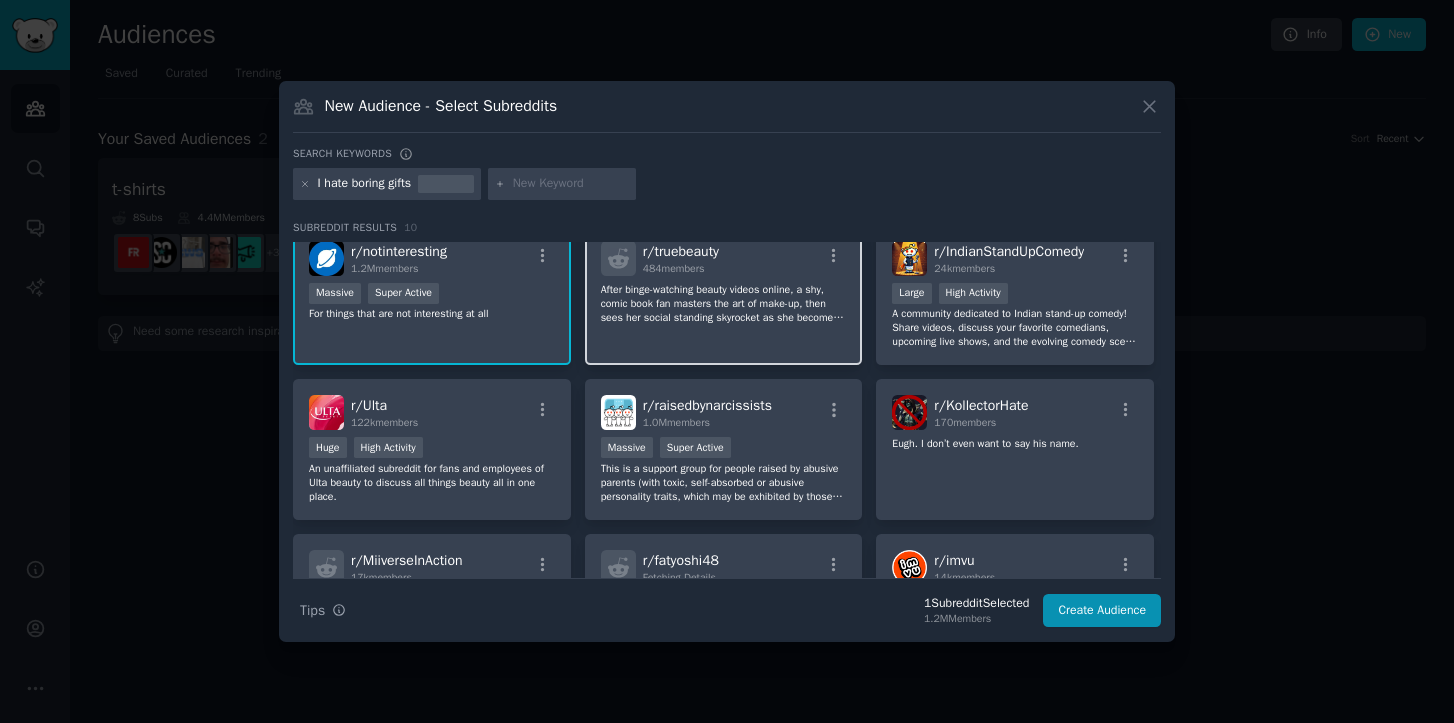 scroll, scrollTop: 25, scrollLeft: 0, axis: vertical 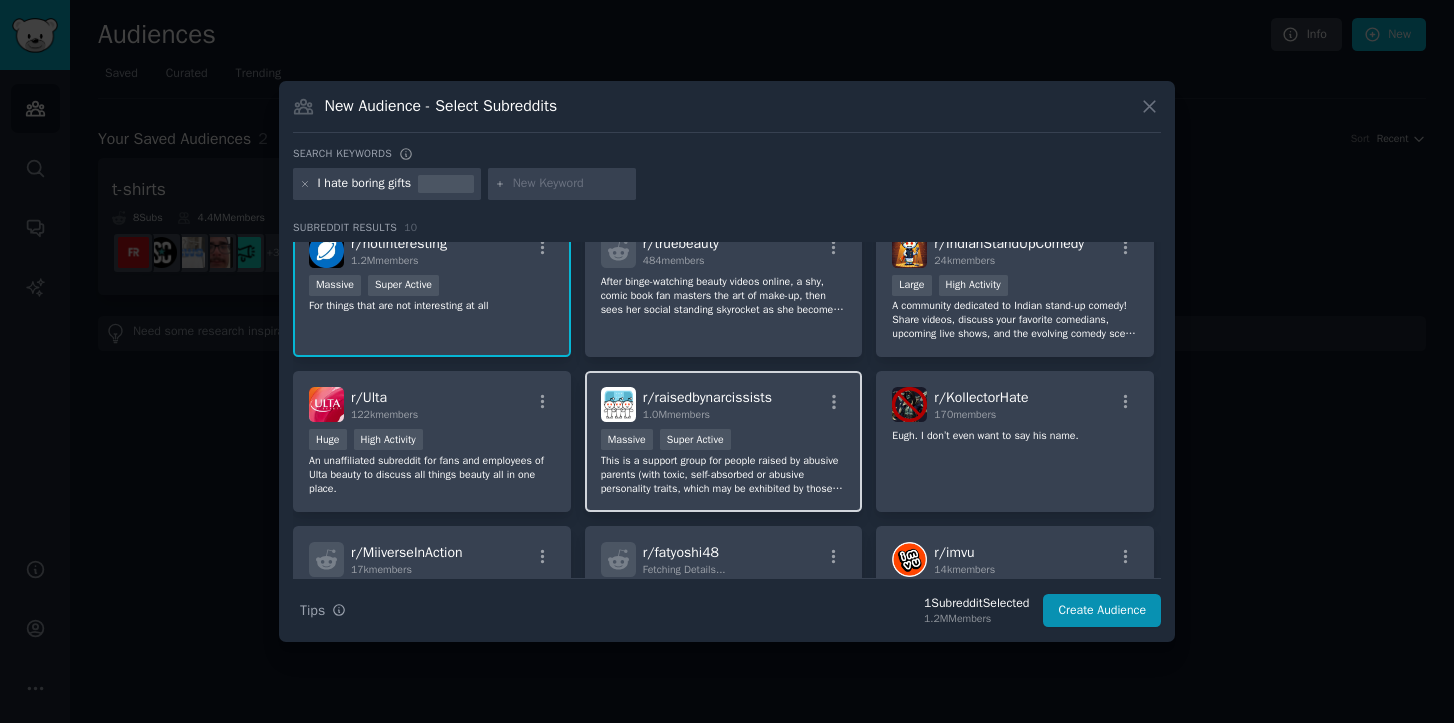 click on "r/ raisedbynarcissists 1.0M  members Massive Super Active This is a support group for people raised by abusive parents (with toxic, self-absorbed or abusive personality traits, which may be exhibited by those who suffer from [MEDICAL_DATA]).  Please share your stories, your questions, your histories, your fears and your triumphs. Significant others and friends are all welcome." at bounding box center [724, 441] 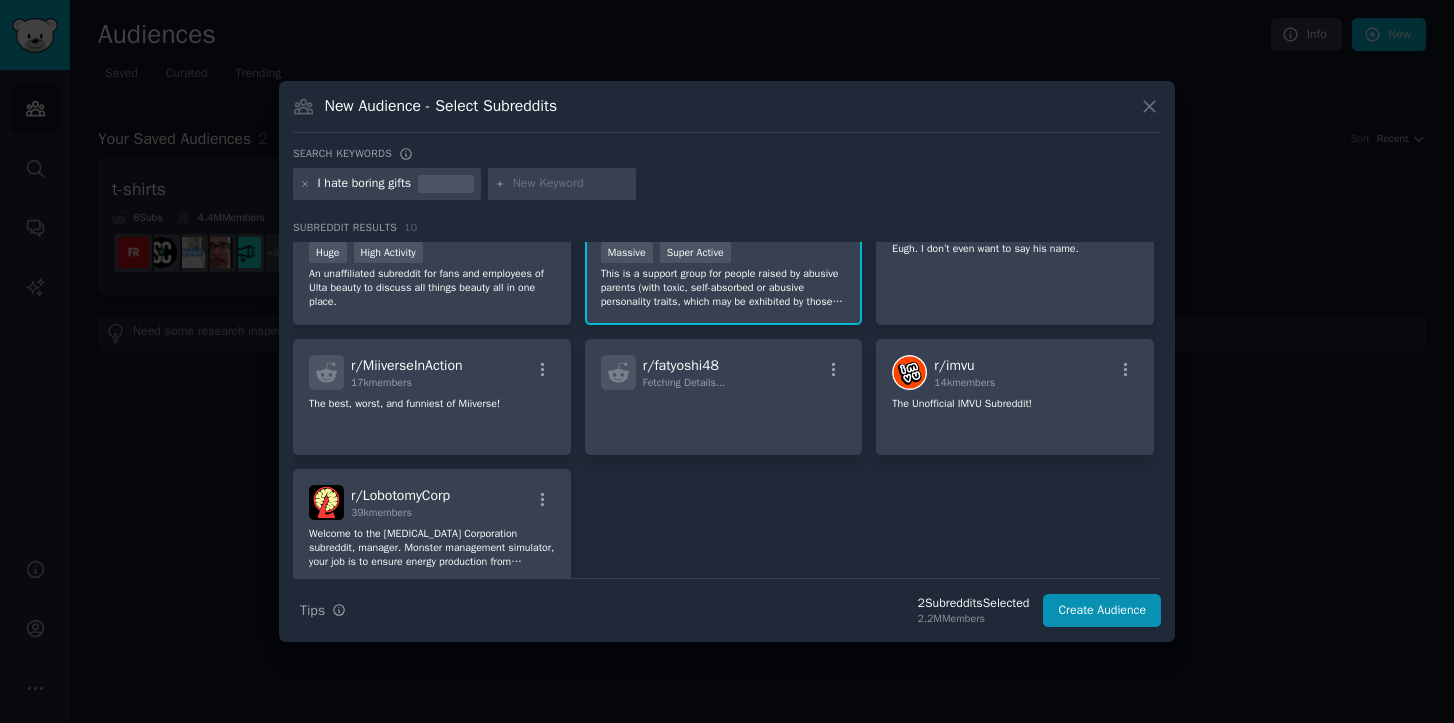 scroll, scrollTop: 0, scrollLeft: 0, axis: both 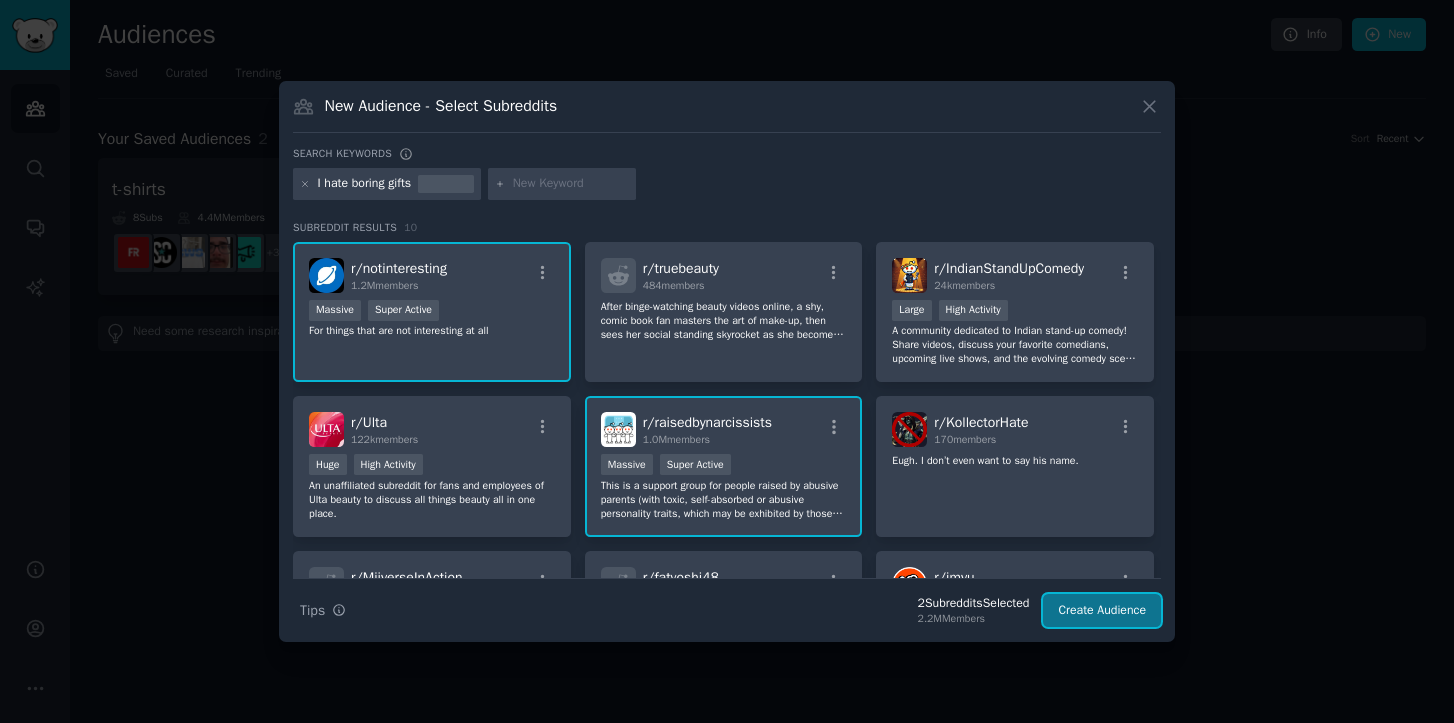 click on "Create Audience" at bounding box center [1102, 611] 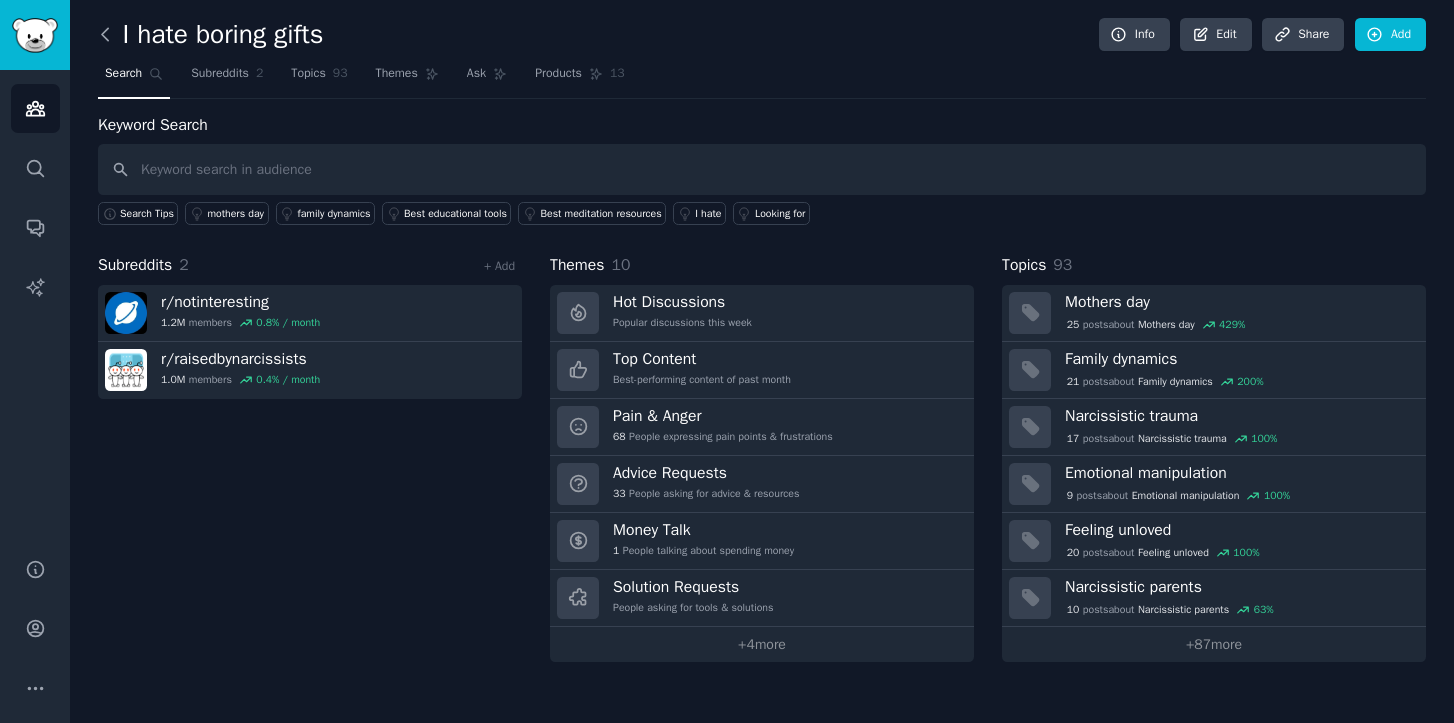 click 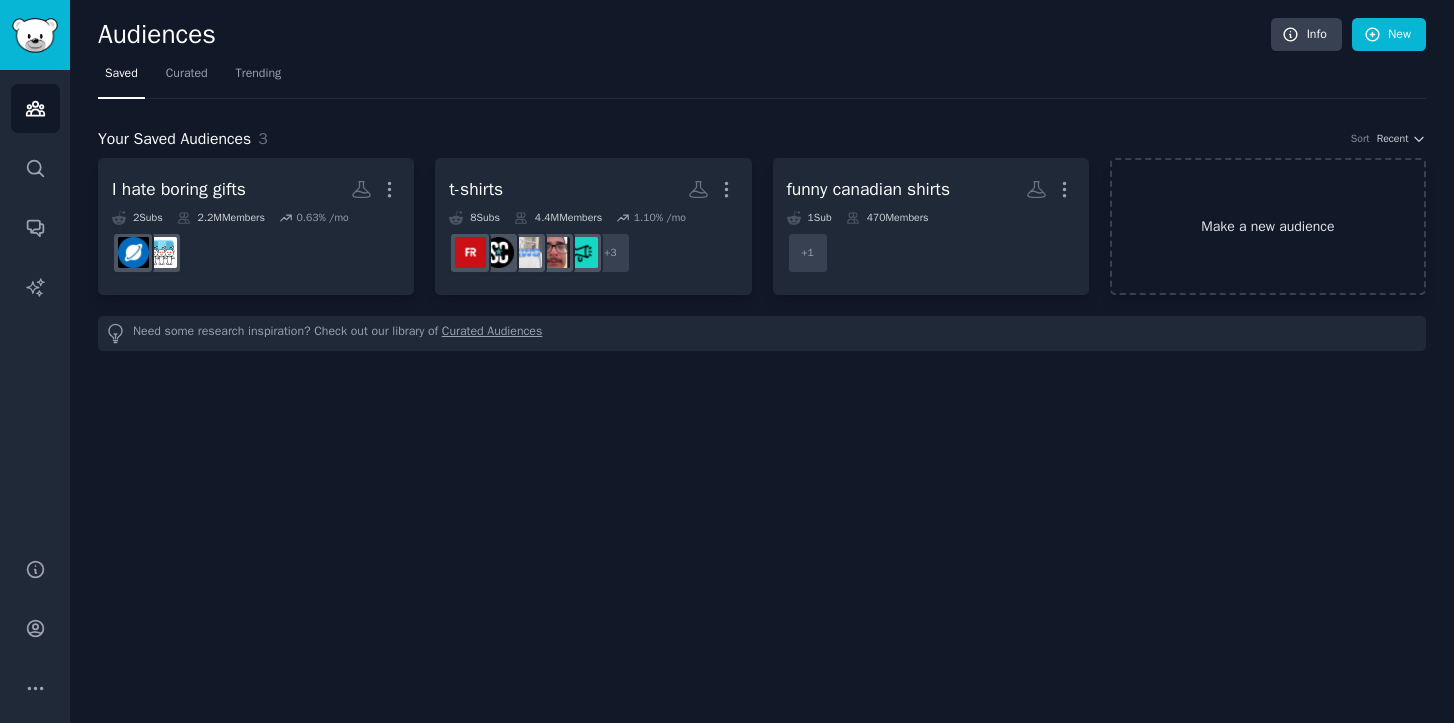 click on "Make a new audience" at bounding box center (1268, 226) 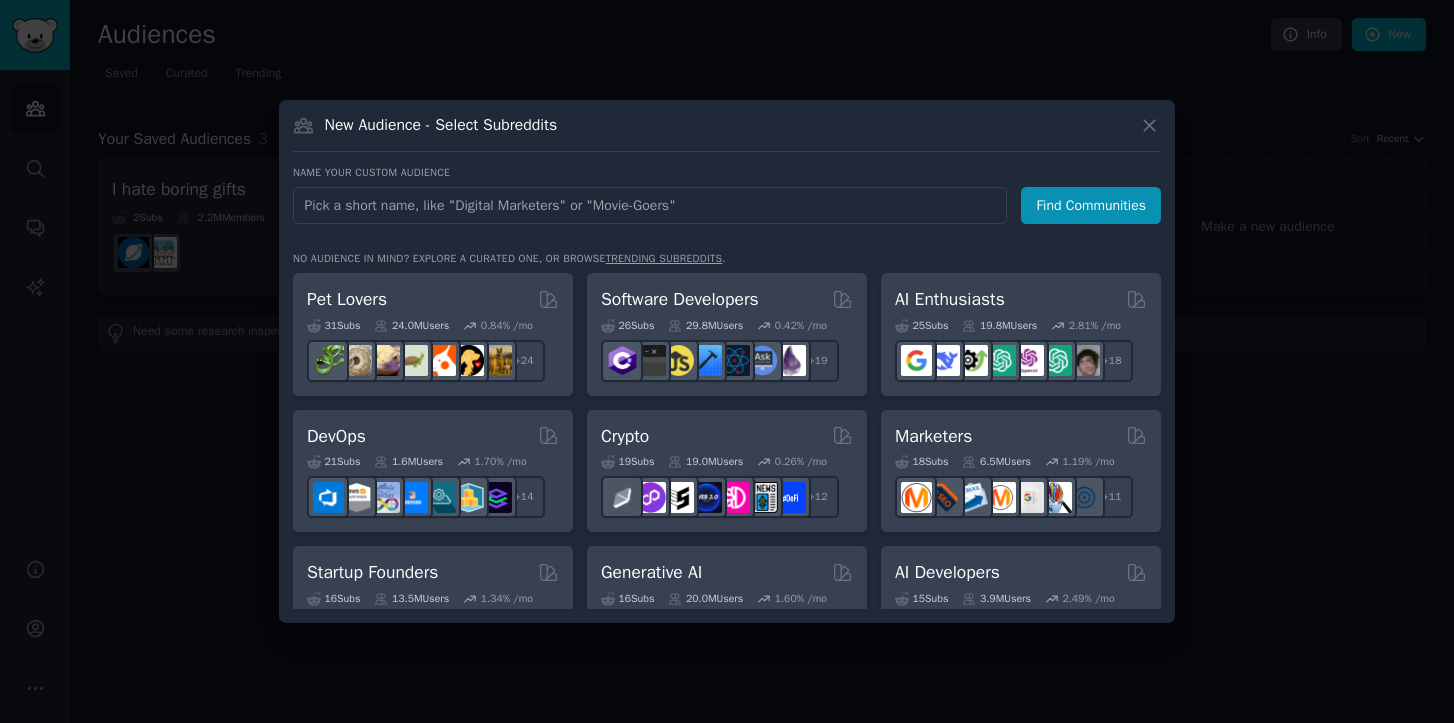 click at bounding box center [650, 205] 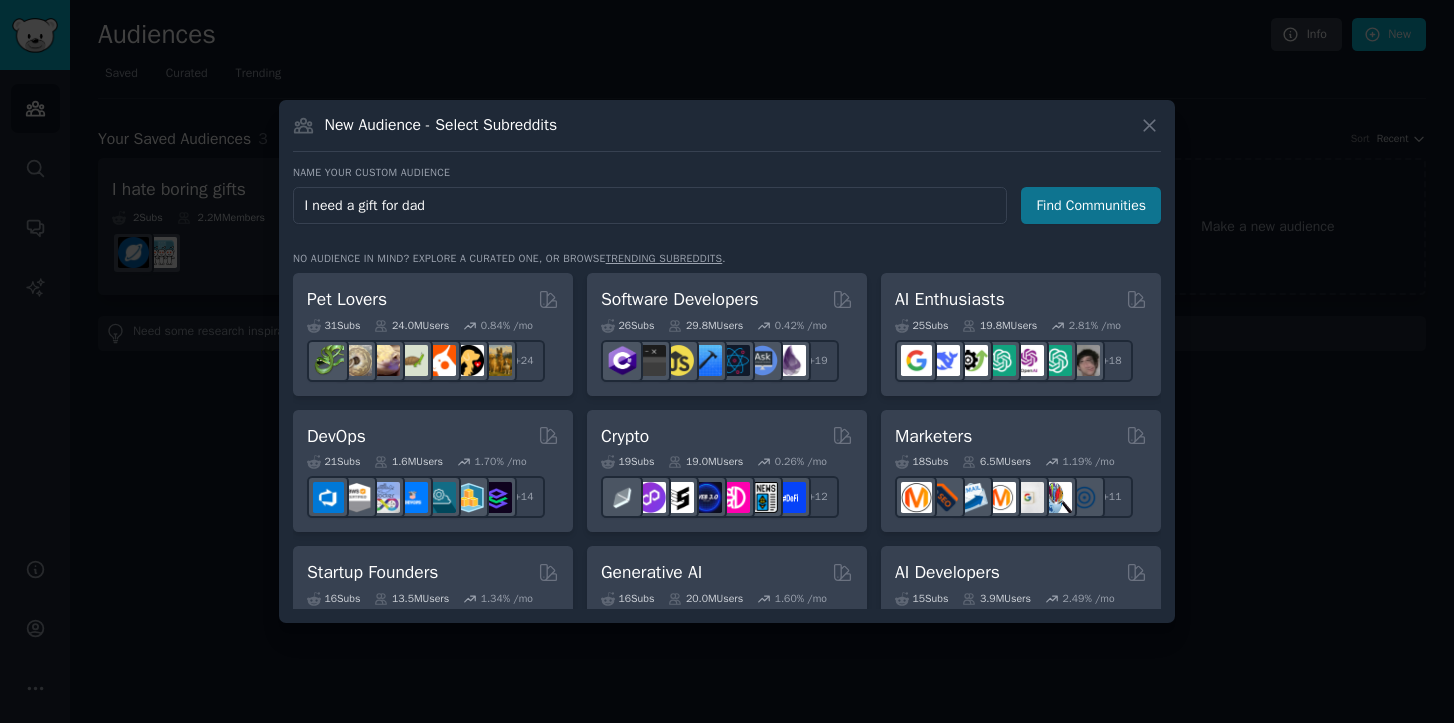 type on "I need a gift for dad" 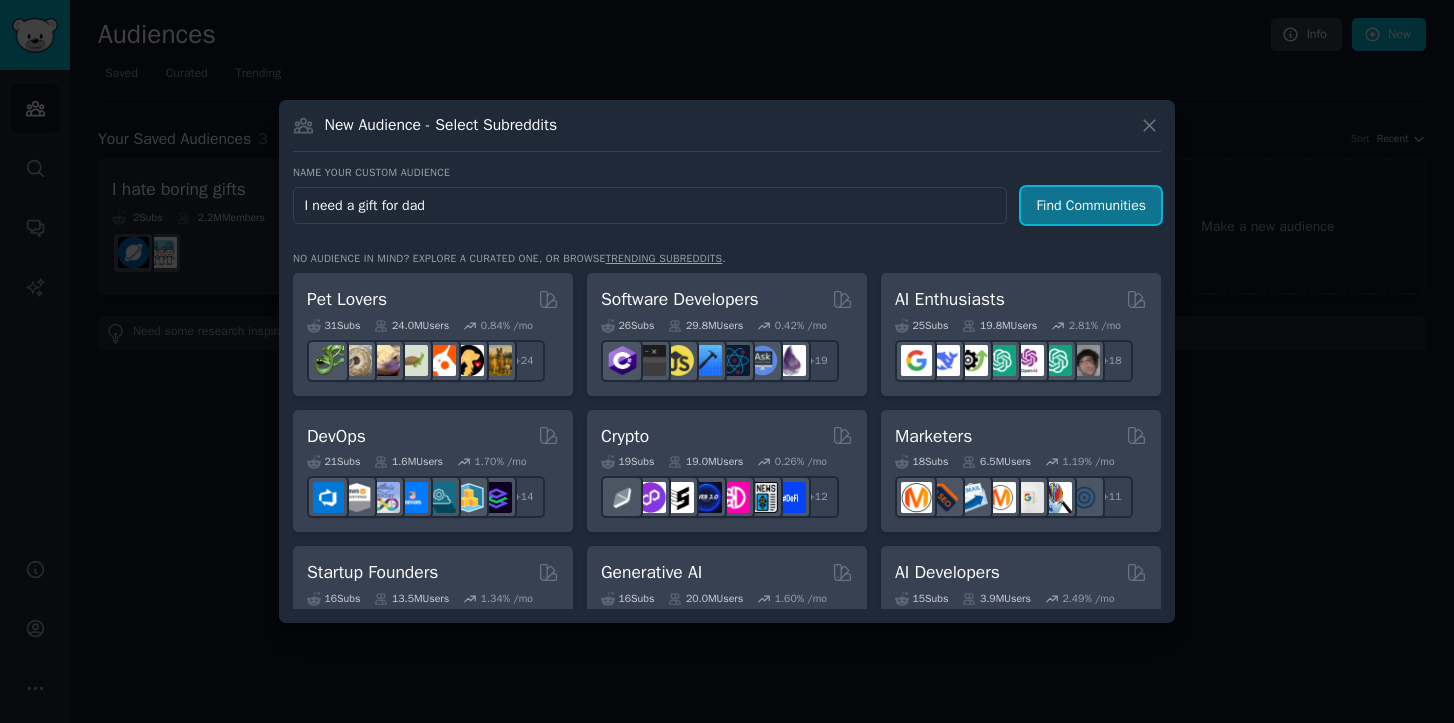 click on "Find Communities" at bounding box center (1091, 205) 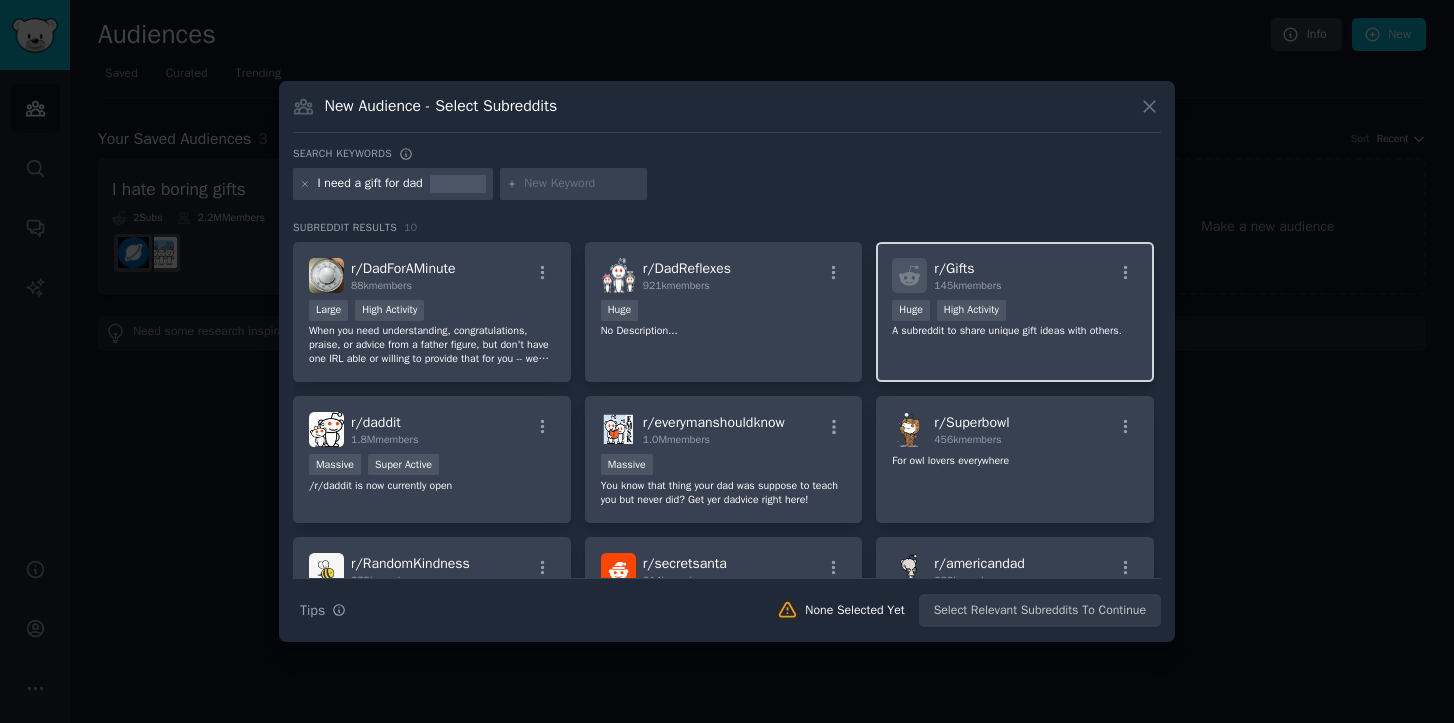 click on "r/ Gifts" at bounding box center [954, 268] 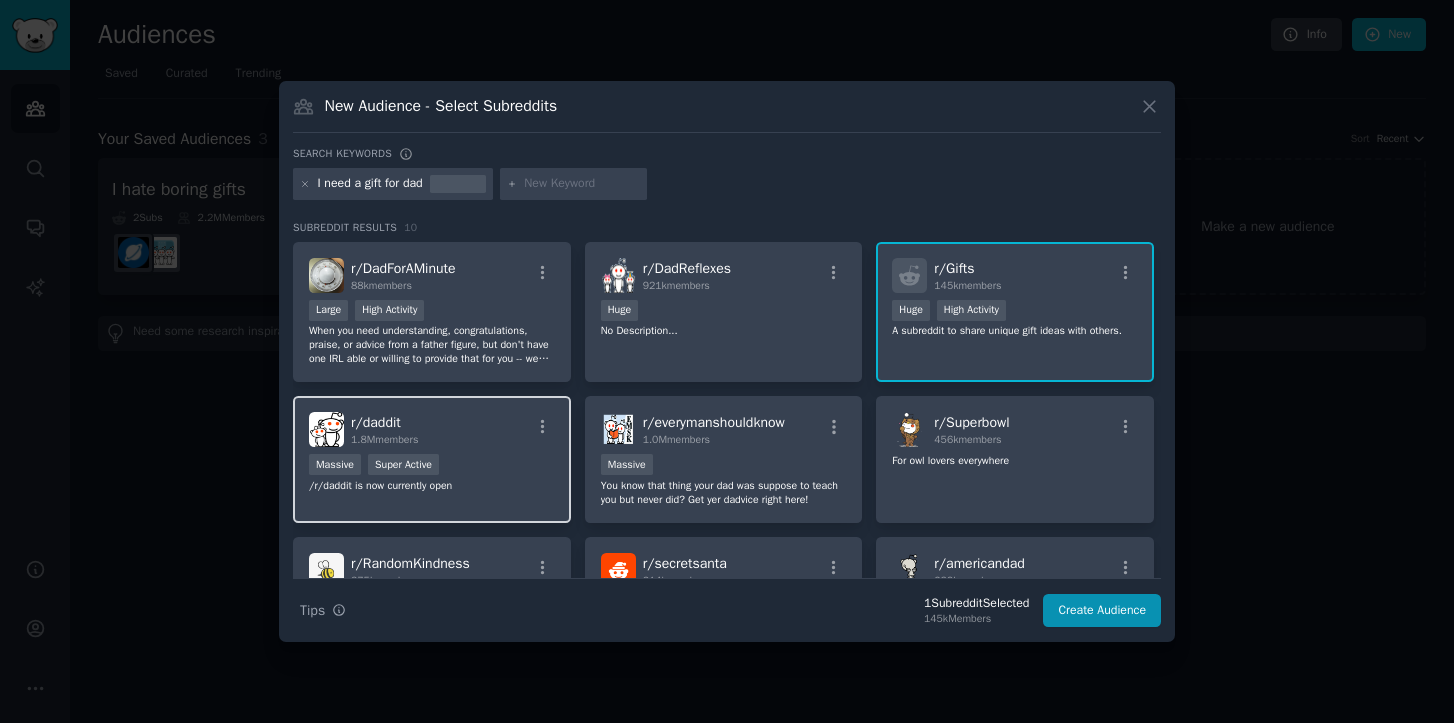 click on "r/ daddit 1.8M  members" at bounding box center [432, 429] 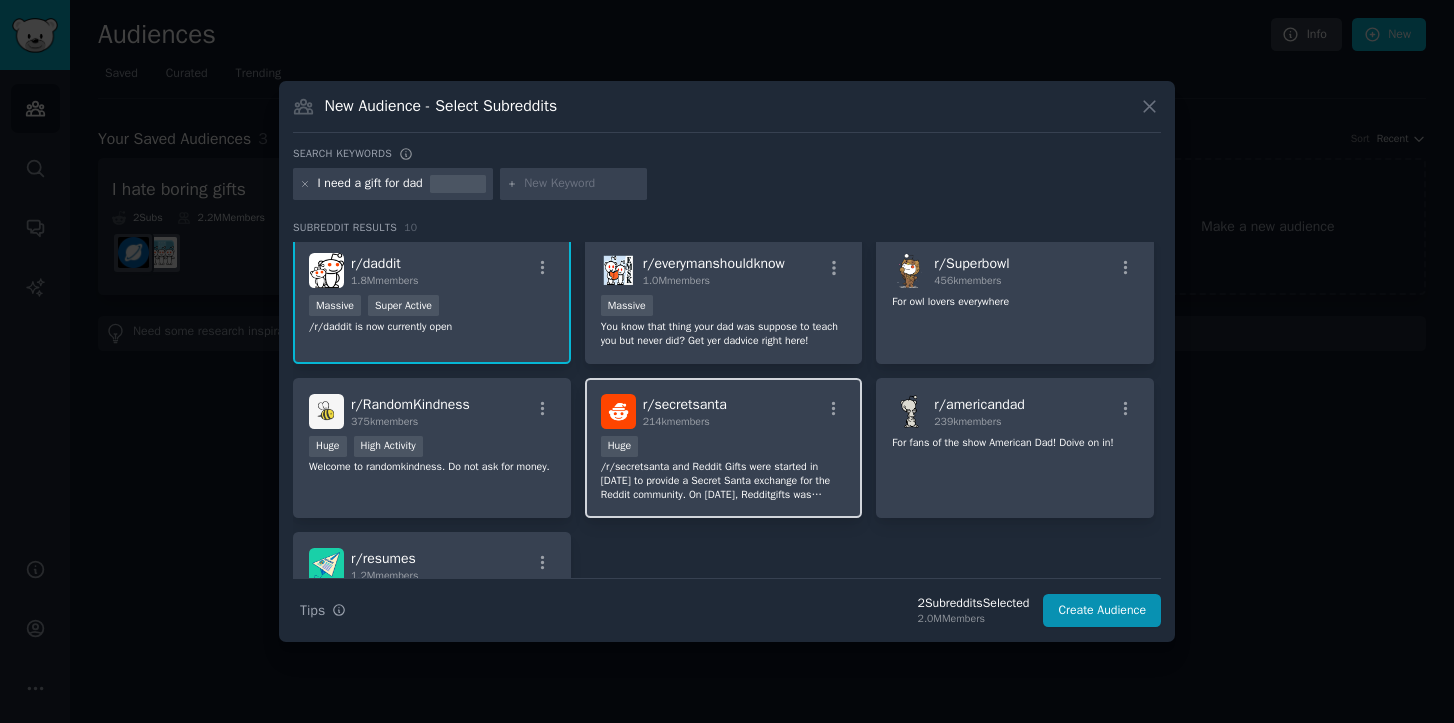 scroll, scrollTop: 162, scrollLeft: 0, axis: vertical 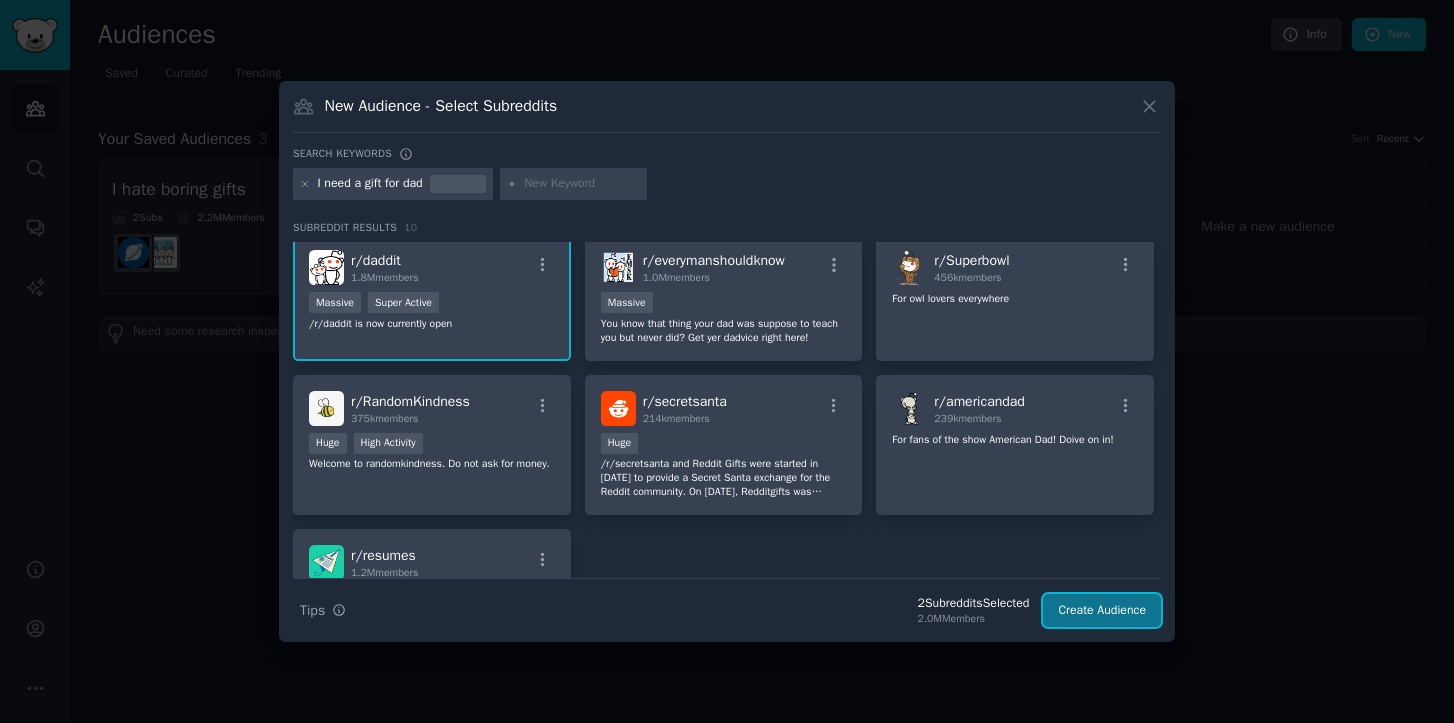 click on "Create Audience" at bounding box center [1102, 611] 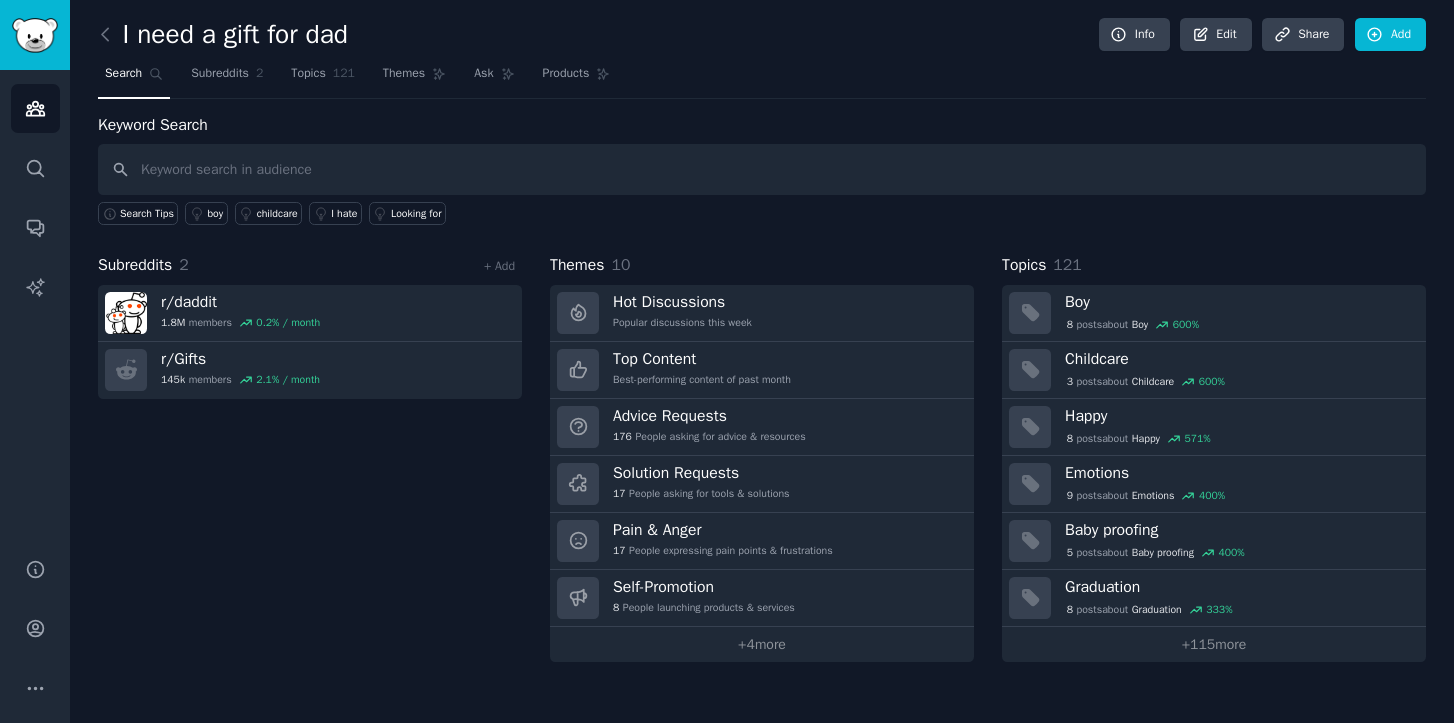 click at bounding box center (762, 169) 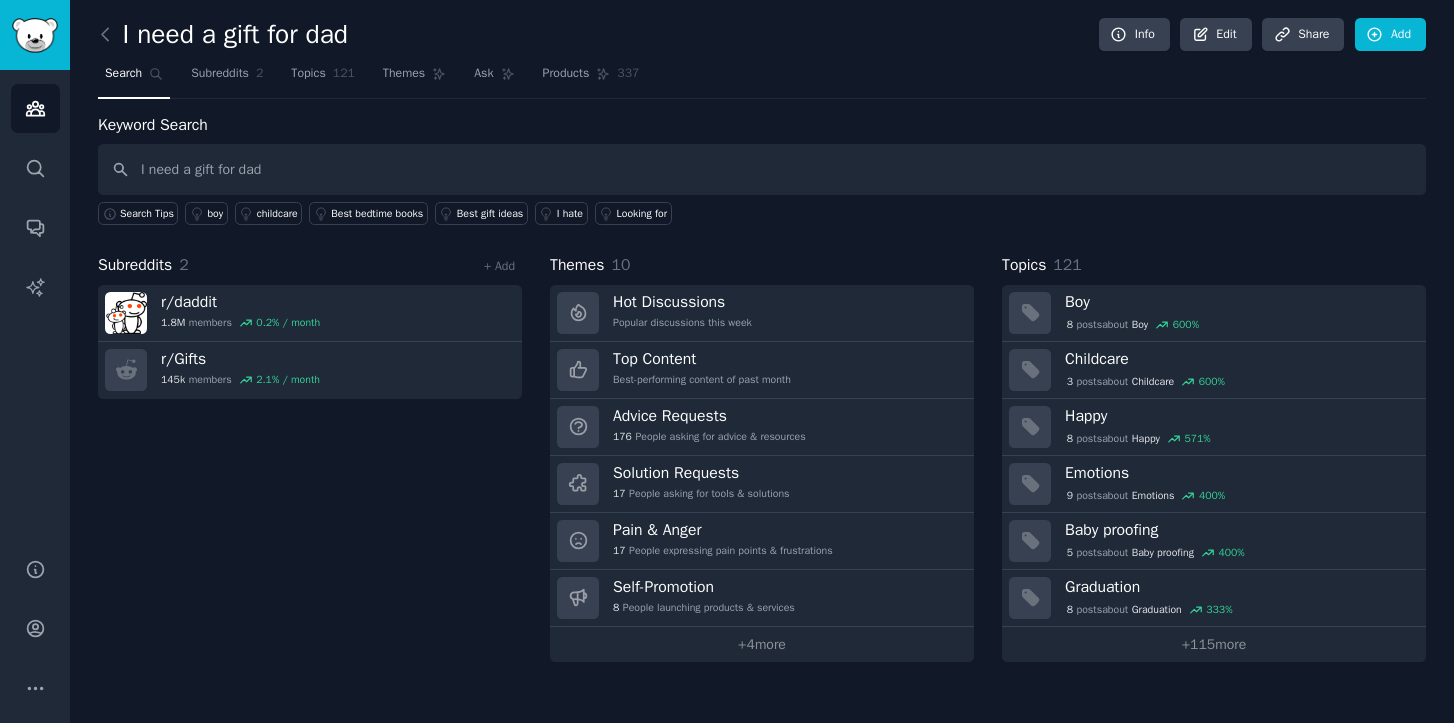 type on "I need a gift for dad" 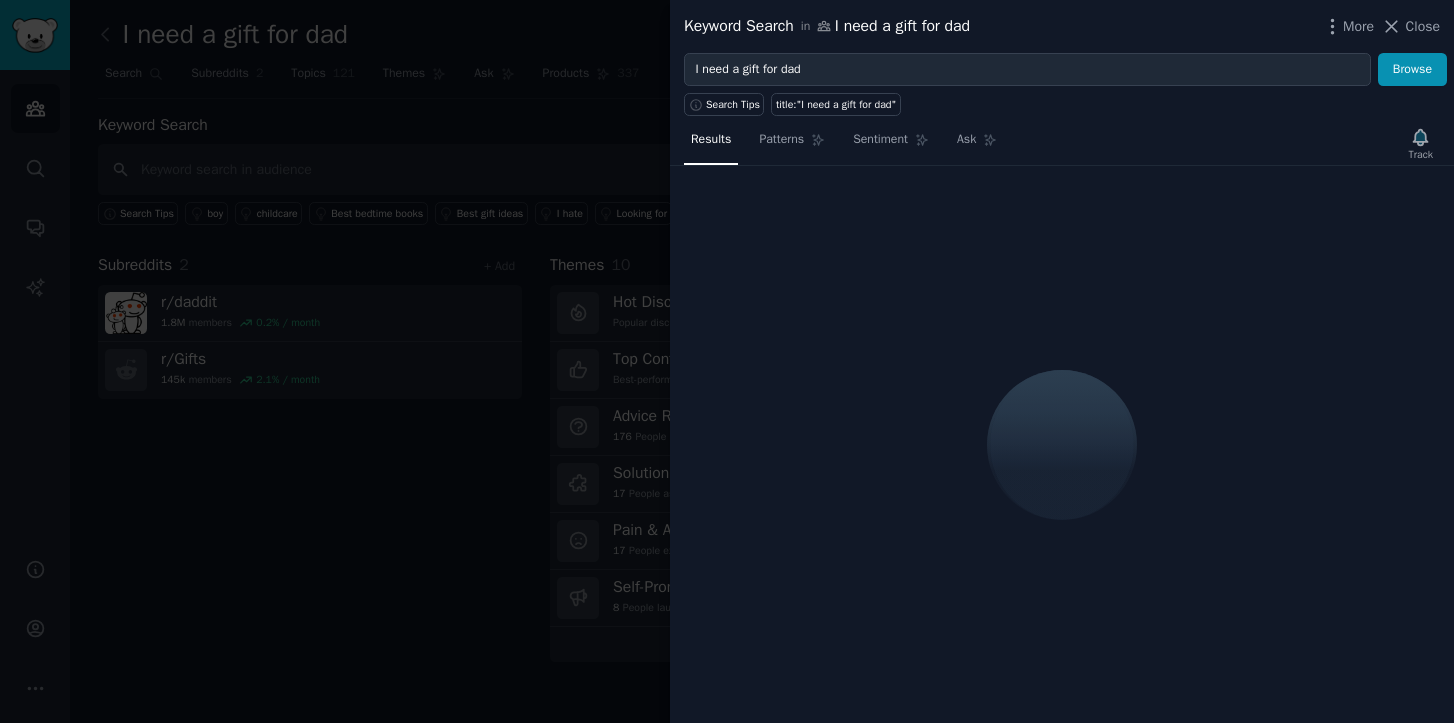 type 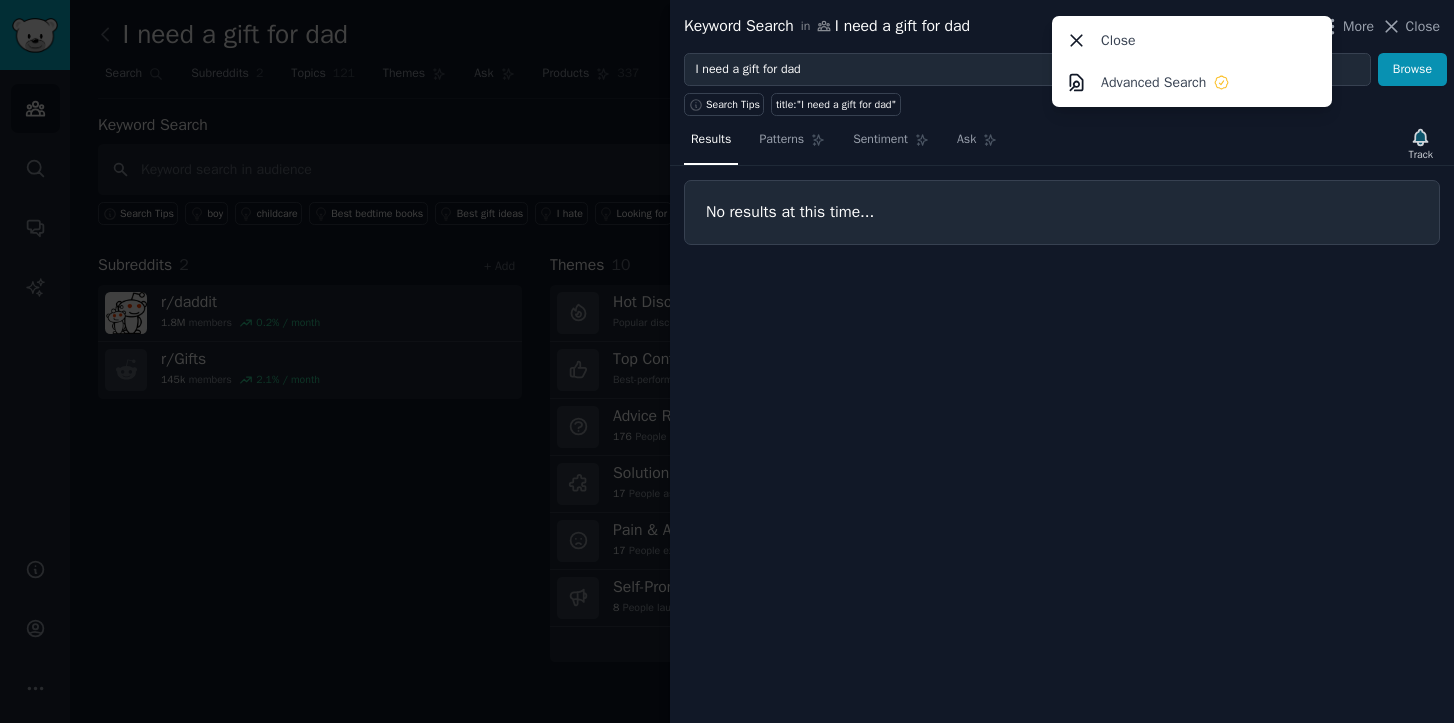 click at bounding box center (727, 361) 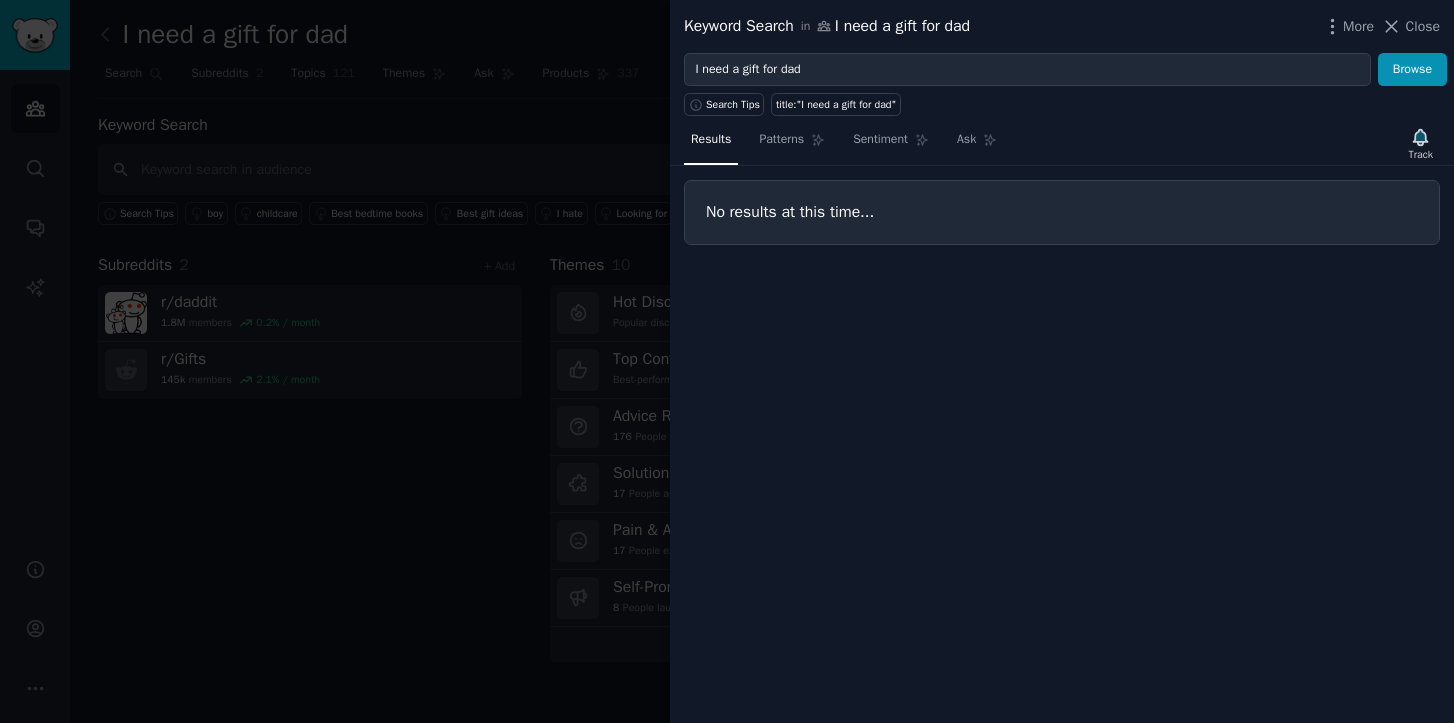 click at bounding box center [727, 361] 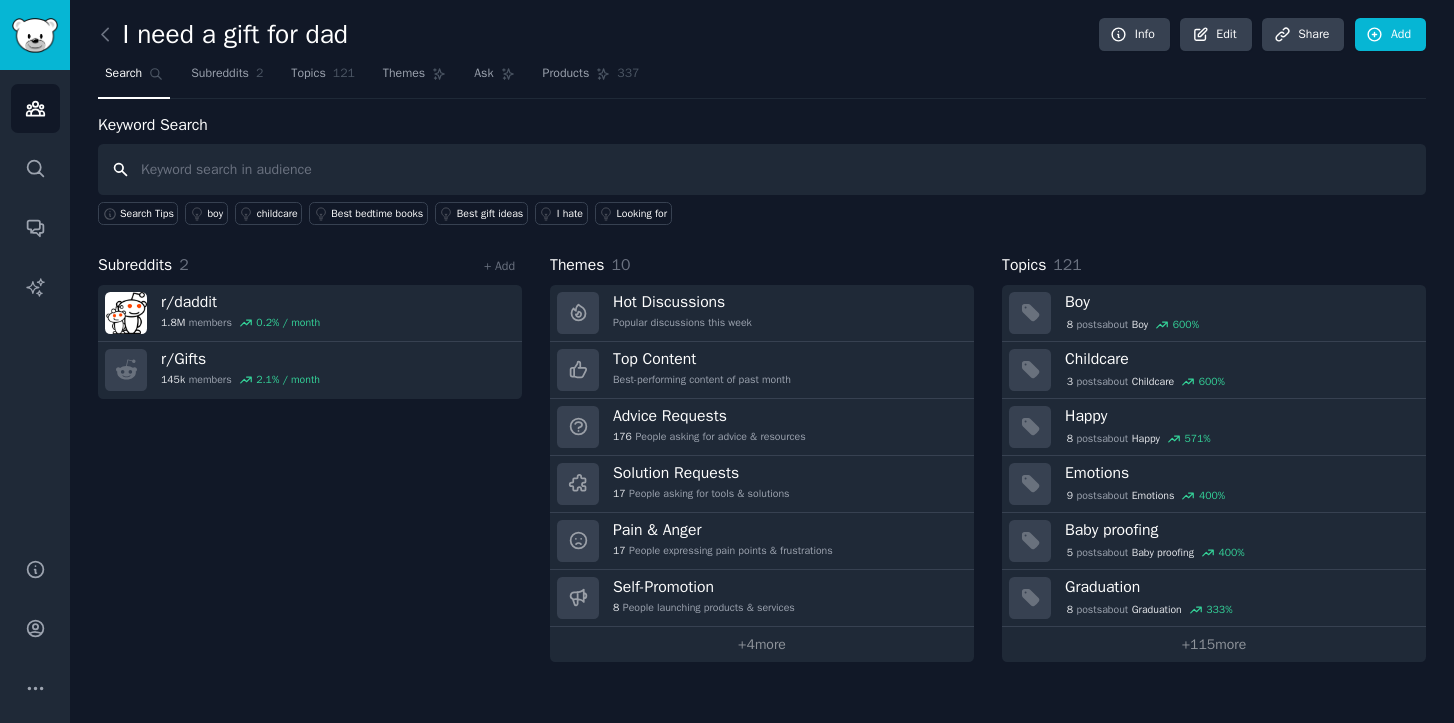 click at bounding box center [762, 169] 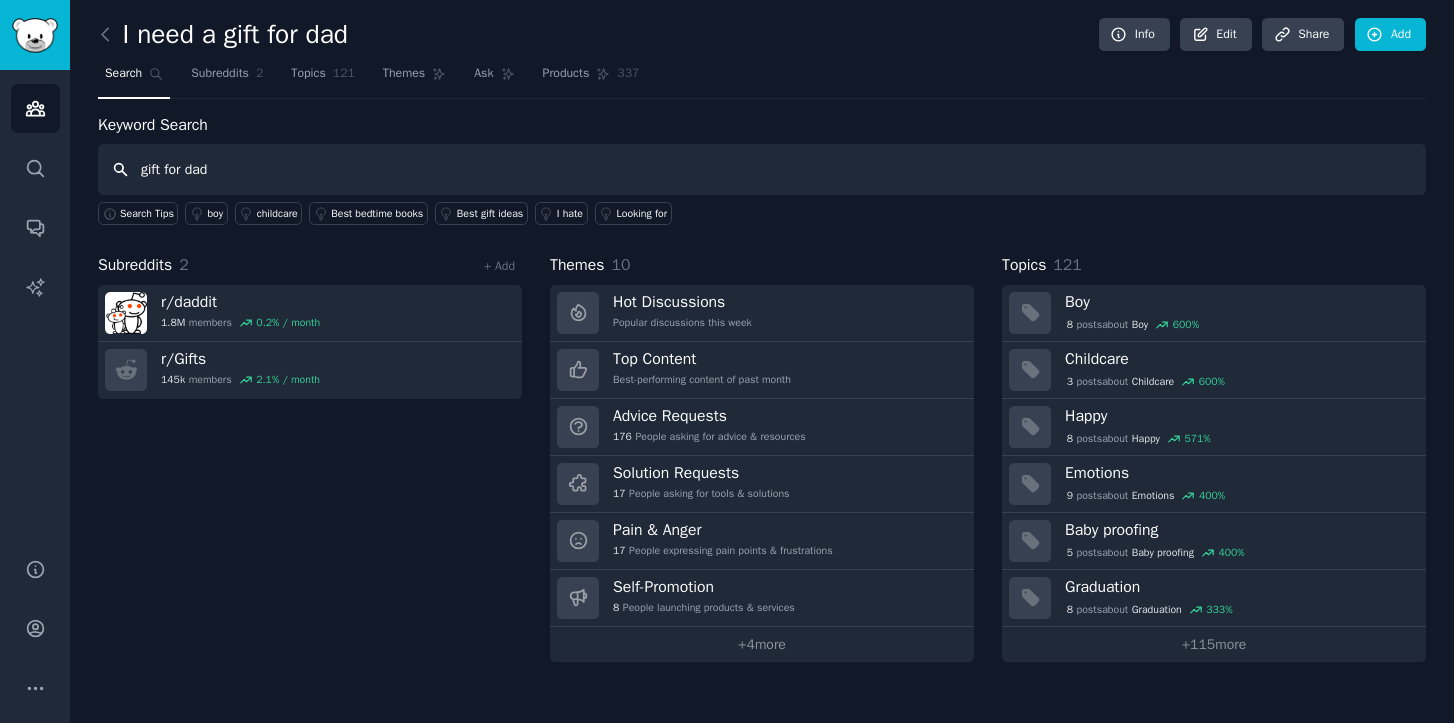 type on "gift for dad" 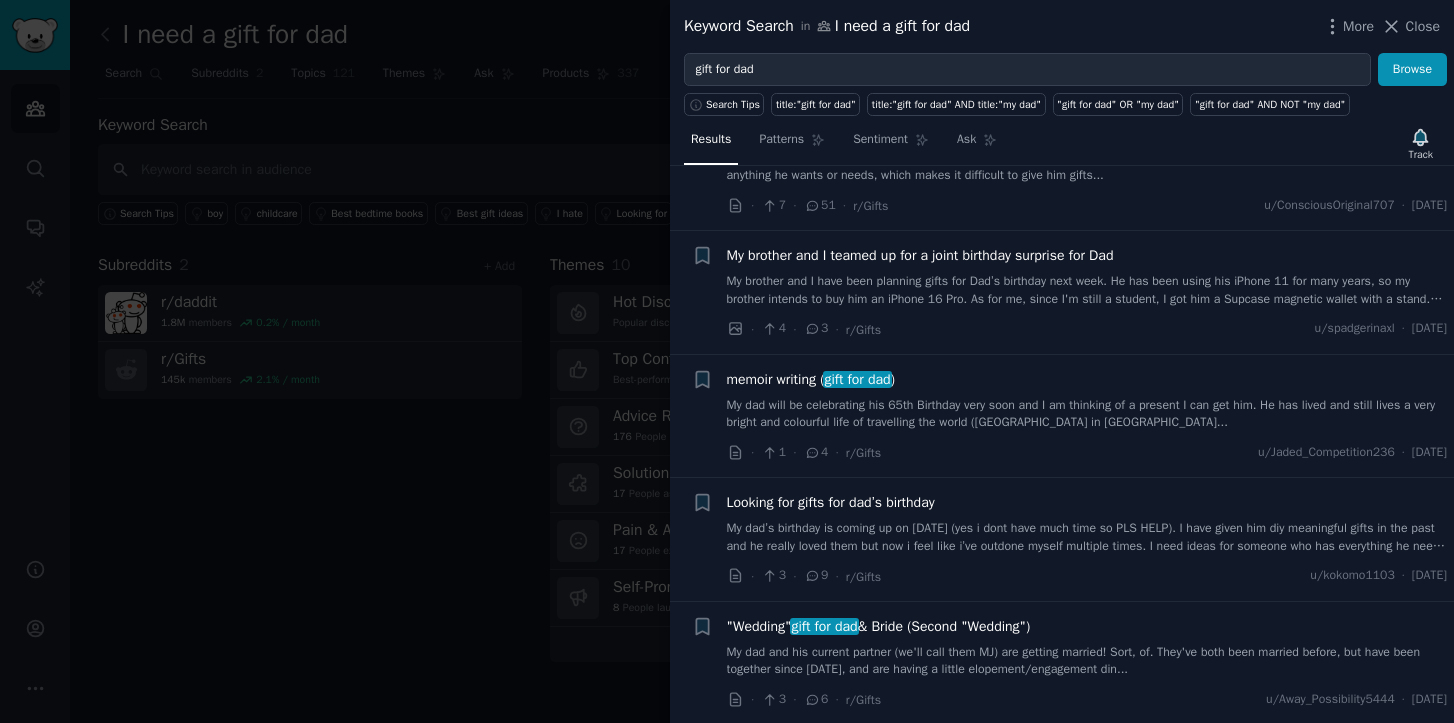 scroll, scrollTop: 325, scrollLeft: 0, axis: vertical 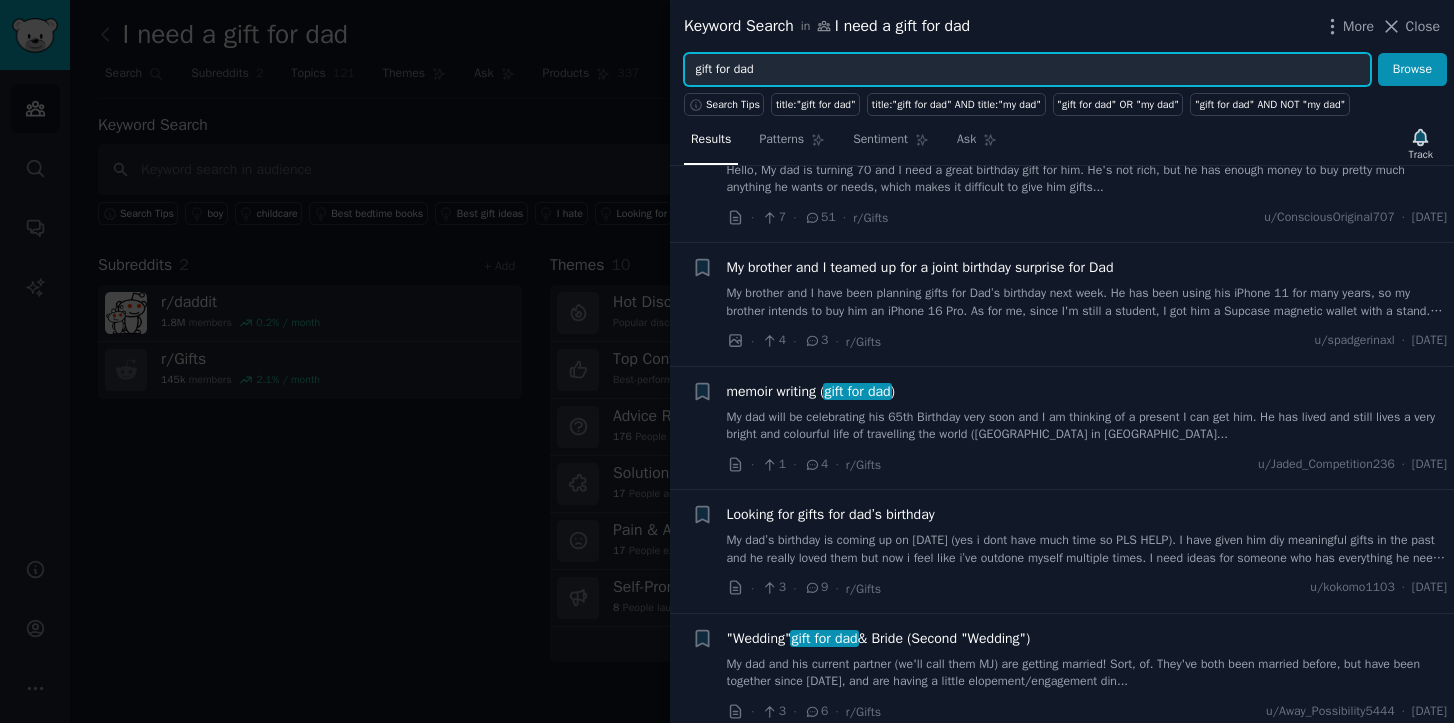 click on "gift for dad" at bounding box center (1027, 70) 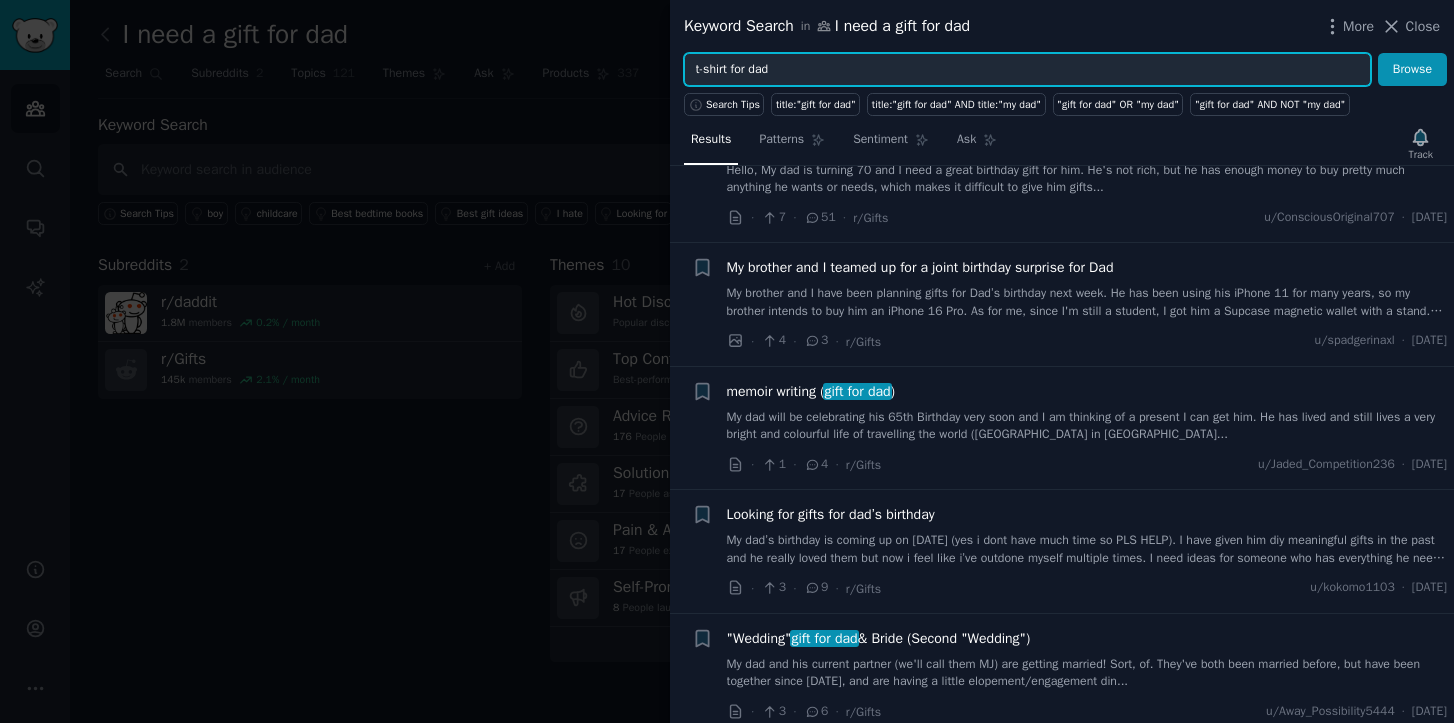 click on "Browse" at bounding box center (1412, 70) 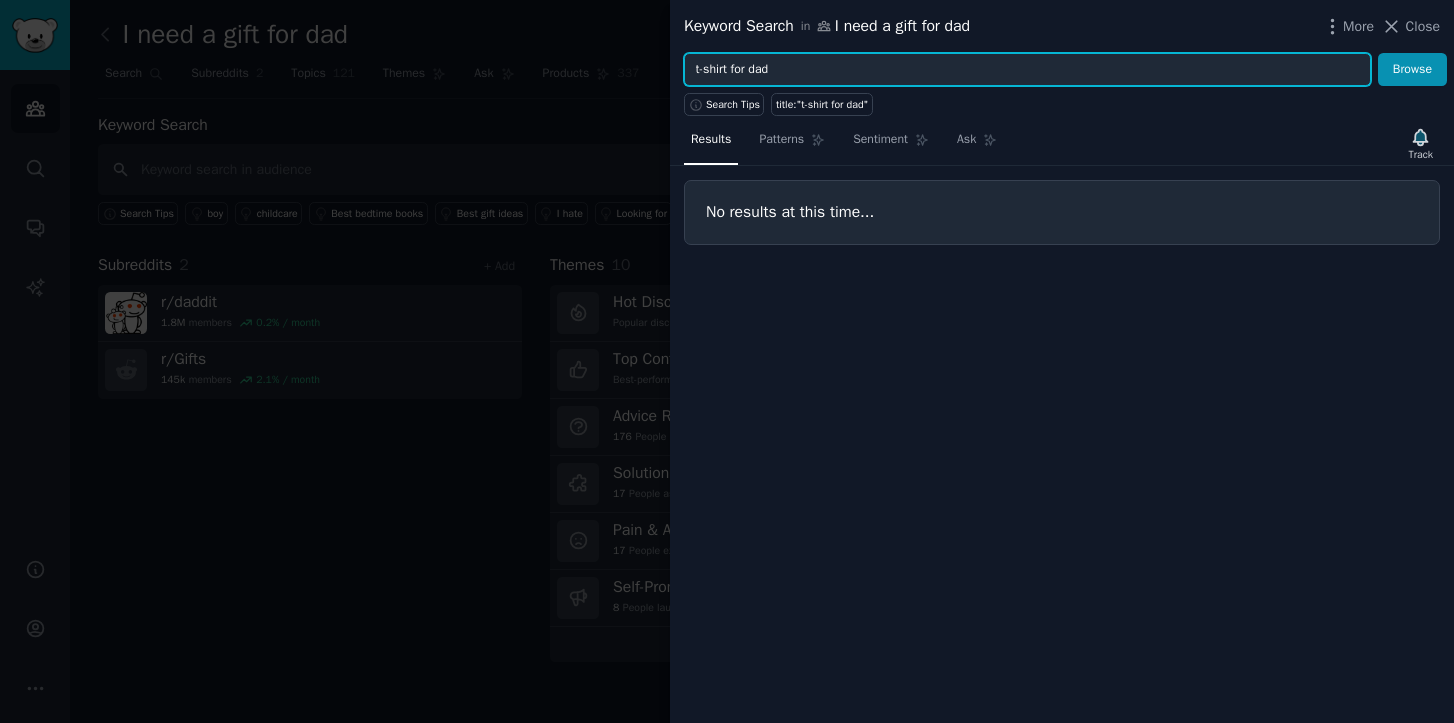 click on "t-shirt for dad" at bounding box center (1027, 70) 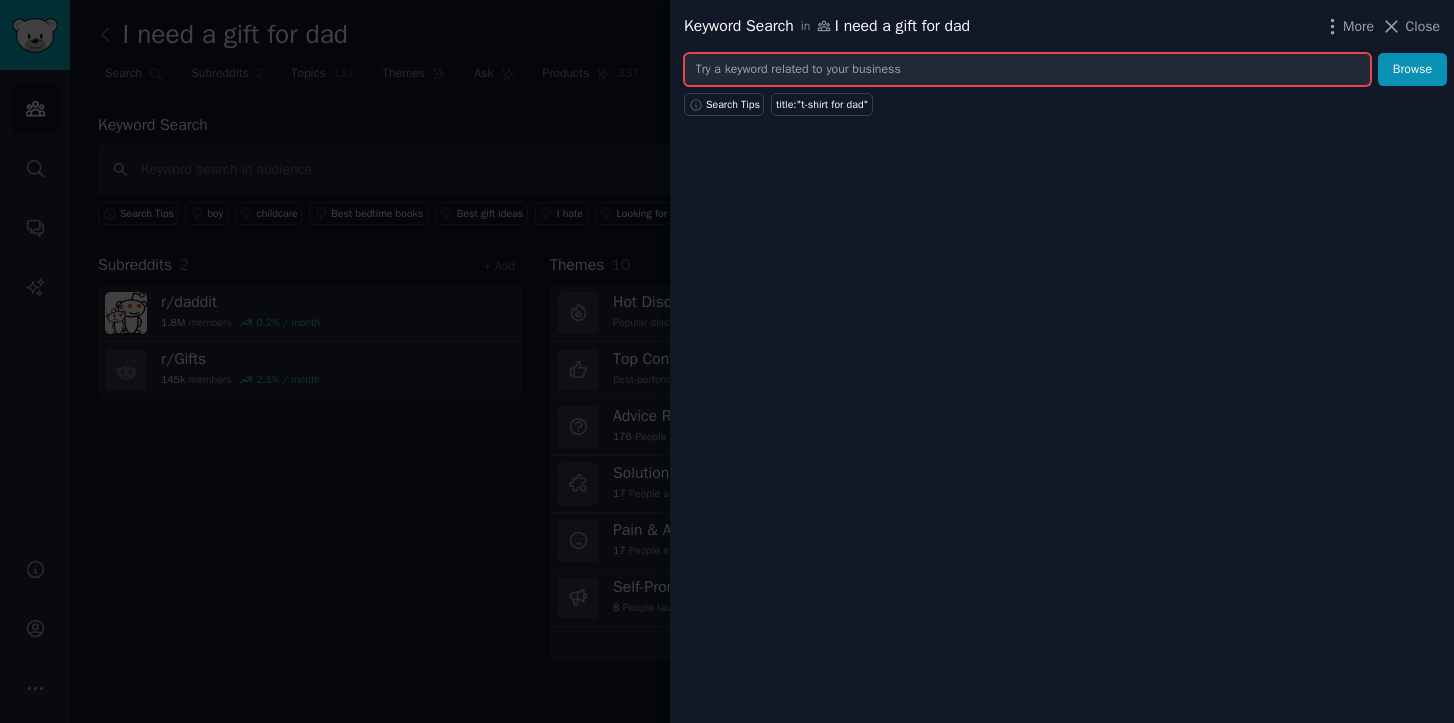 type 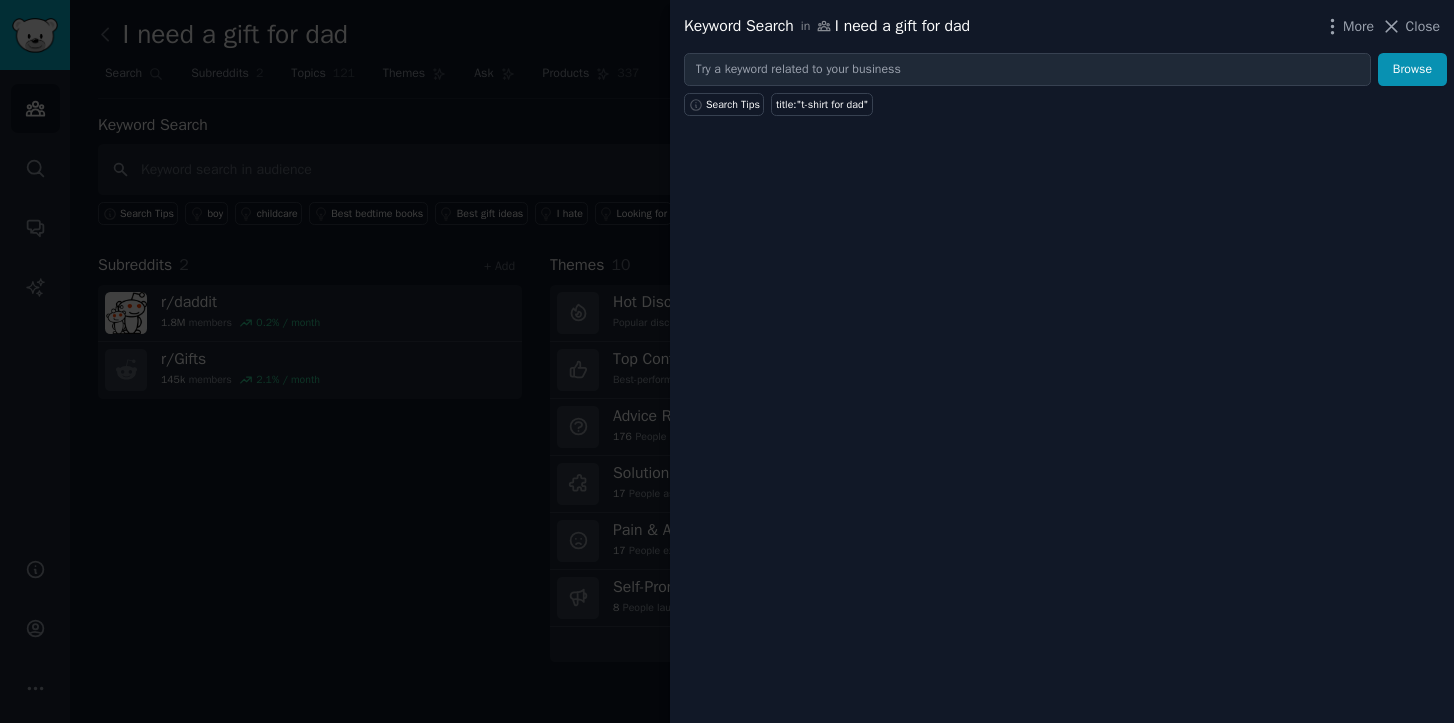 click at bounding box center (727, 361) 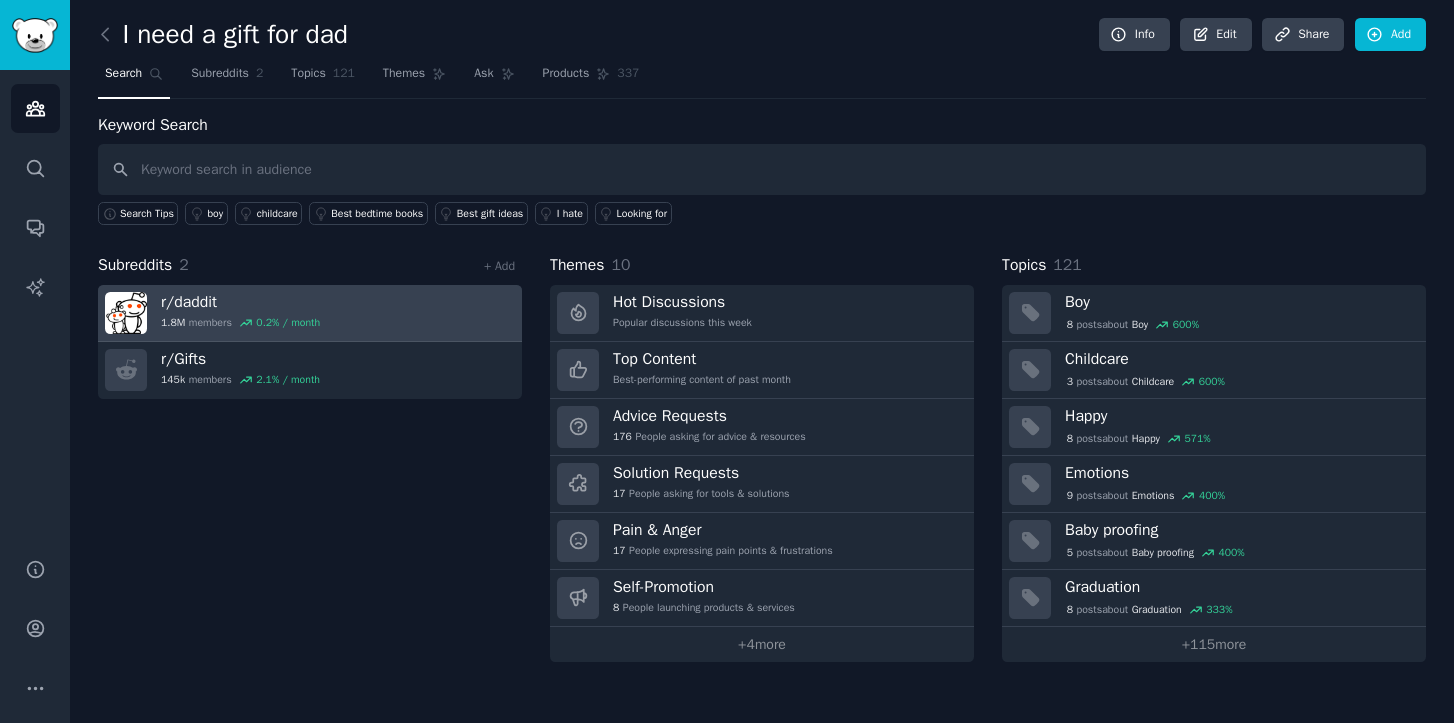 click 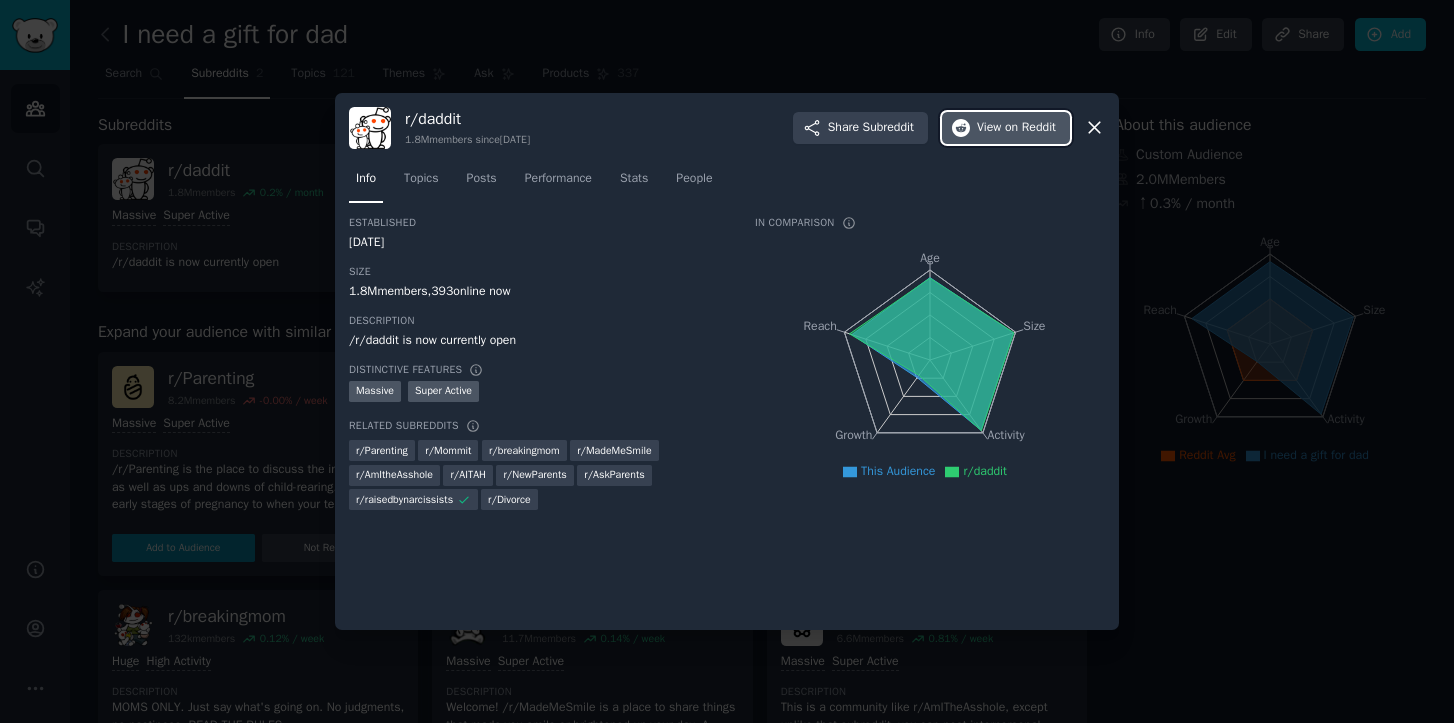 click on "View  on Reddit" at bounding box center [1006, 128] 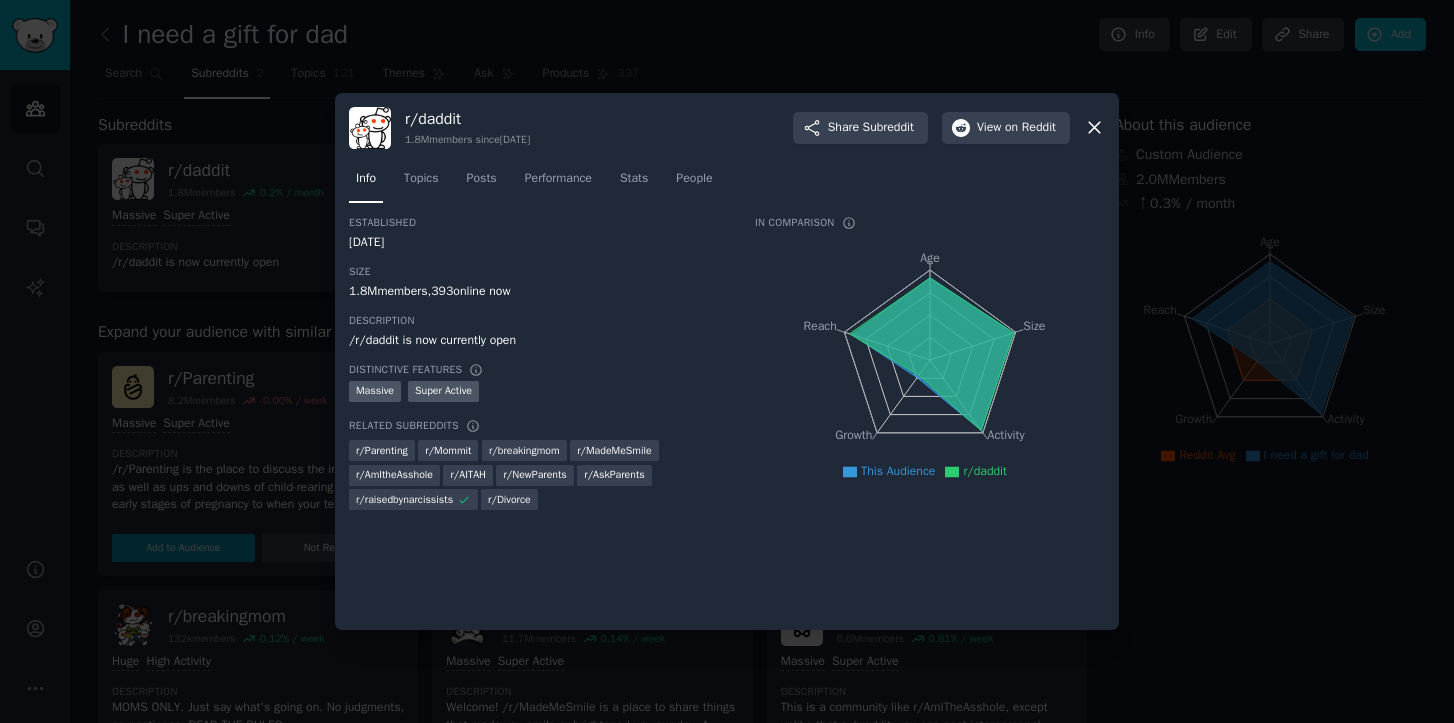 click at bounding box center (727, 361) 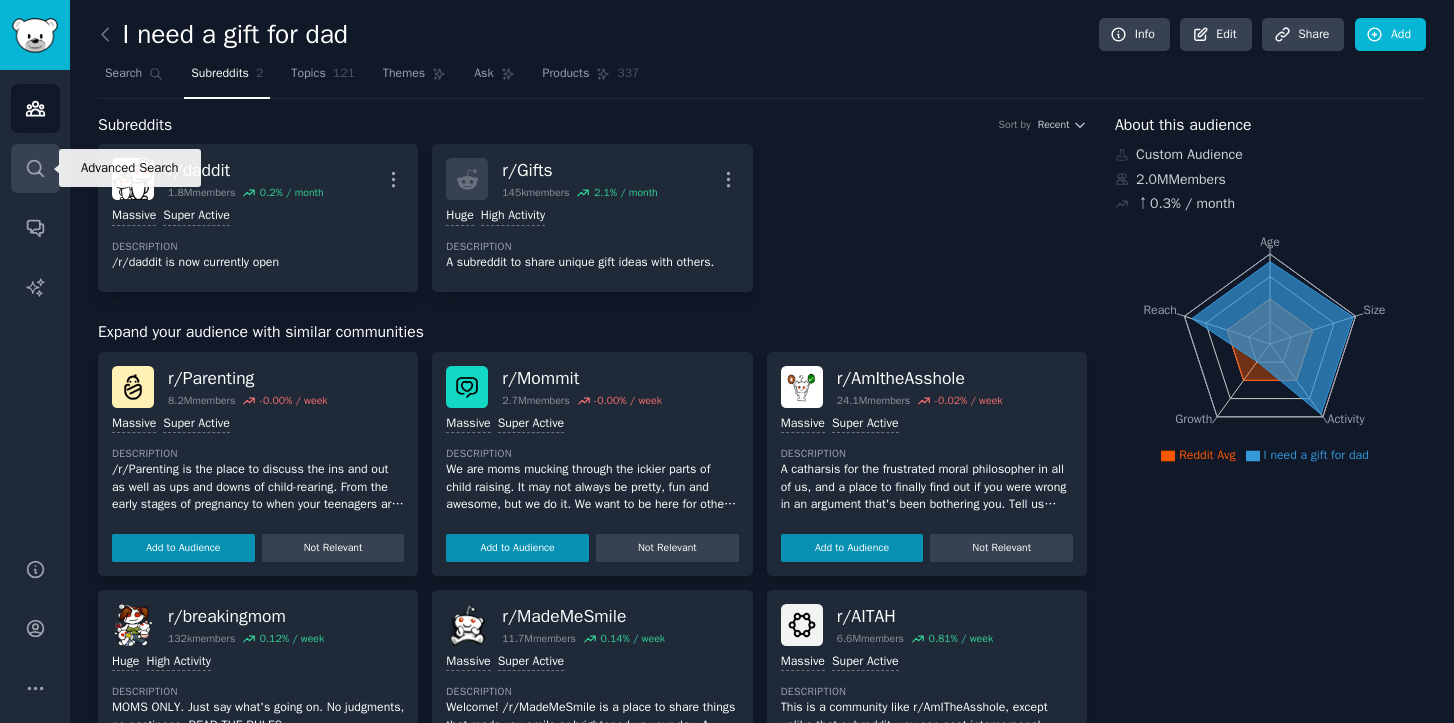 click 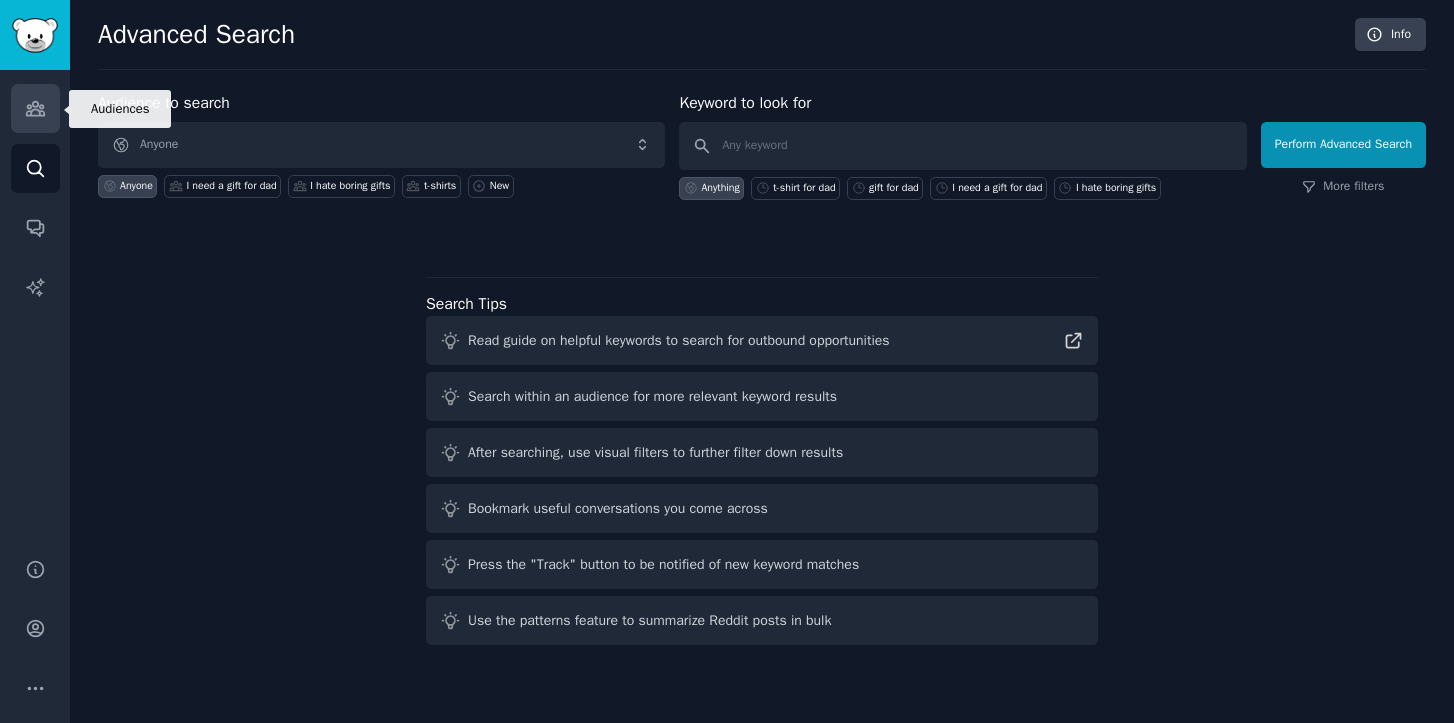 click on "Audiences" at bounding box center (35, 108) 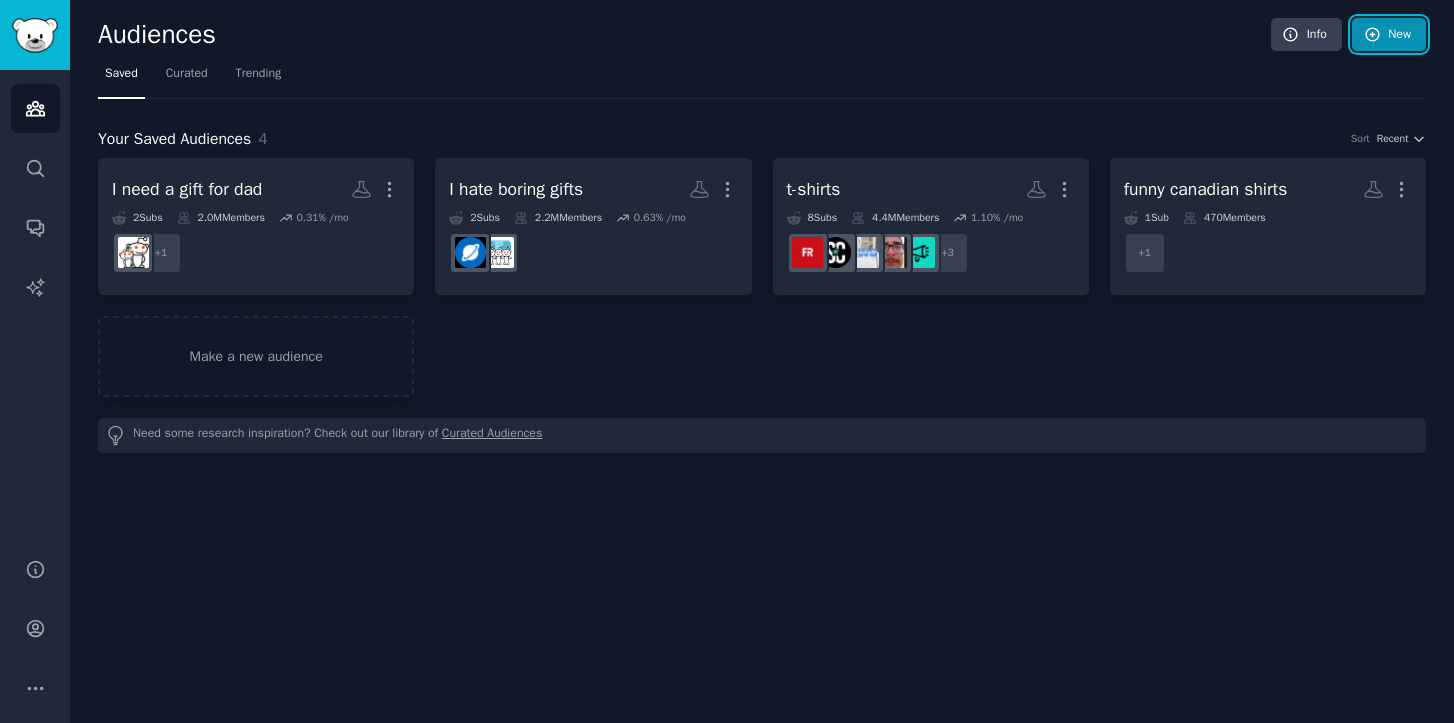 click on "New" at bounding box center [1389, 35] 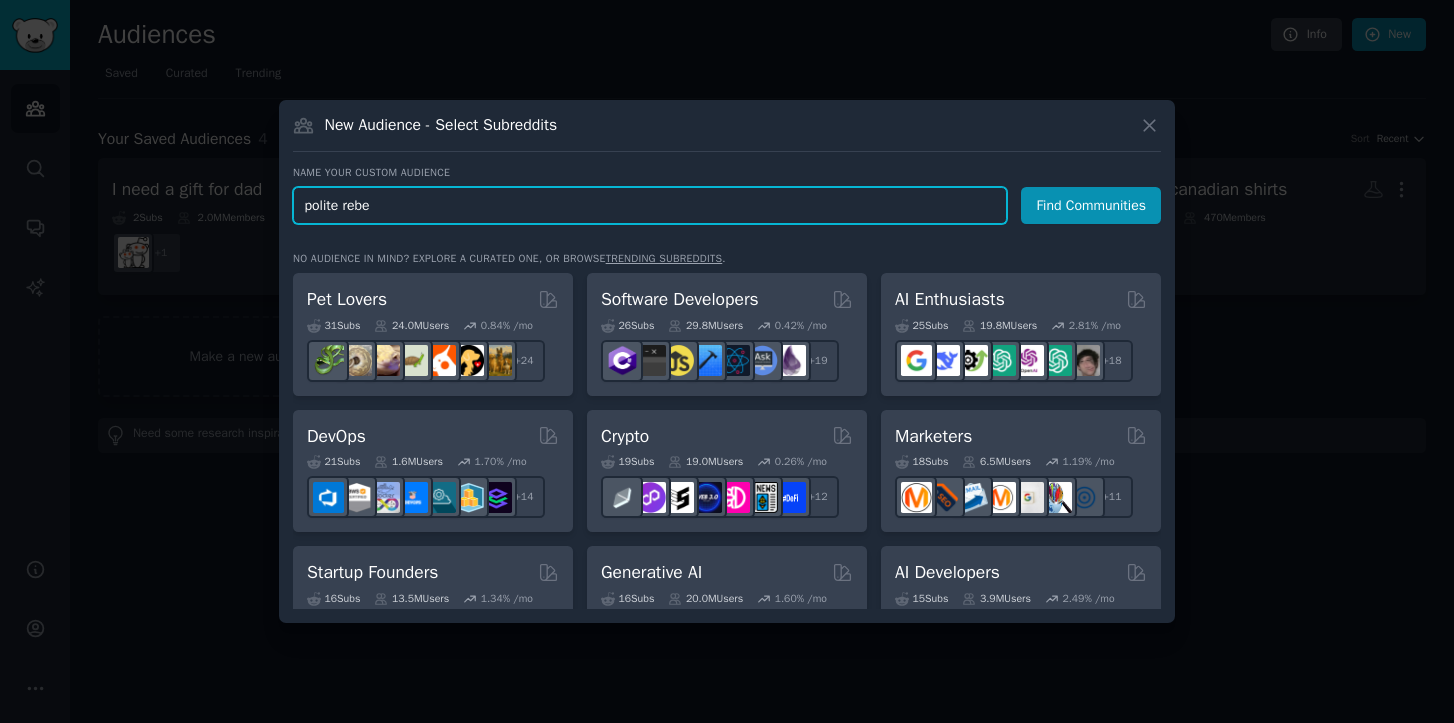 type on "polite rebel" 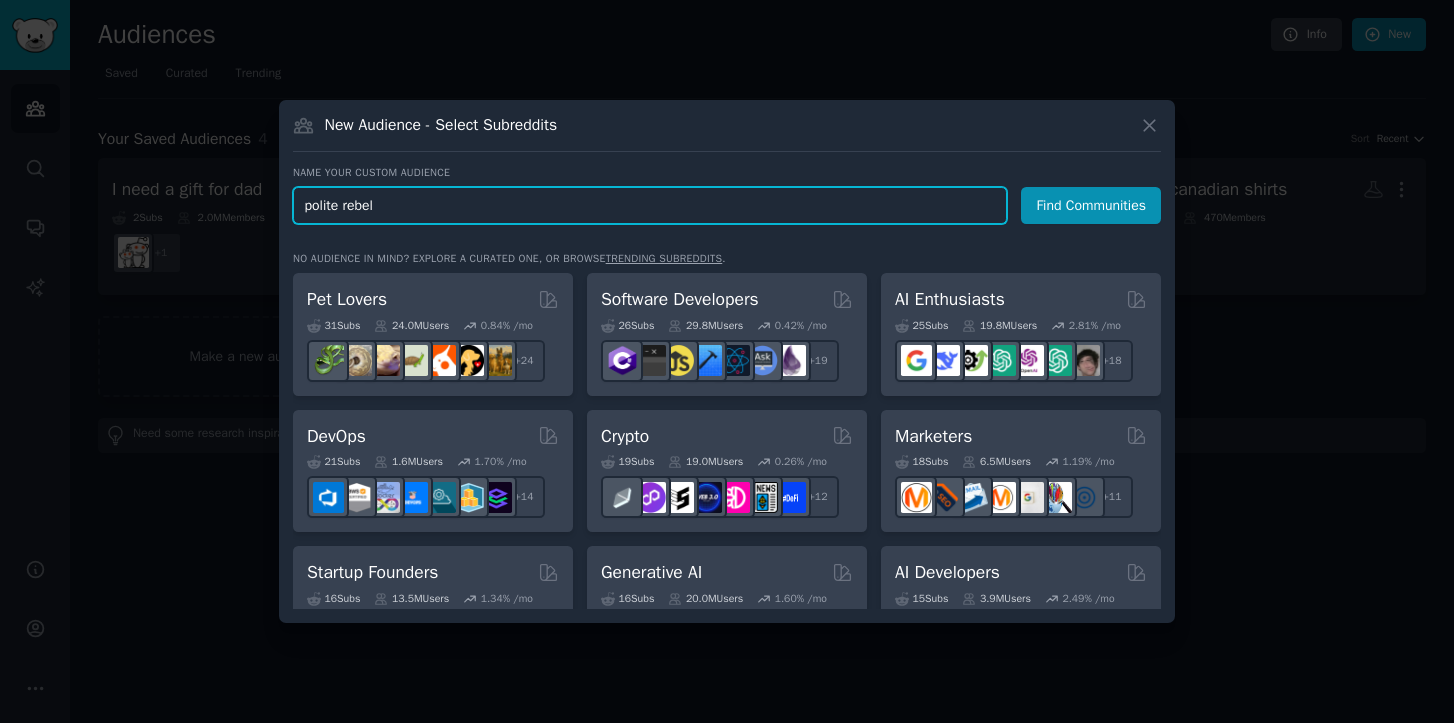 click on "Find Communities" at bounding box center (1091, 205) 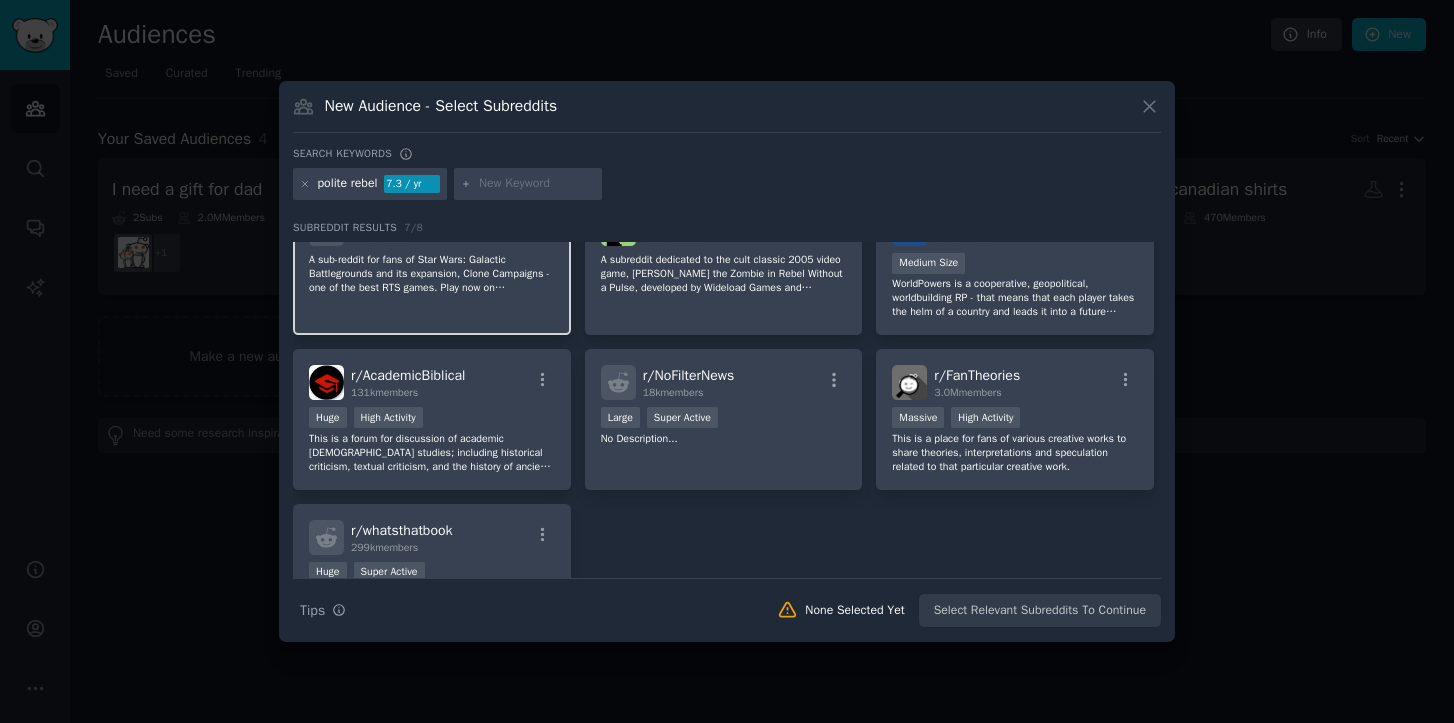 scroll, scrollTop: 0, scrollLeft: 0, axis: both 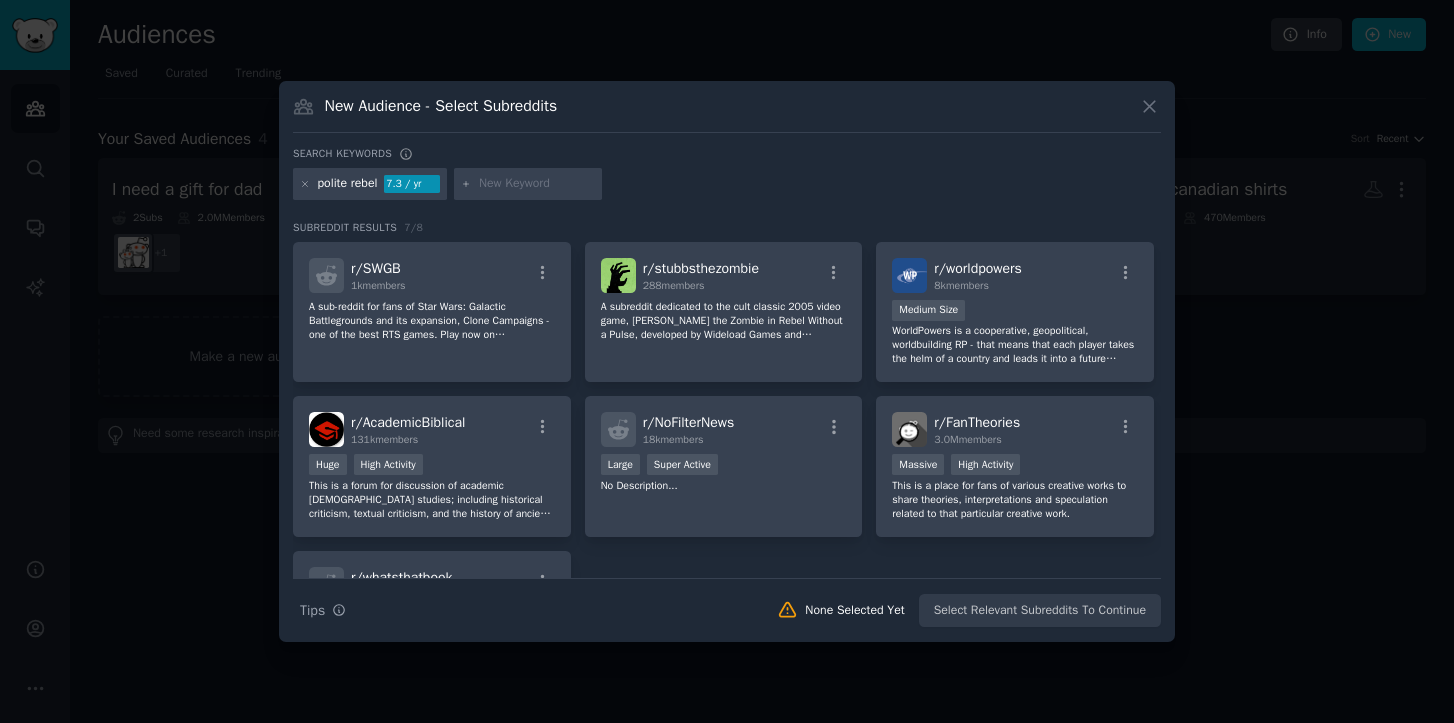 click on "New Audience - Select Subreddits" at bounding box center (441, 106) 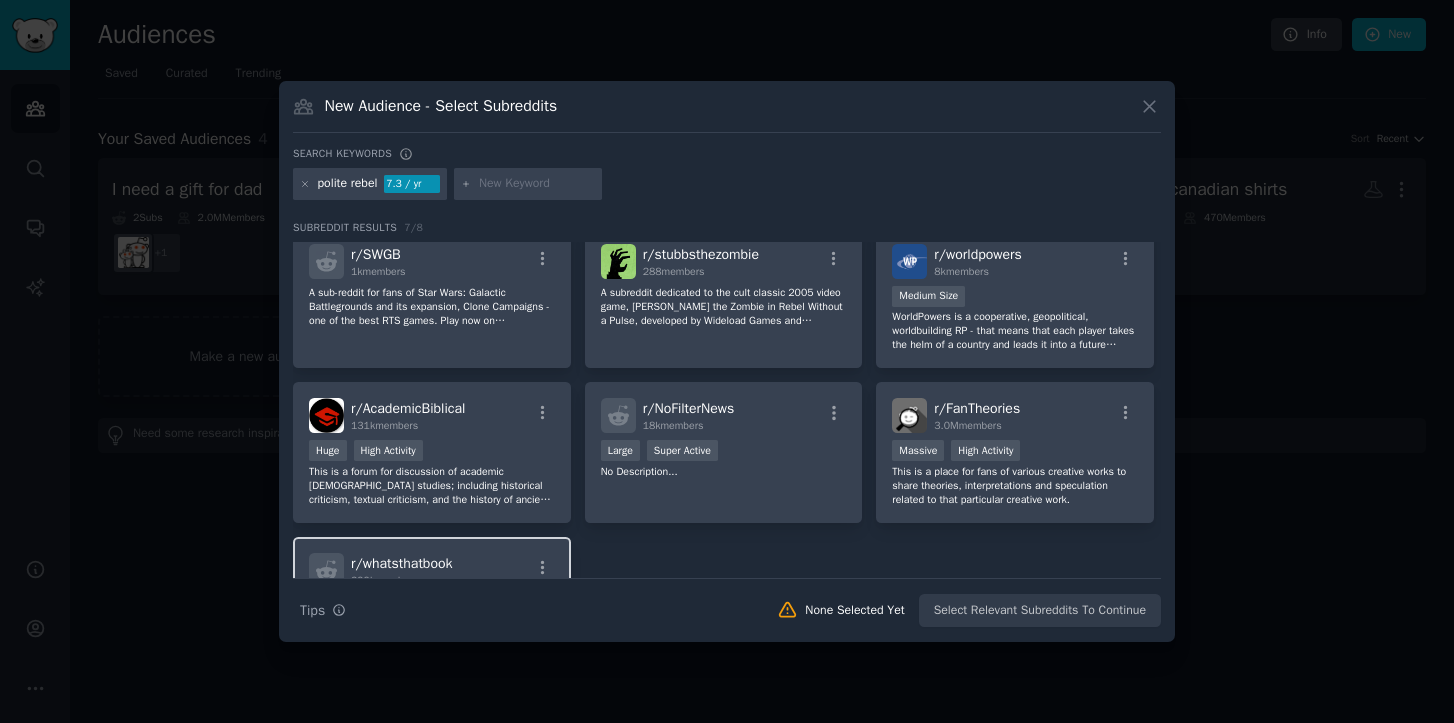 scroll, scrollTop: 0, scrollLeft: 0, axis: both 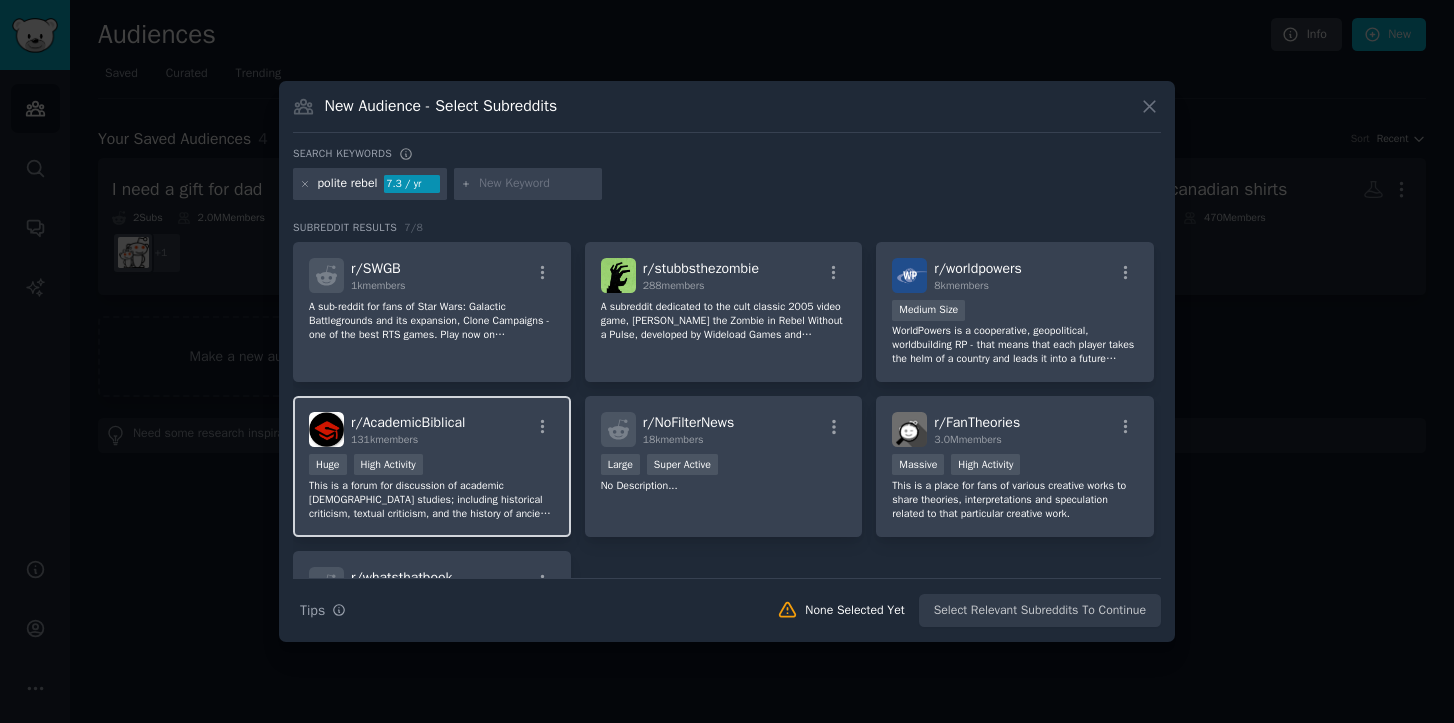 click on ">= 80th percentile for submissions / day Huge High Activity" at bounding box center [432, 466] 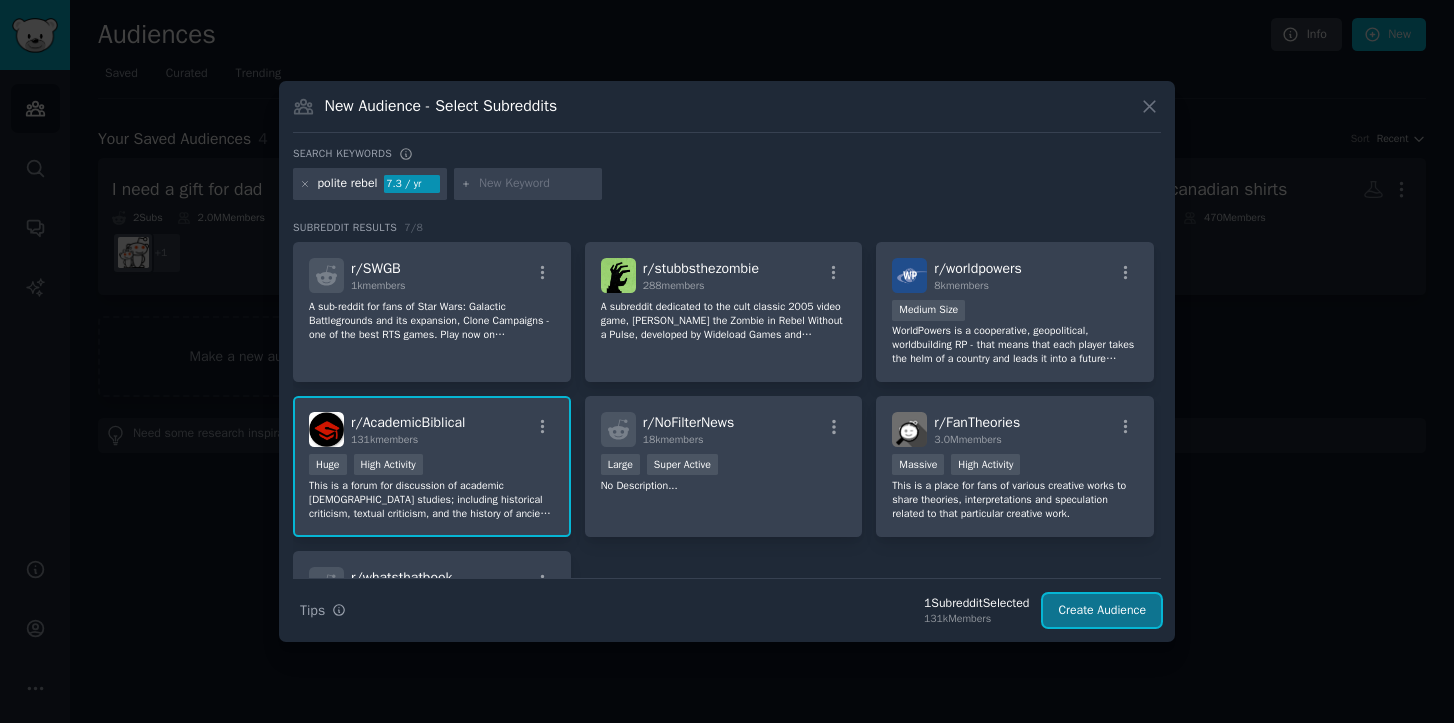 click on "Create Audience" at bounding box center [1102, 611] 